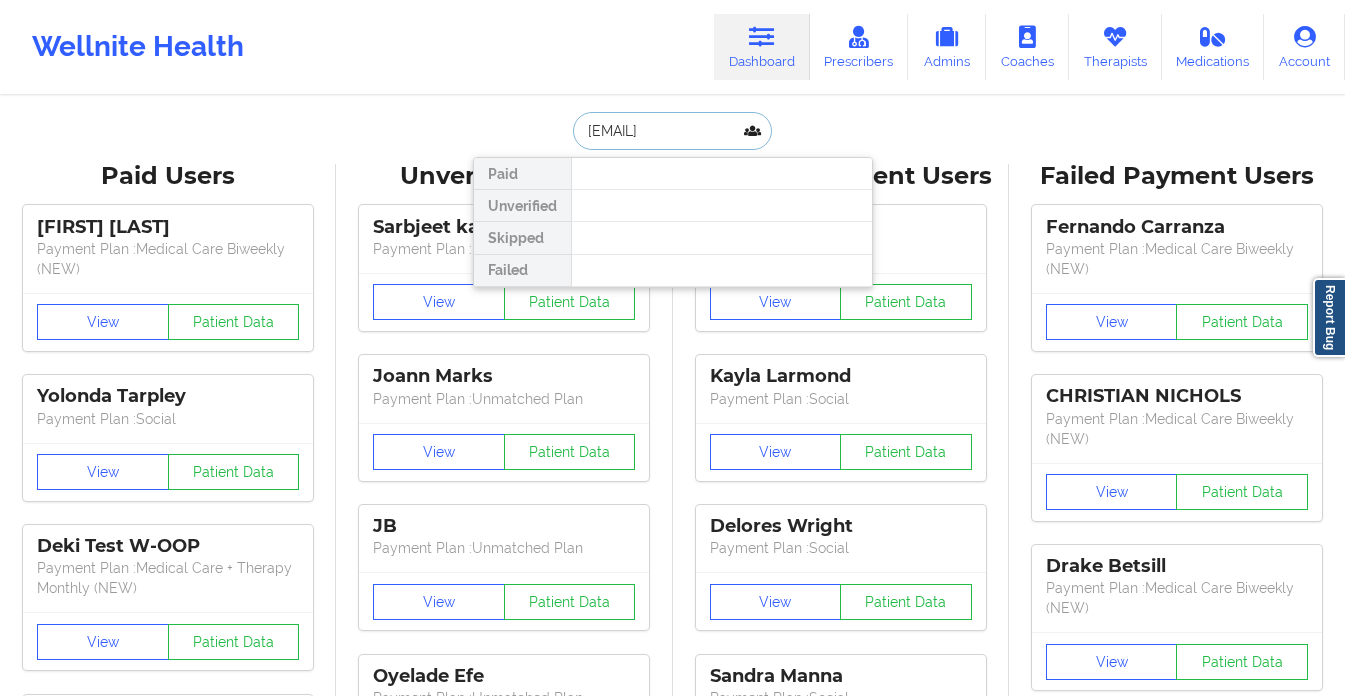 scroll, scrollTop: 0, scrollLeft: 0, axis: both 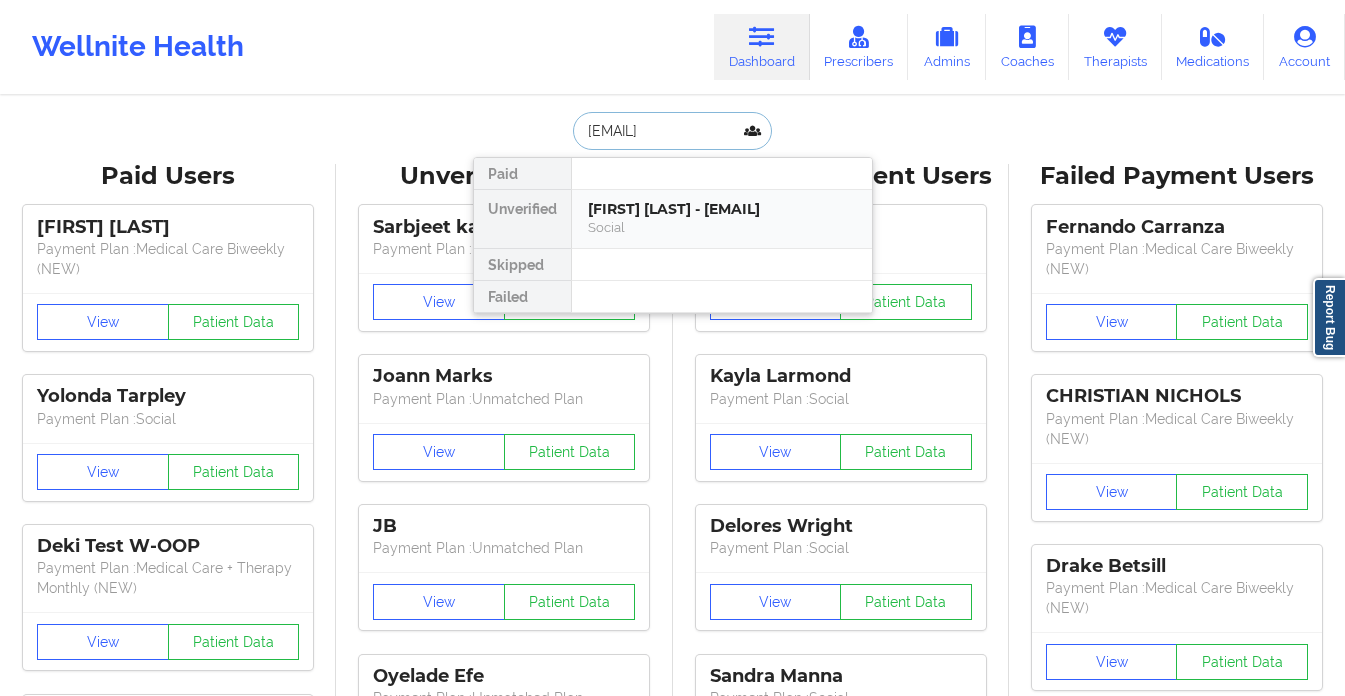 click on "[FIRST] [LAST] - [EMAIL]" at bounding box center (722, 209) 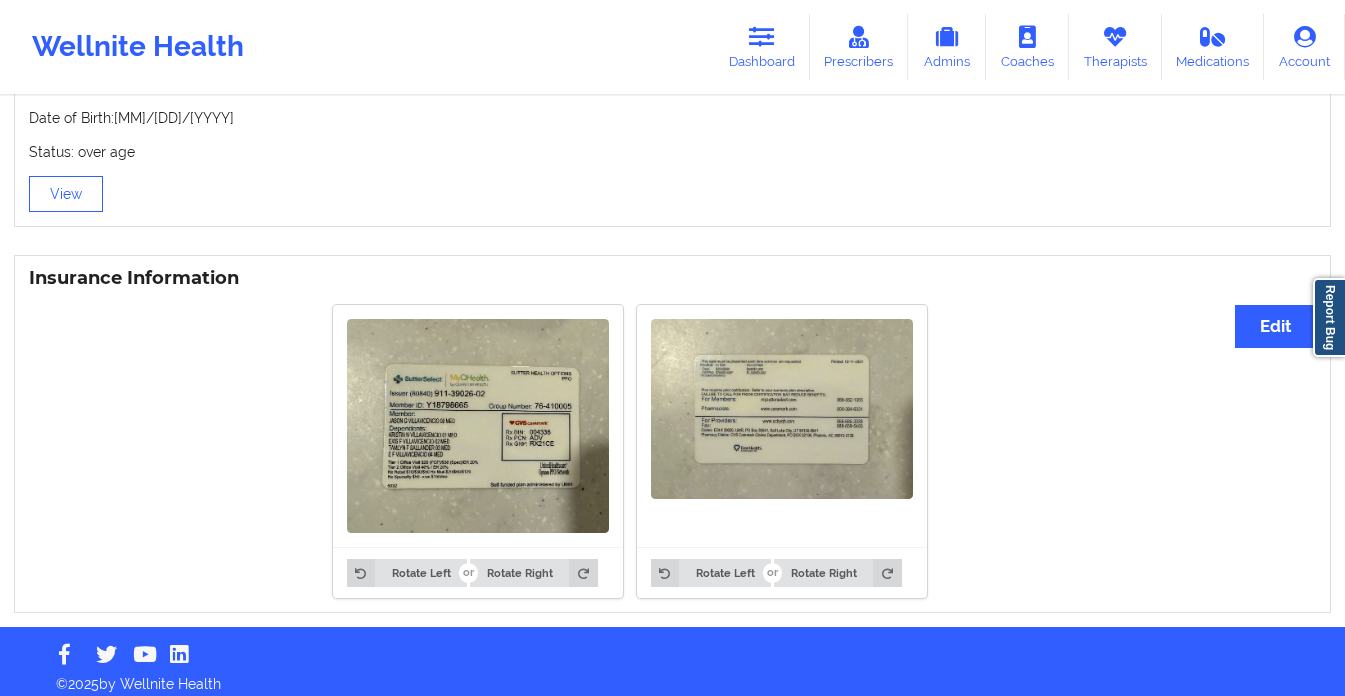 scroll, scrollTop: 1351, scrollLeft: 0, axis: vertical 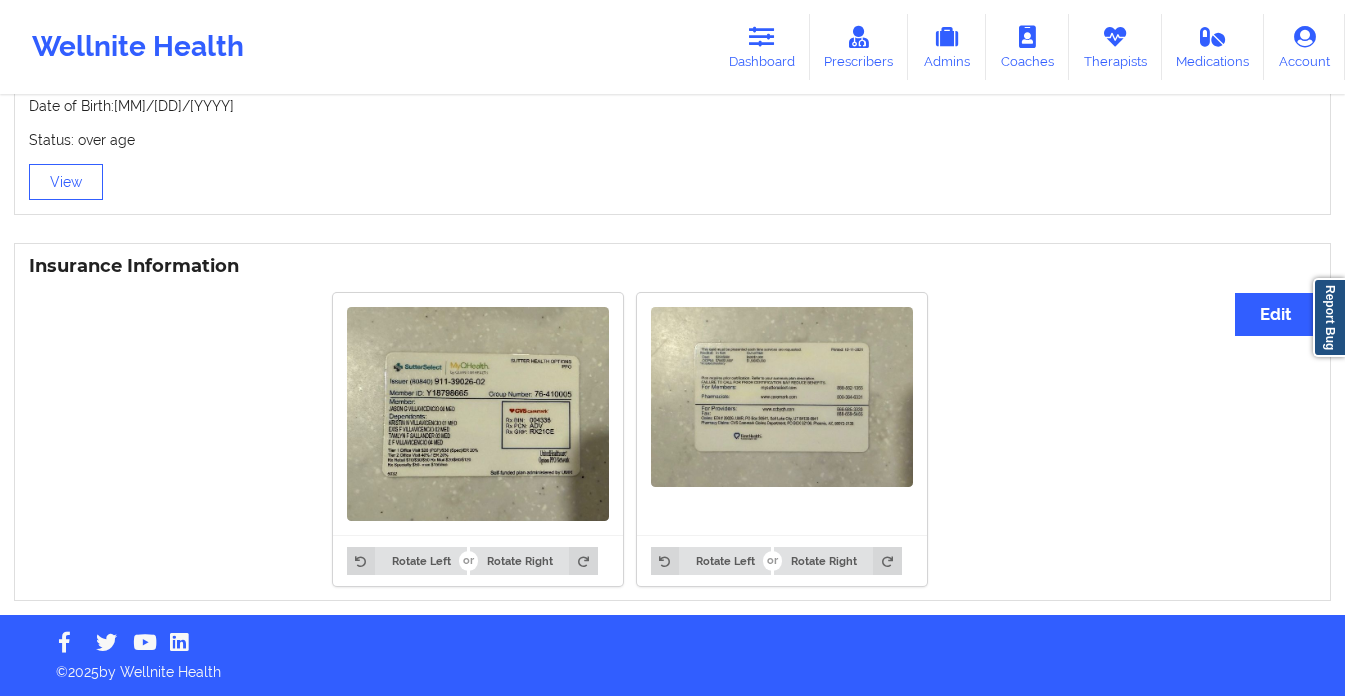 click at bounding box center [478, 414] 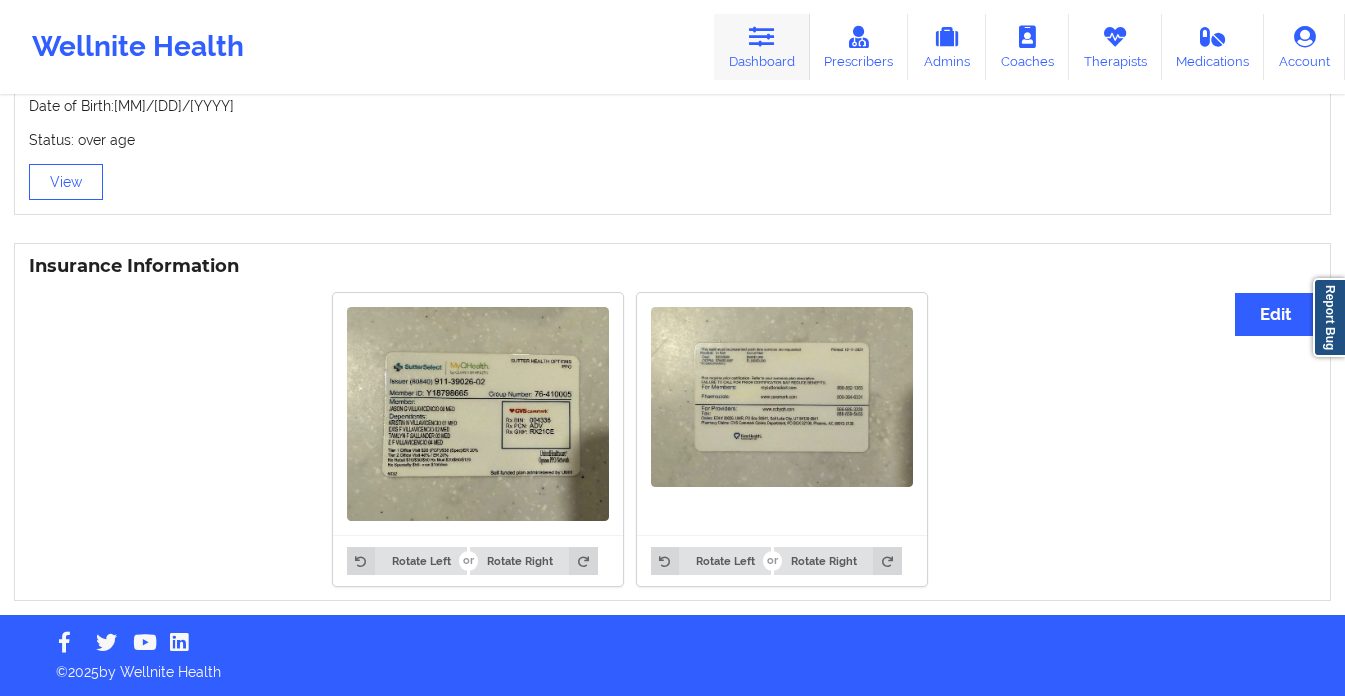 click on "Dashboard" at bounding box center [762, 47] 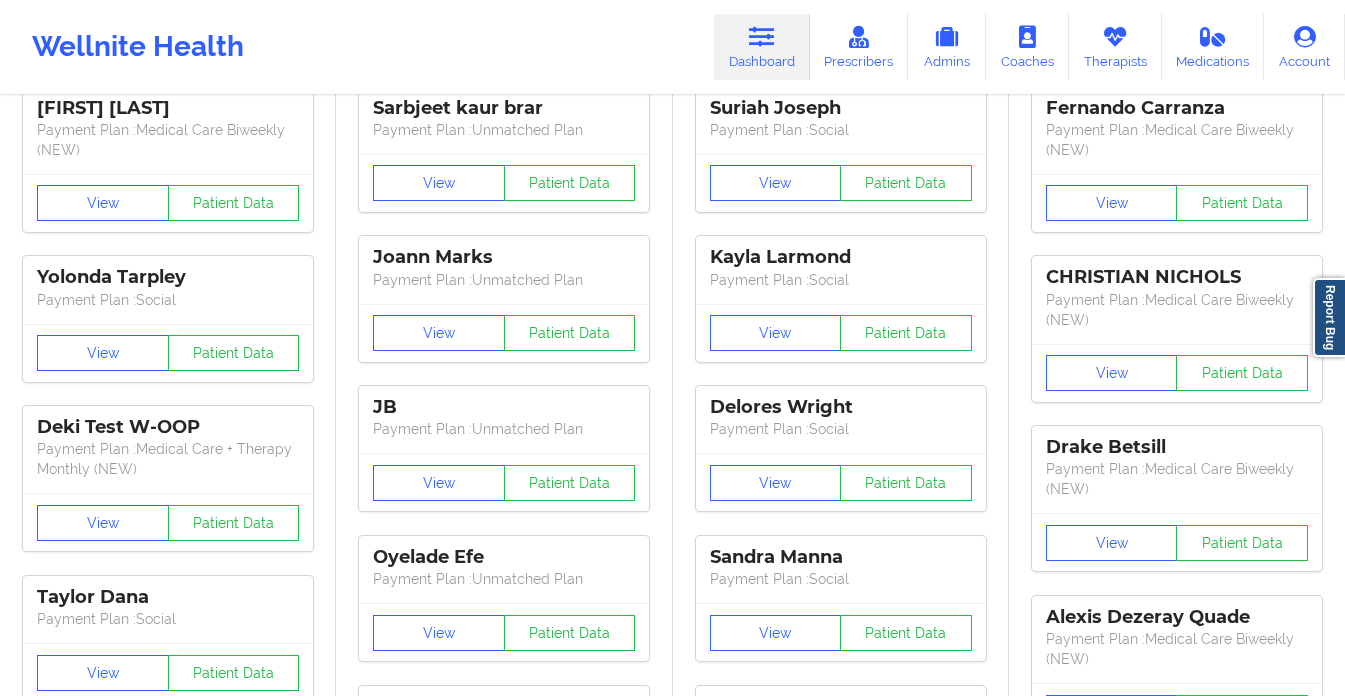 scroll, scrollTop: 0, scrollLeft: 0, axis: both 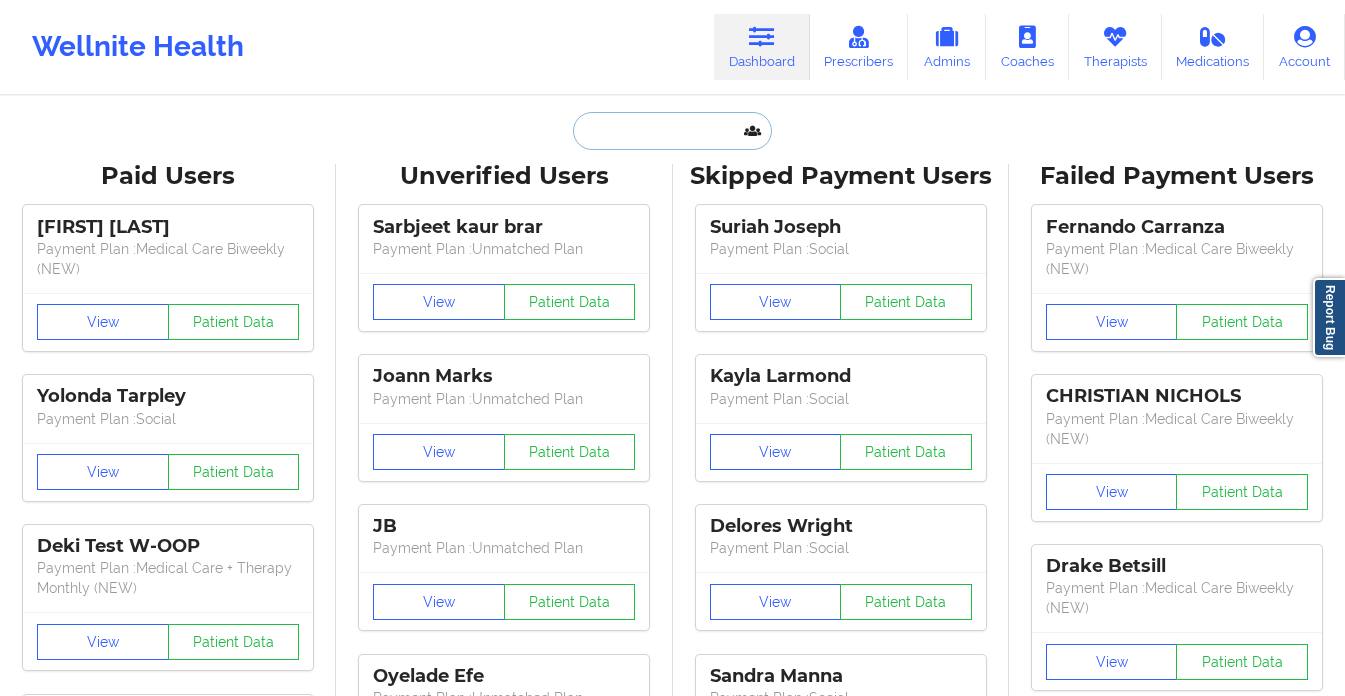 click at bounding box center (672, 131) 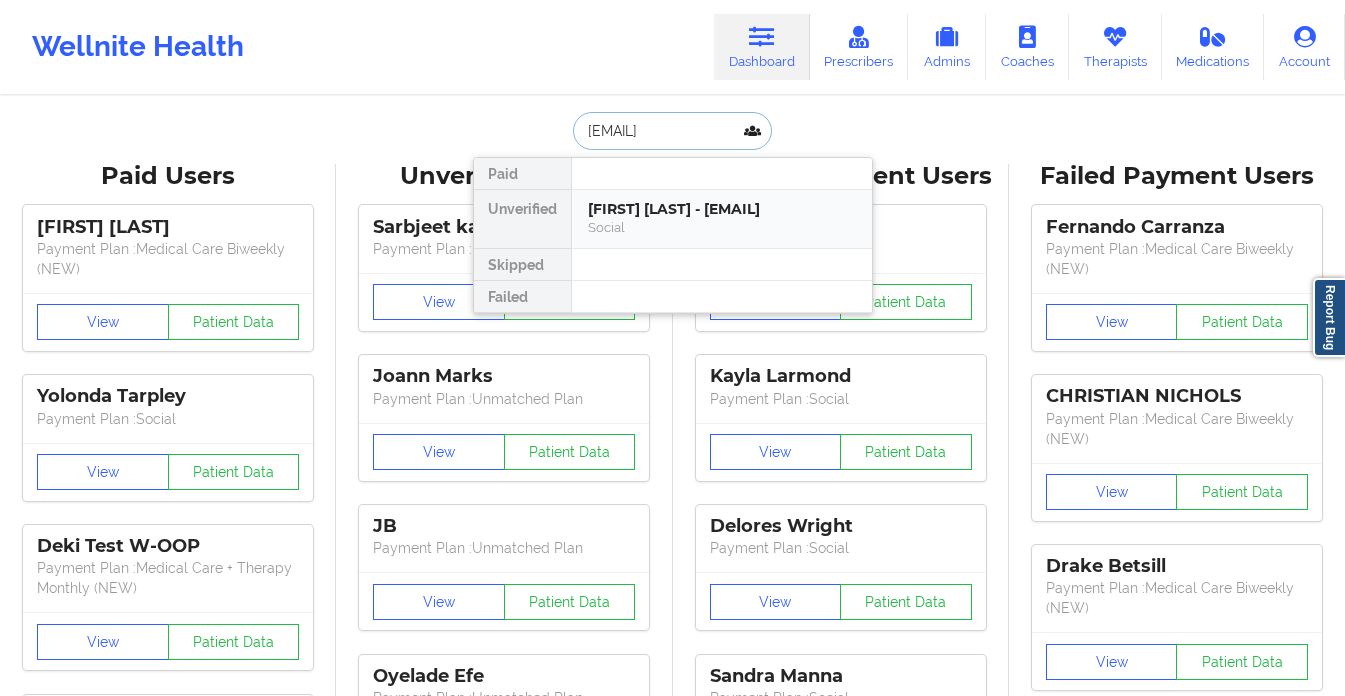 click on "[FIRST] [LAST] - [EMAIL]" at bounding box center (722, 209) 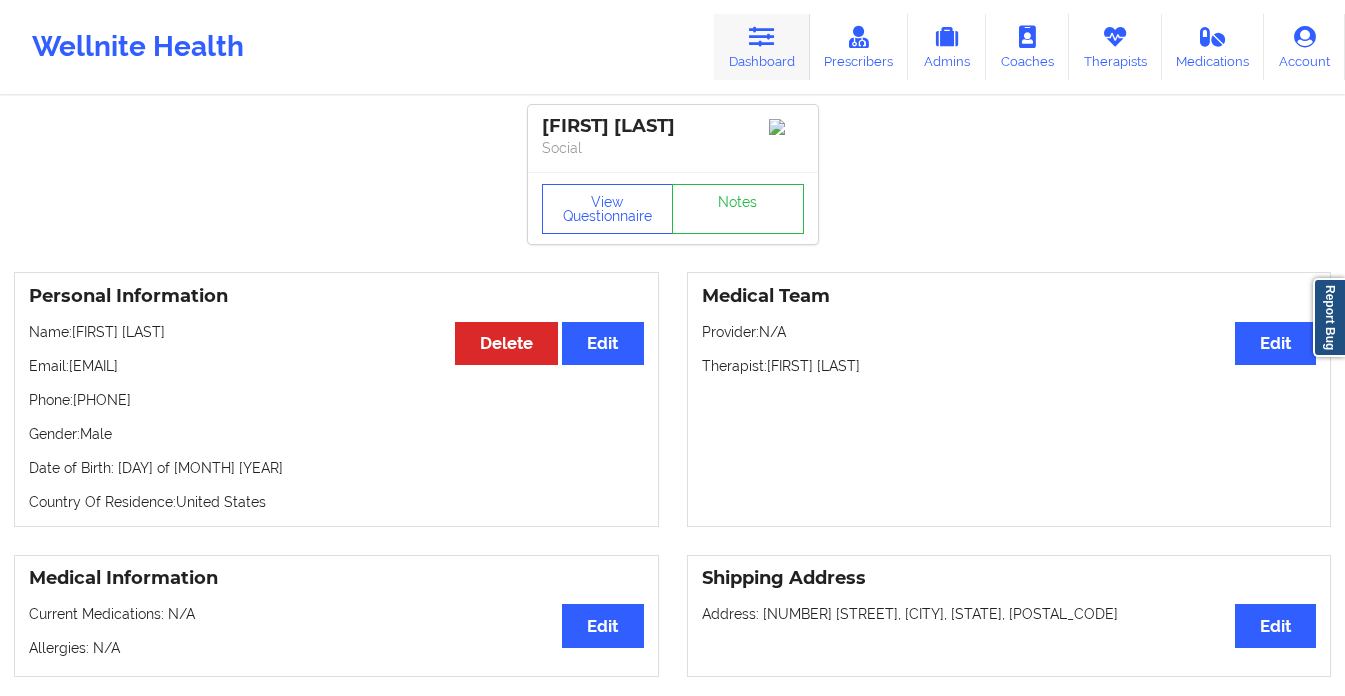 click on "Dashboard" at bounding box center [762, 47] 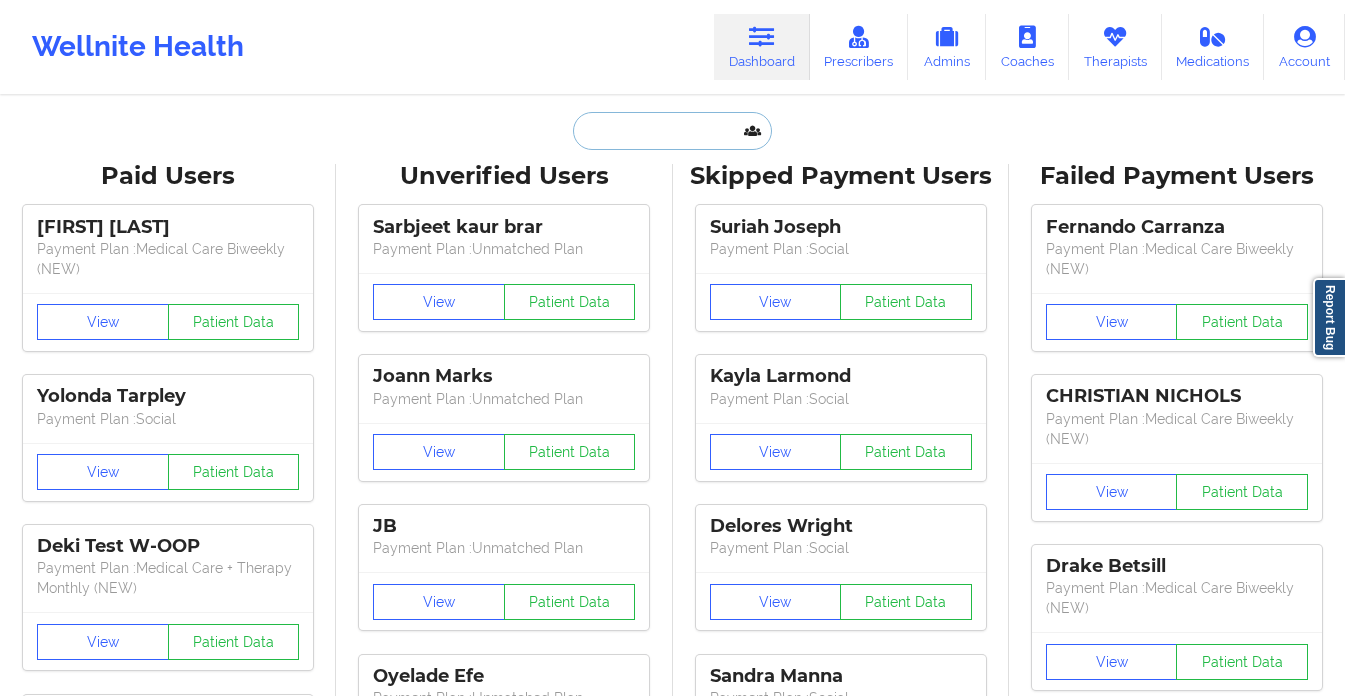 click at bounding box center [672, 131] 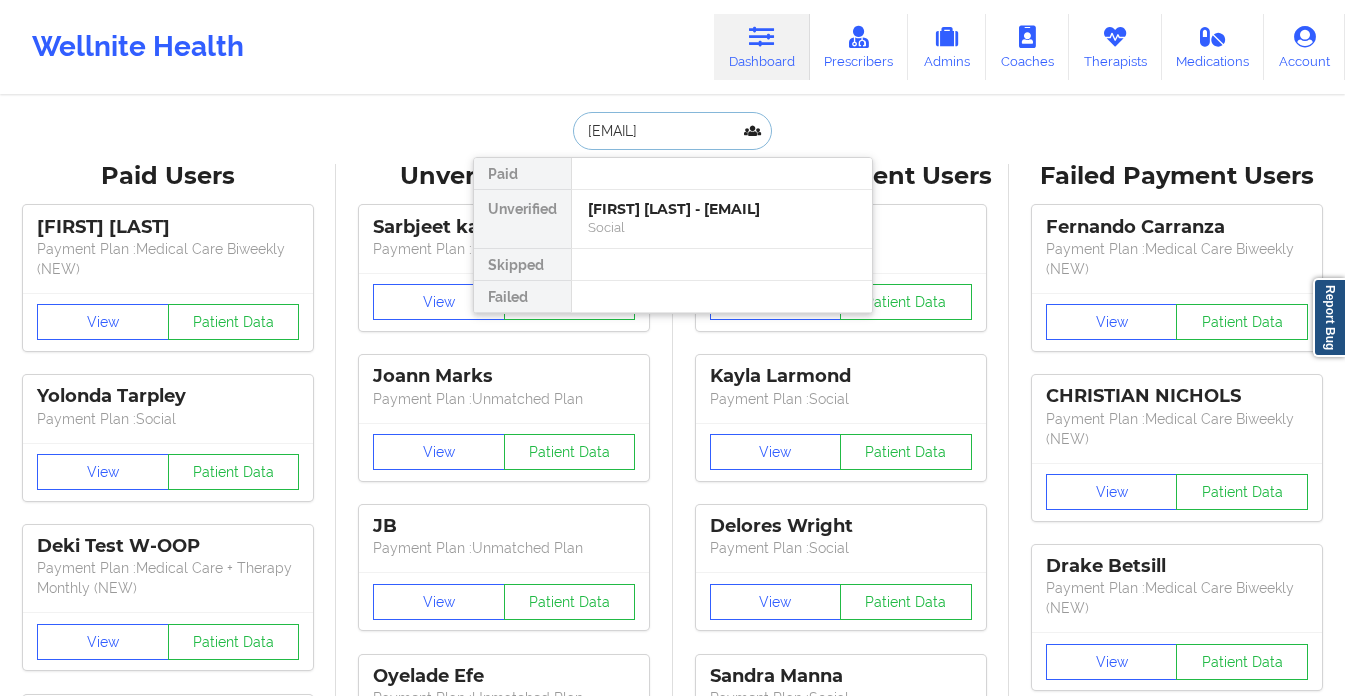 scroll, scrollTop: 0, scrollLeft: 13, axis: horizontal 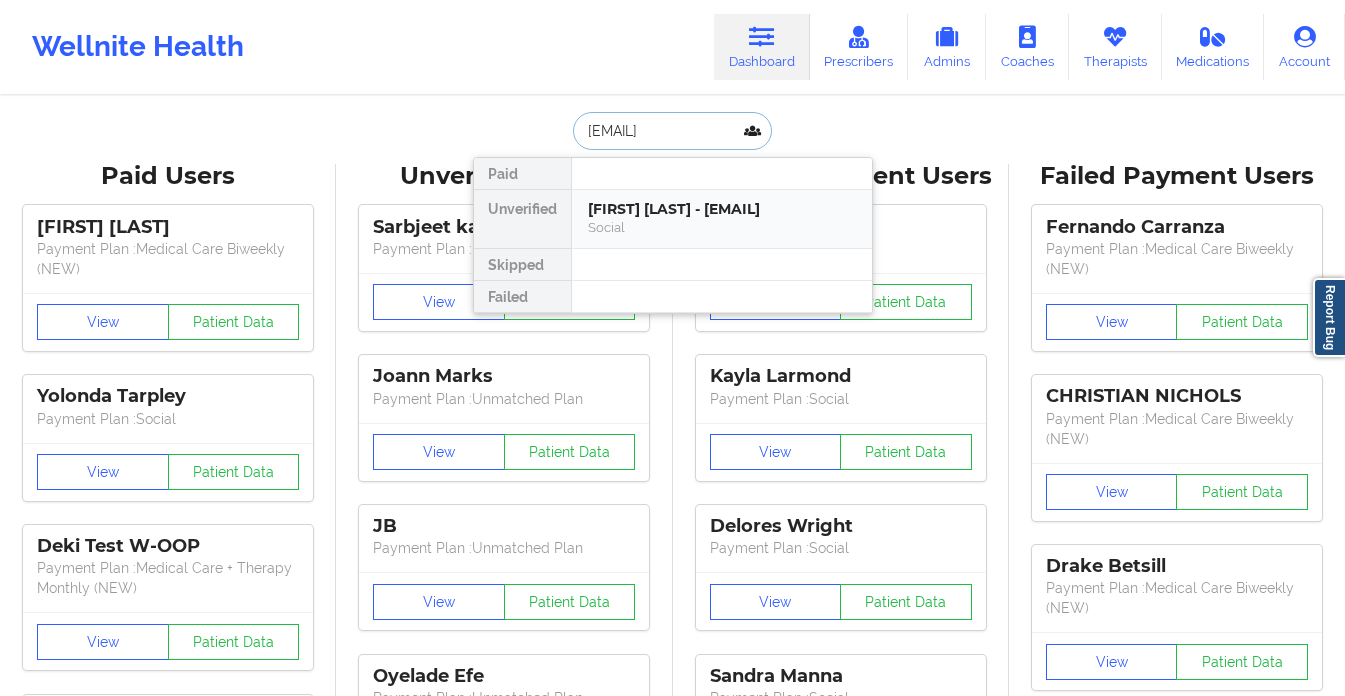 click on "[FIRST] [LAST] - [EMAIL]" at bounding box center [722, 209] 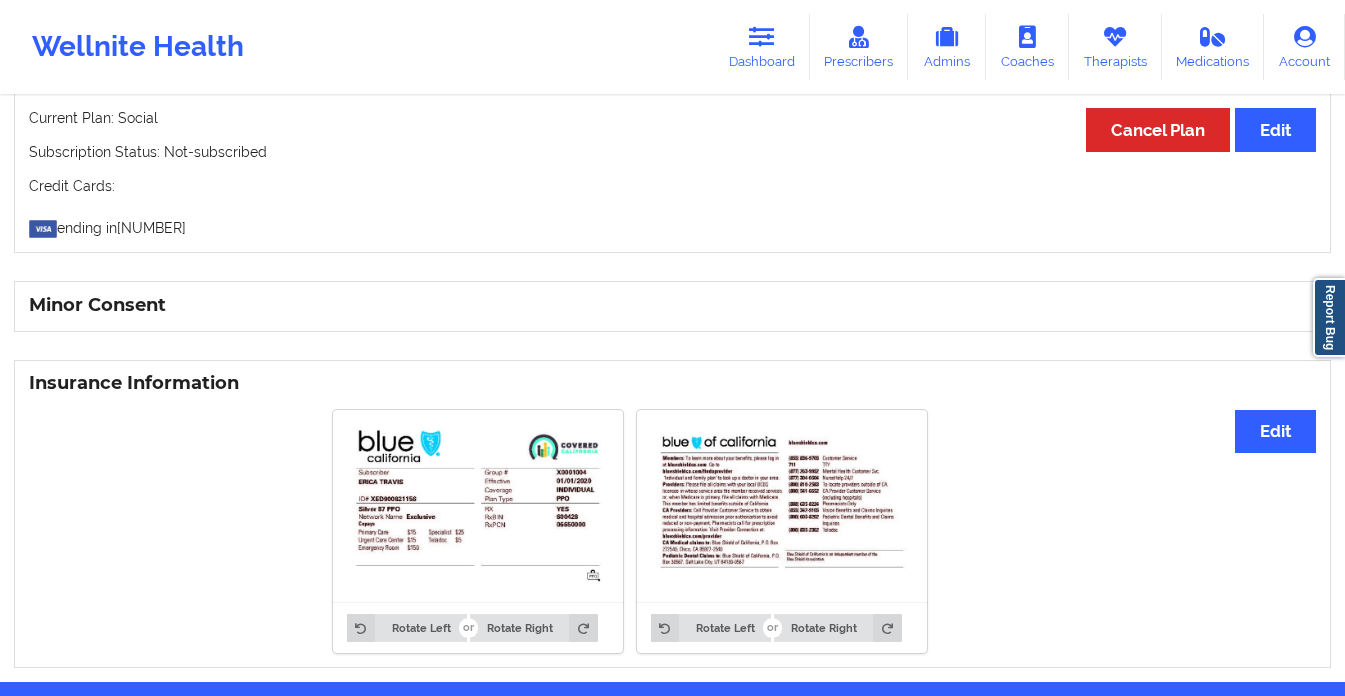 scroll, scrollTop: 1183, scrollLeft: 0, axis: vertical 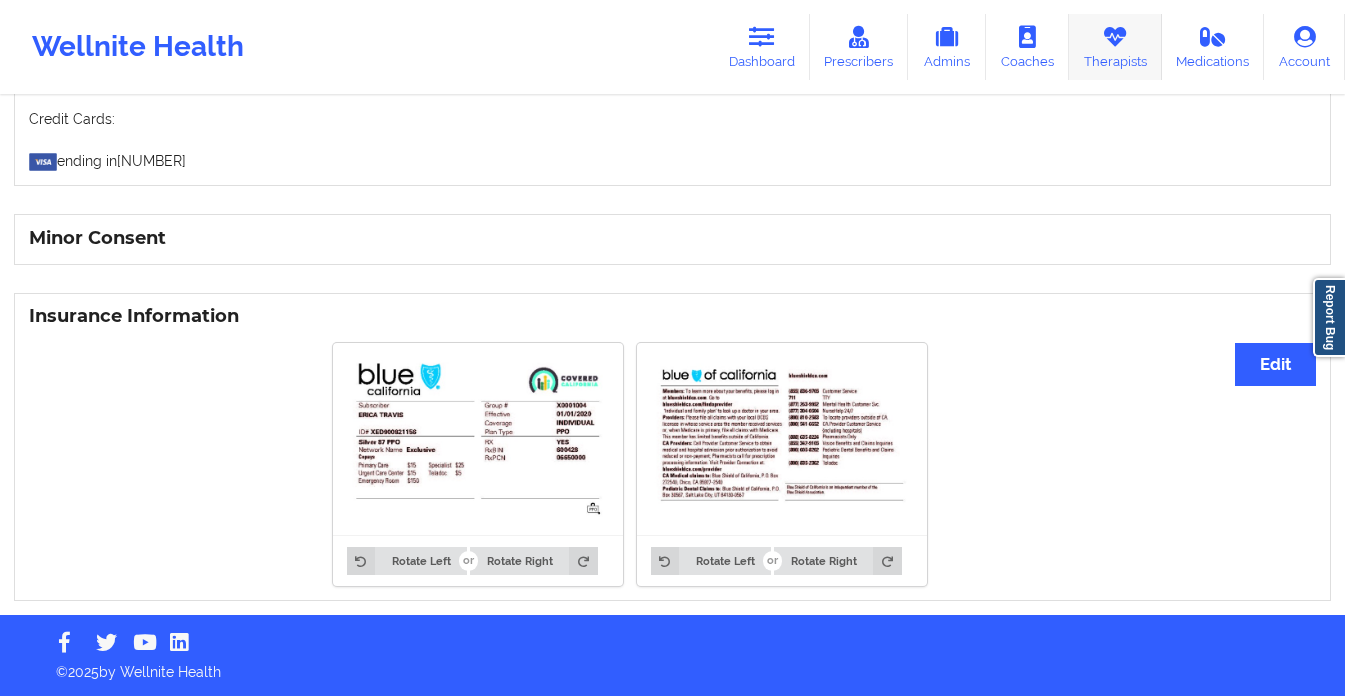 click at bounding box center (1115, 37) 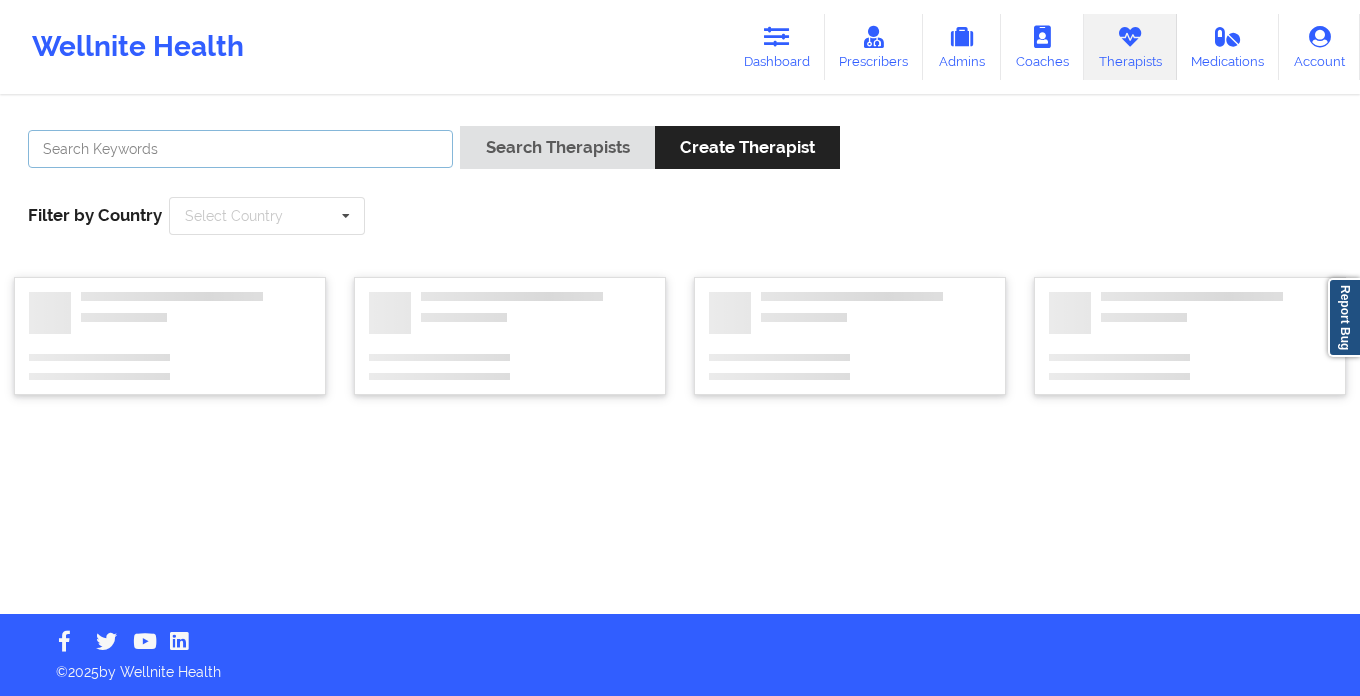 click at bounding box center [240, 149] 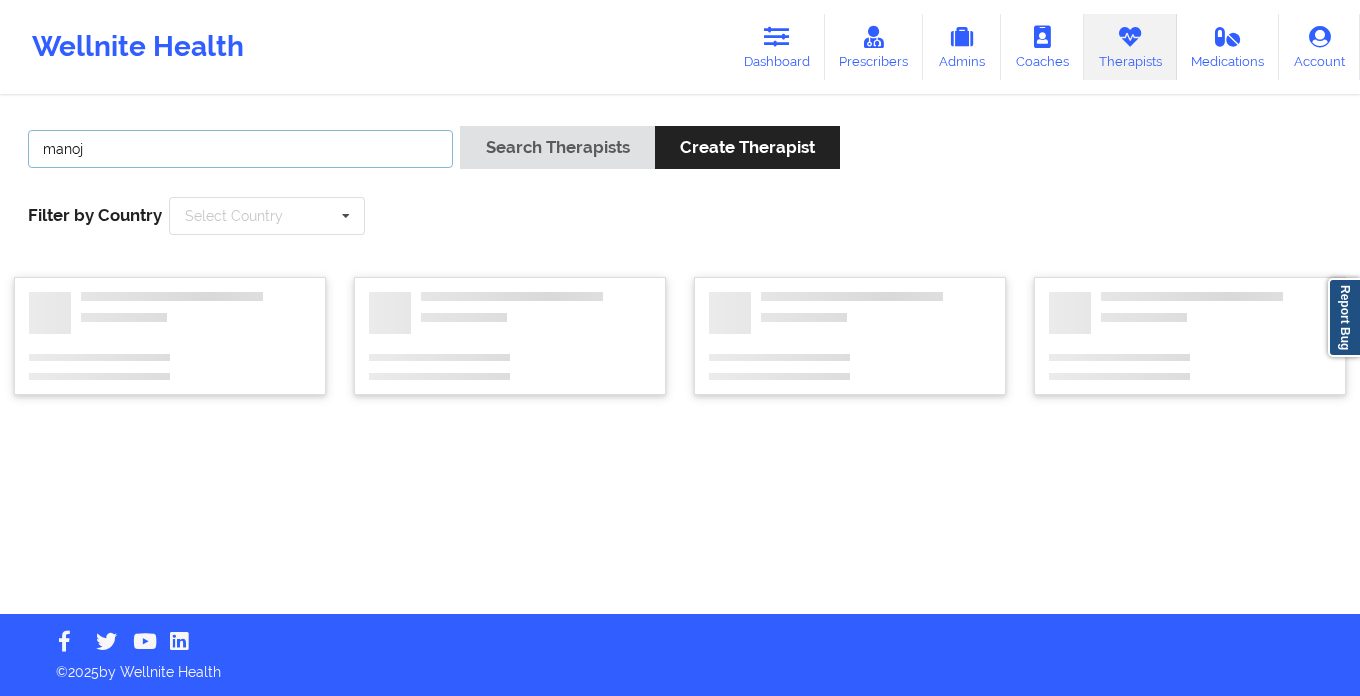 type on "manoj" 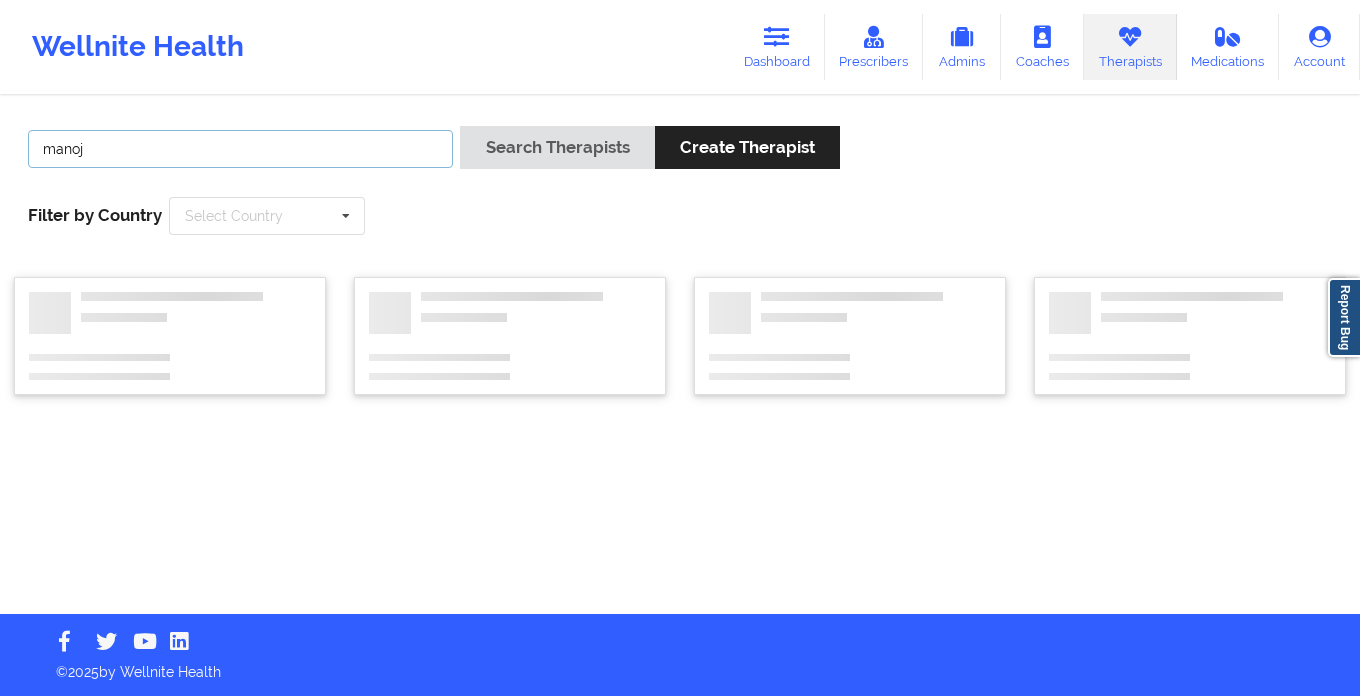 click on "Search Therapists" at bounding box center [557, 147] 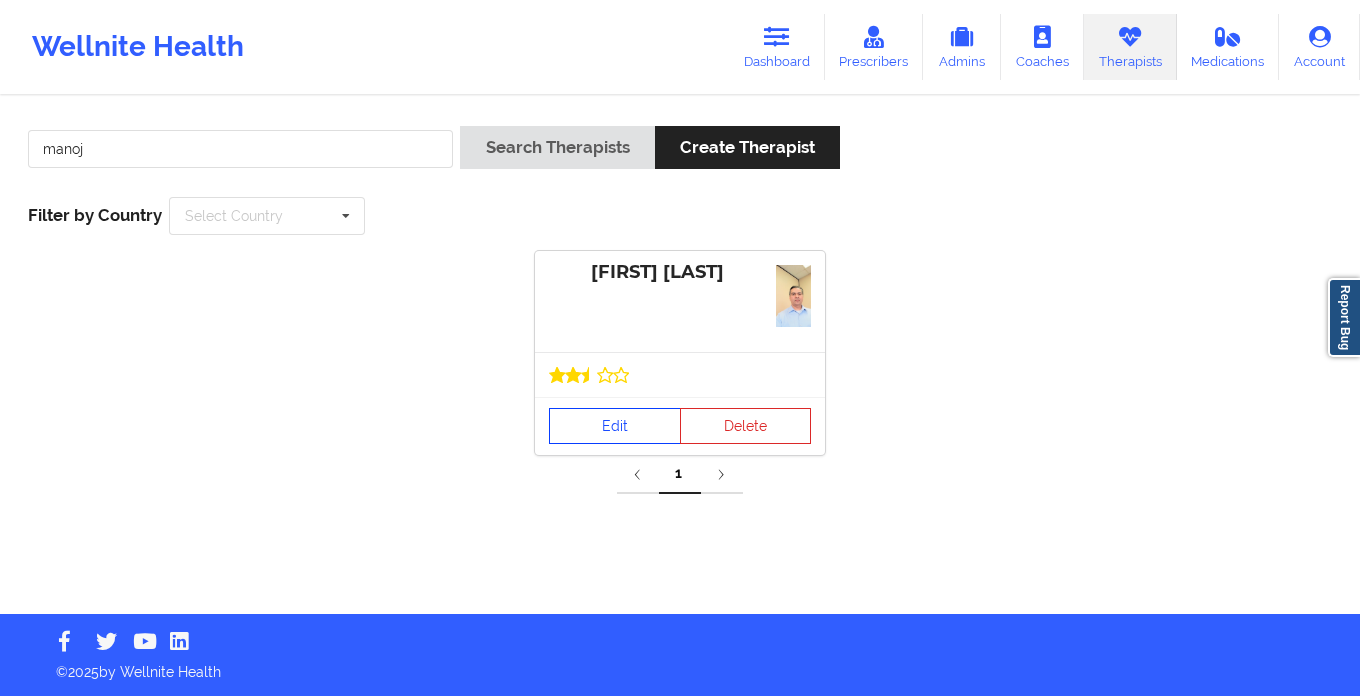 click on "Edit" at bounding box center (615, 426) 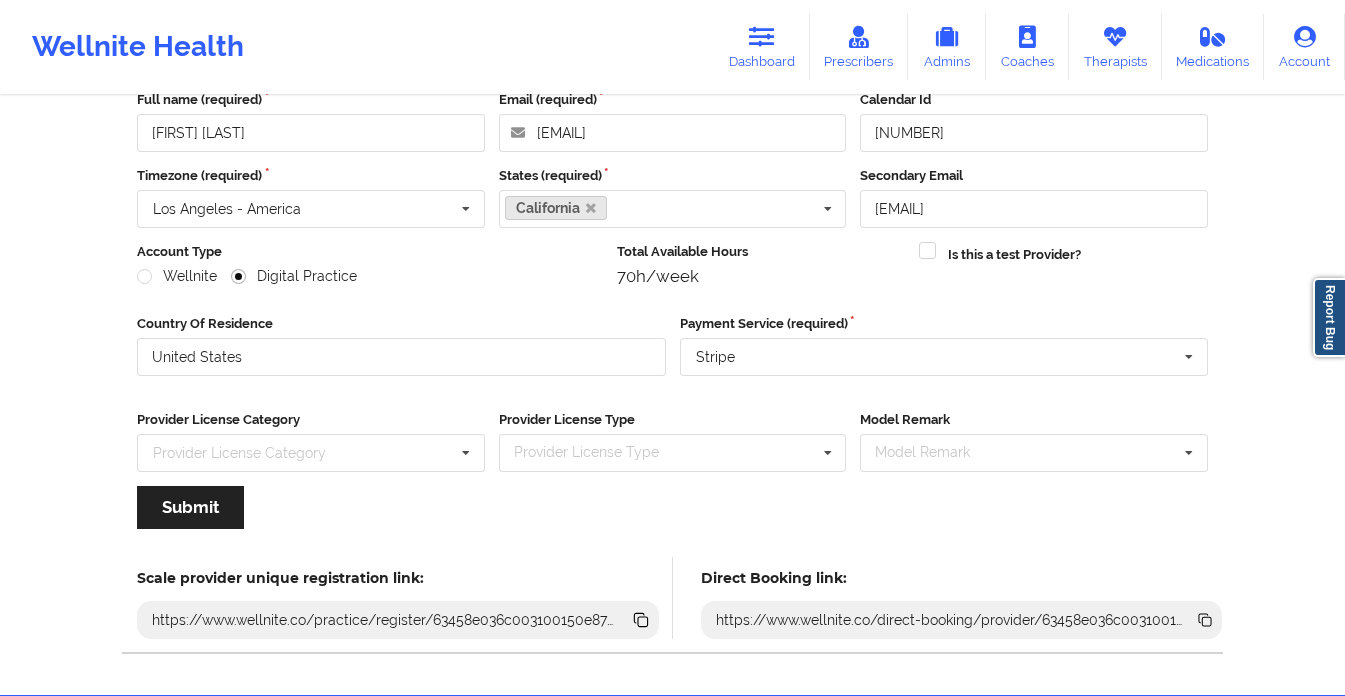 scroll, scrollTop: 200, scrollLeft: 0, axis: vertical 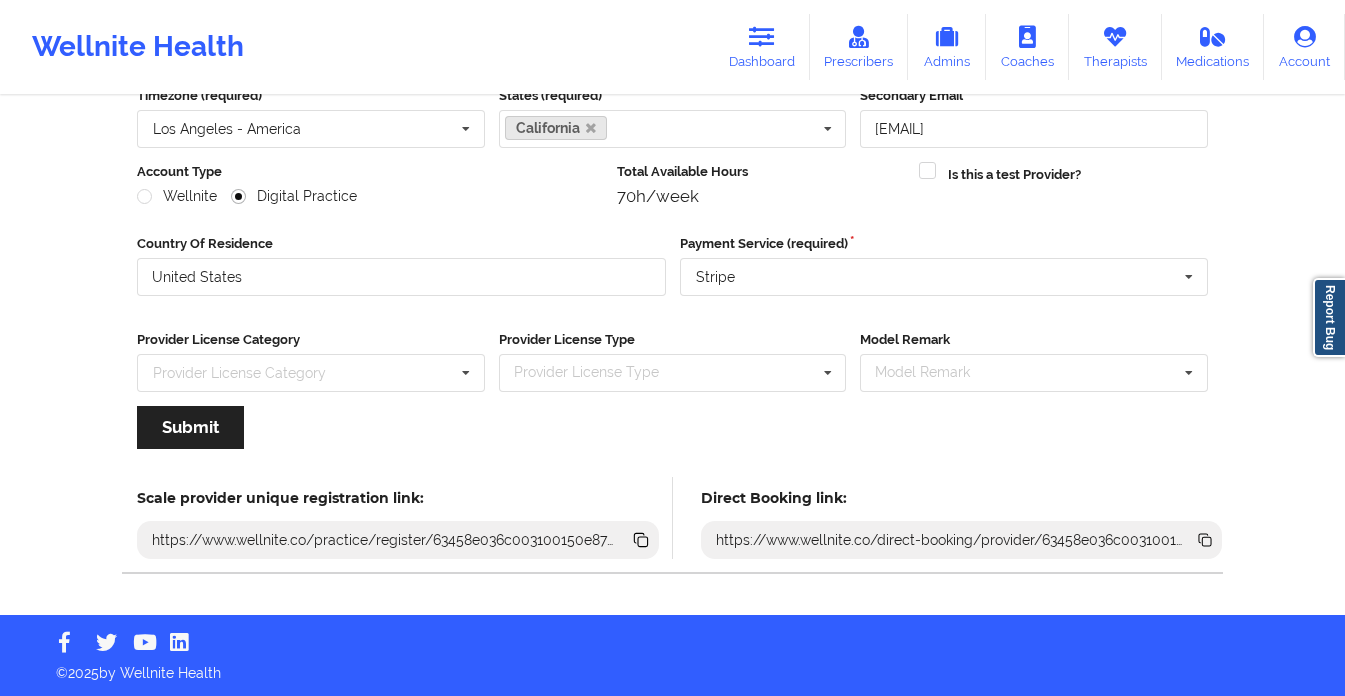 click 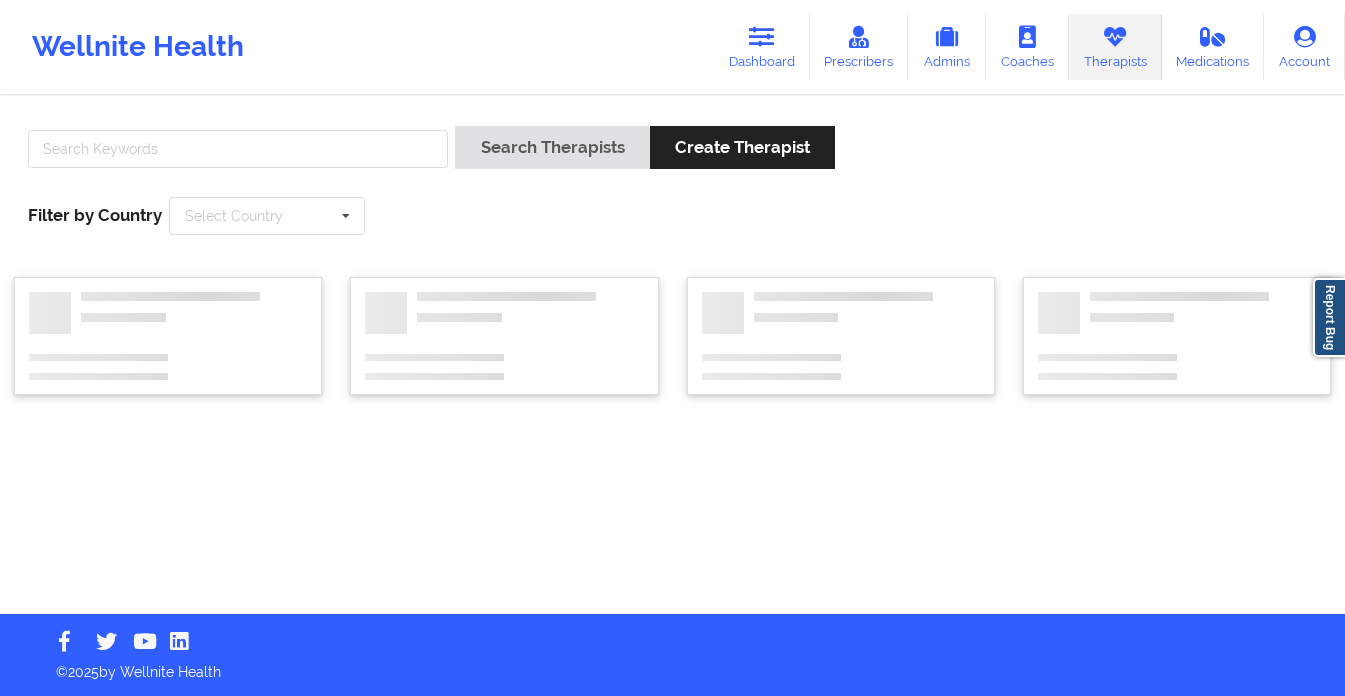 scroll, scrollTop: 0, scrollLeft: 0, axis: both 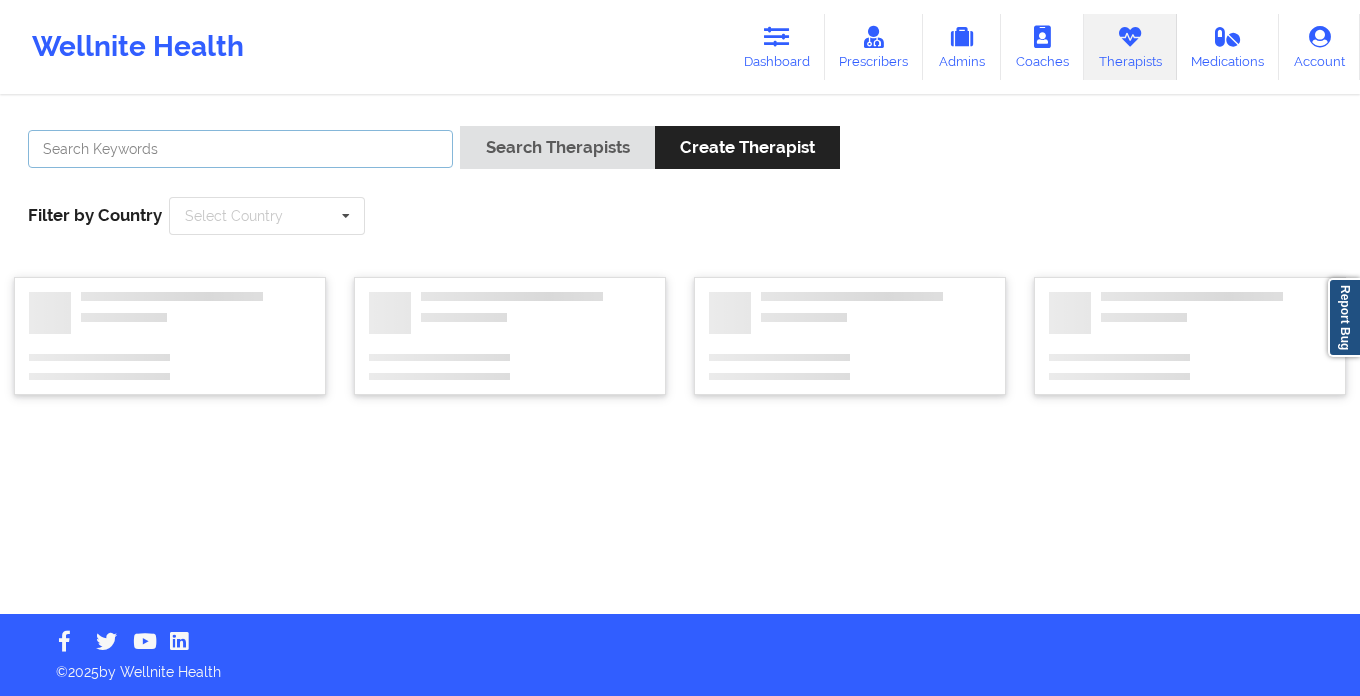 click at bounding box center (240, 149) 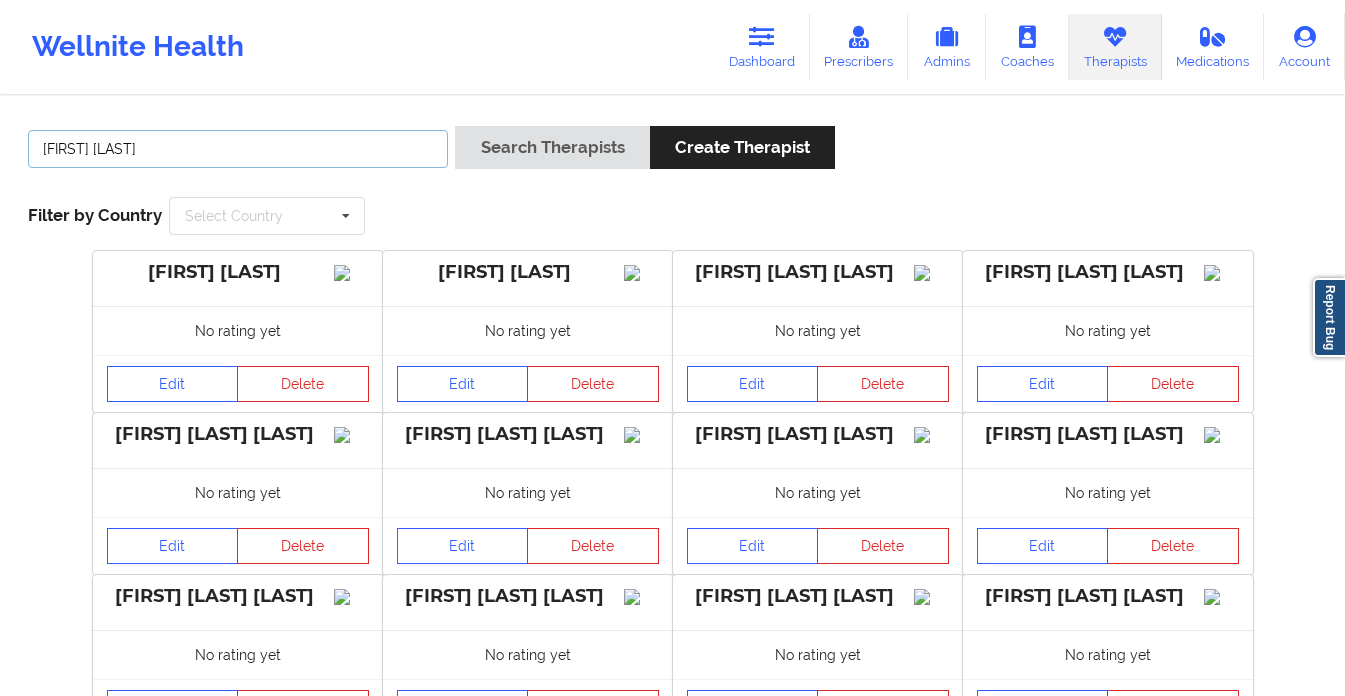 click on "Search Therapists" at bounding box center (552, 147) 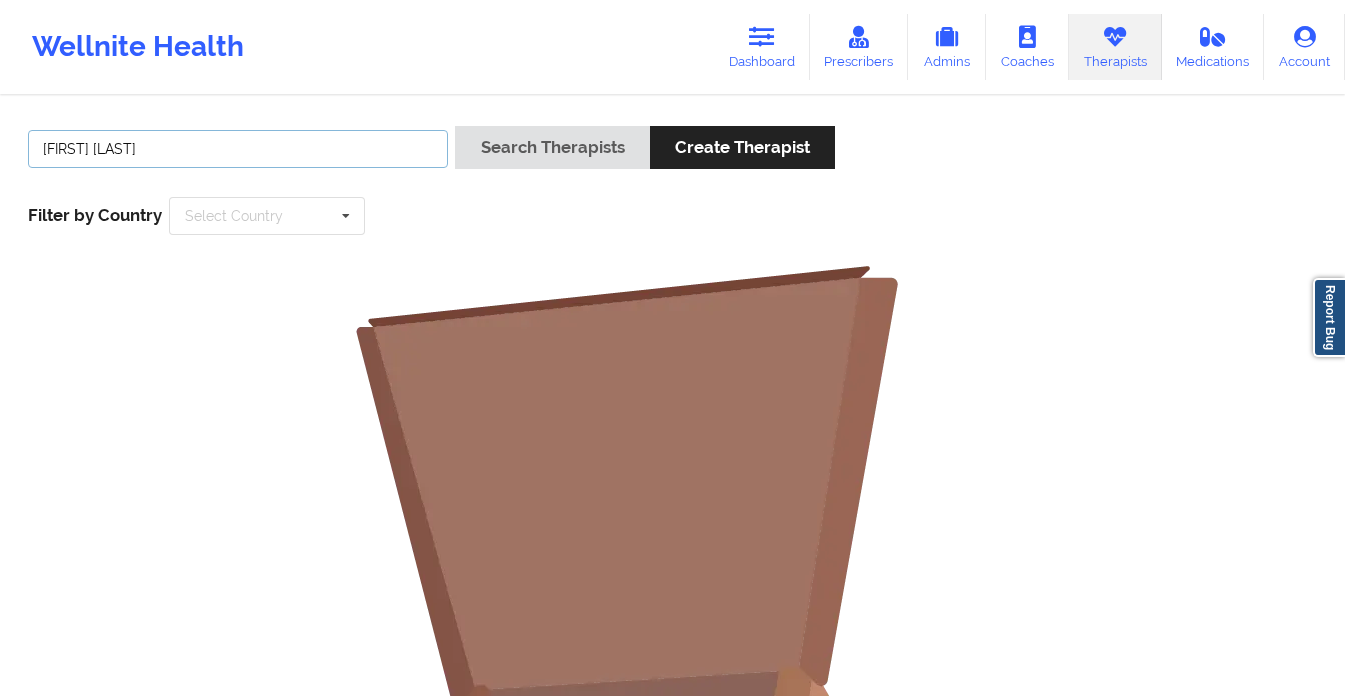 click on "[FIRST] [LAST]" at bounding box center (238, 149) 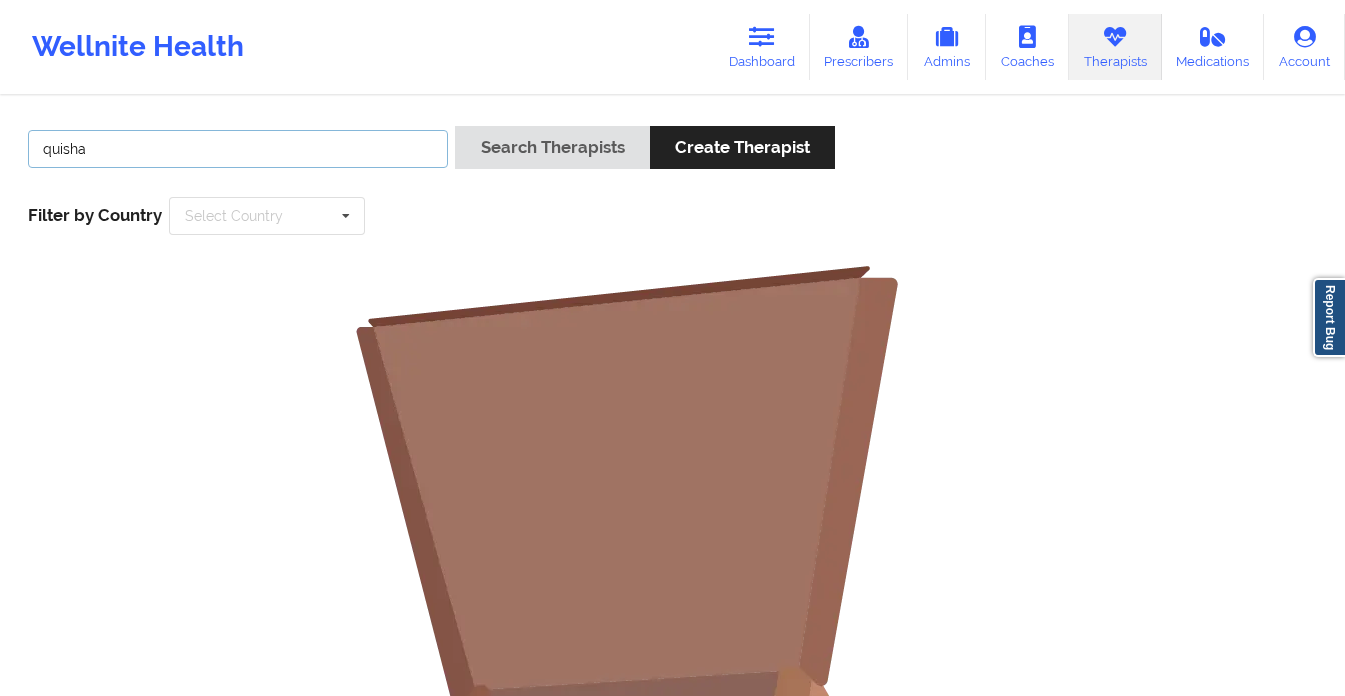 type on "quisha" 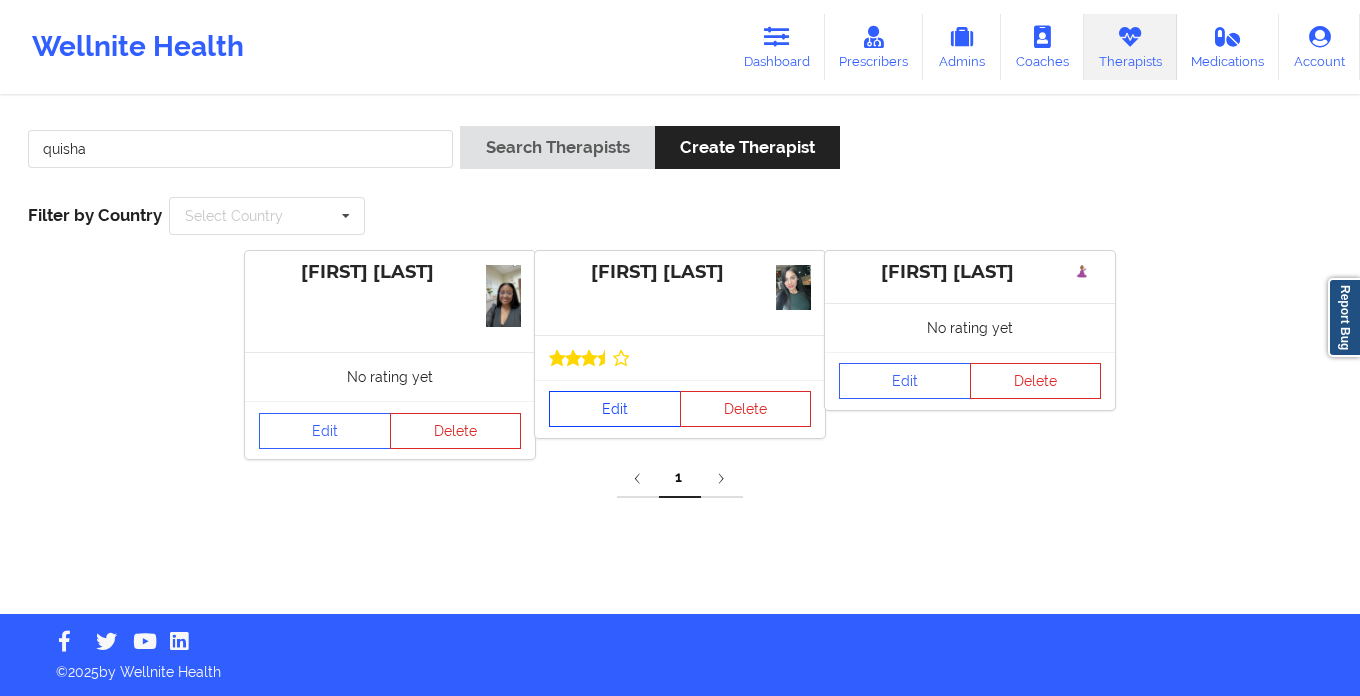 click on "Edit" at bounding box center (615, 409) 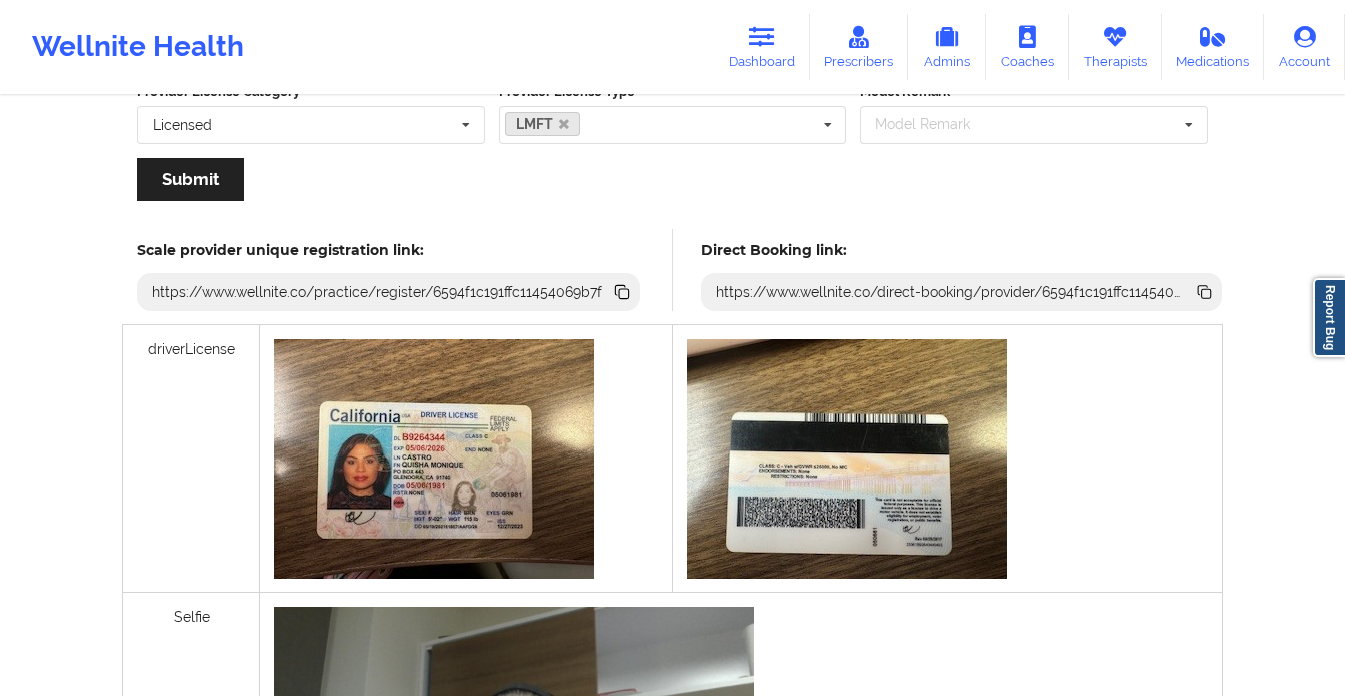 scroll, scrollTop: 438, scrollLeft: 0, axis: vertical 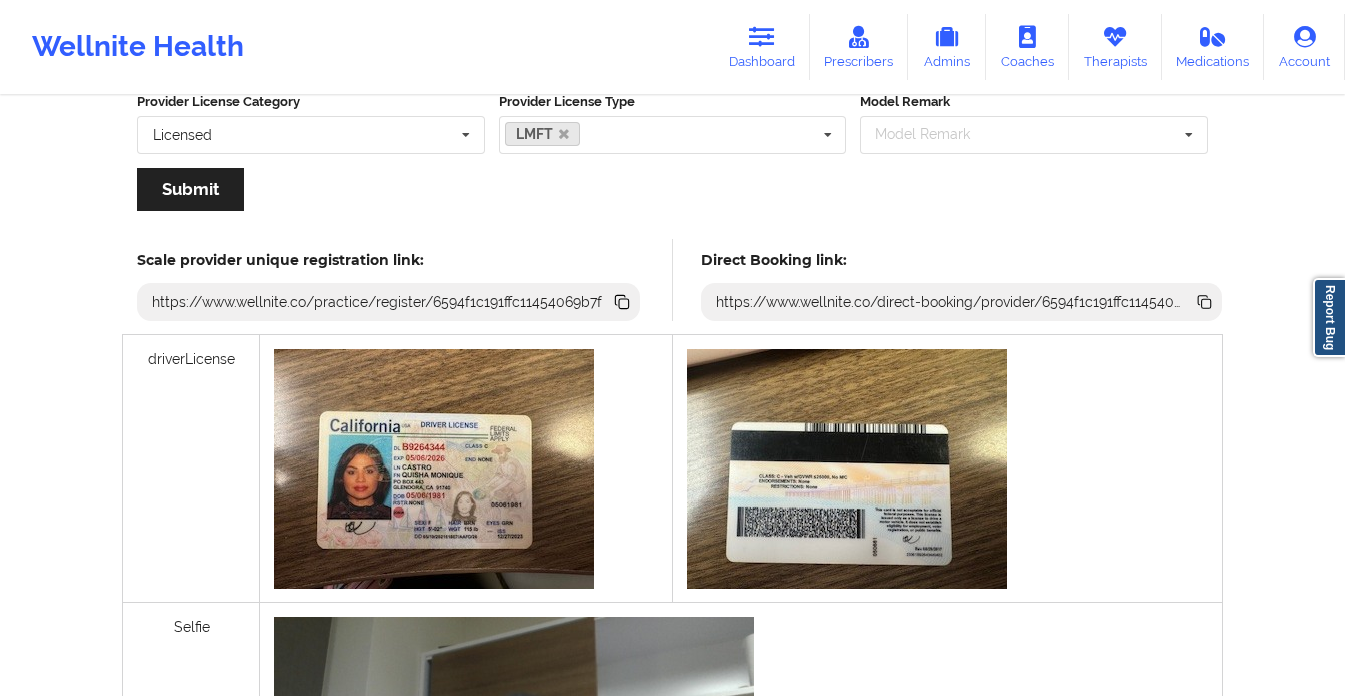 click 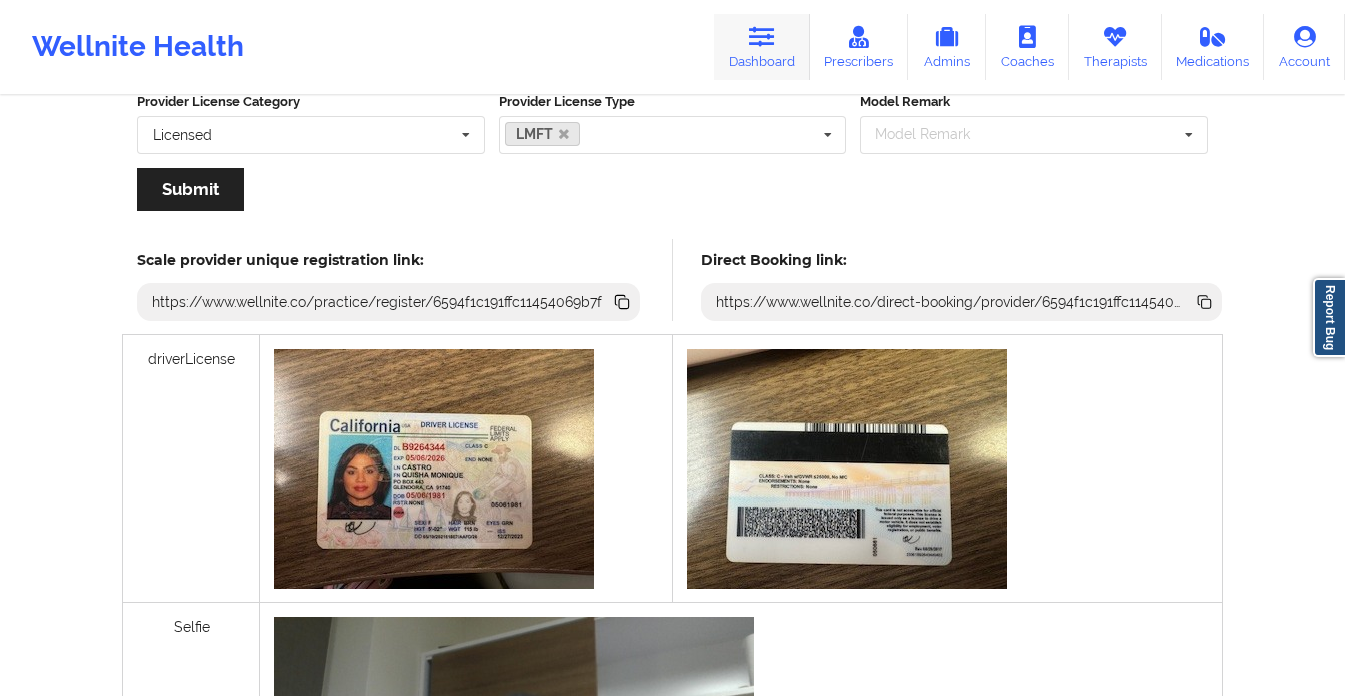 click on "Dashboard" at bounding box center [762, 47] 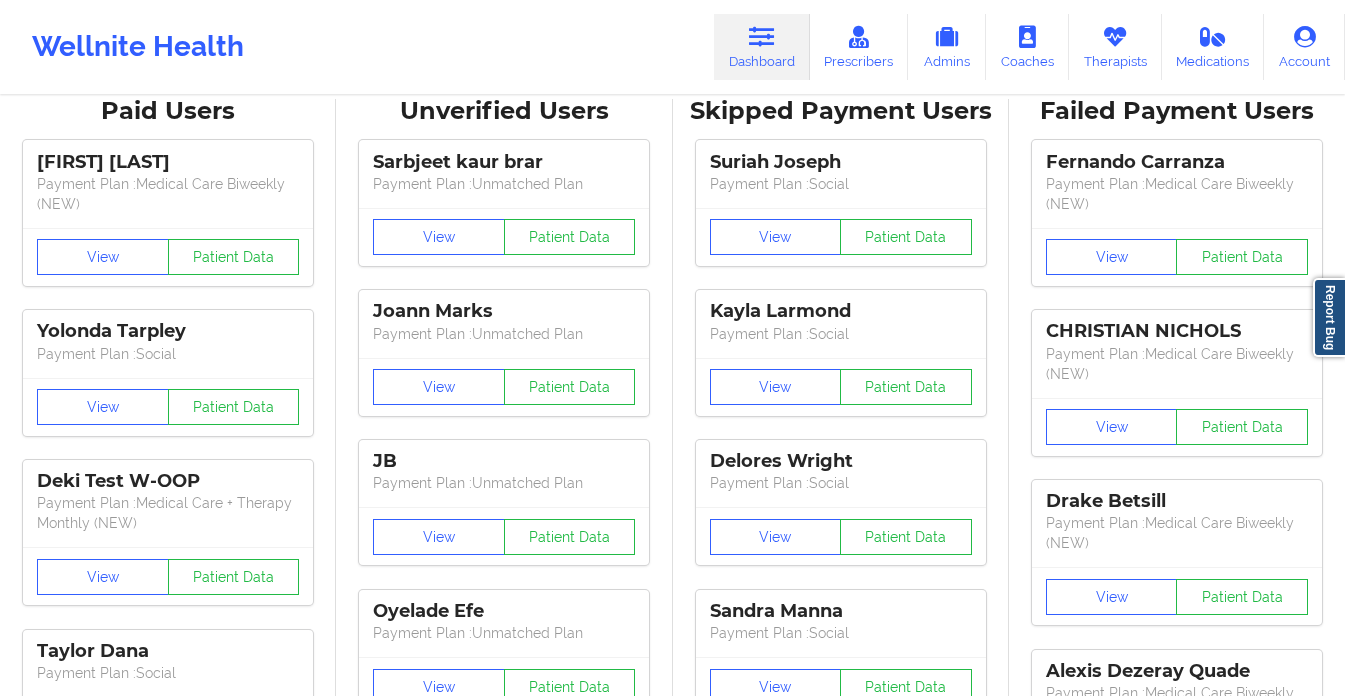 scroll, scrollTop: 0, scrollLeft: 0, axis: both 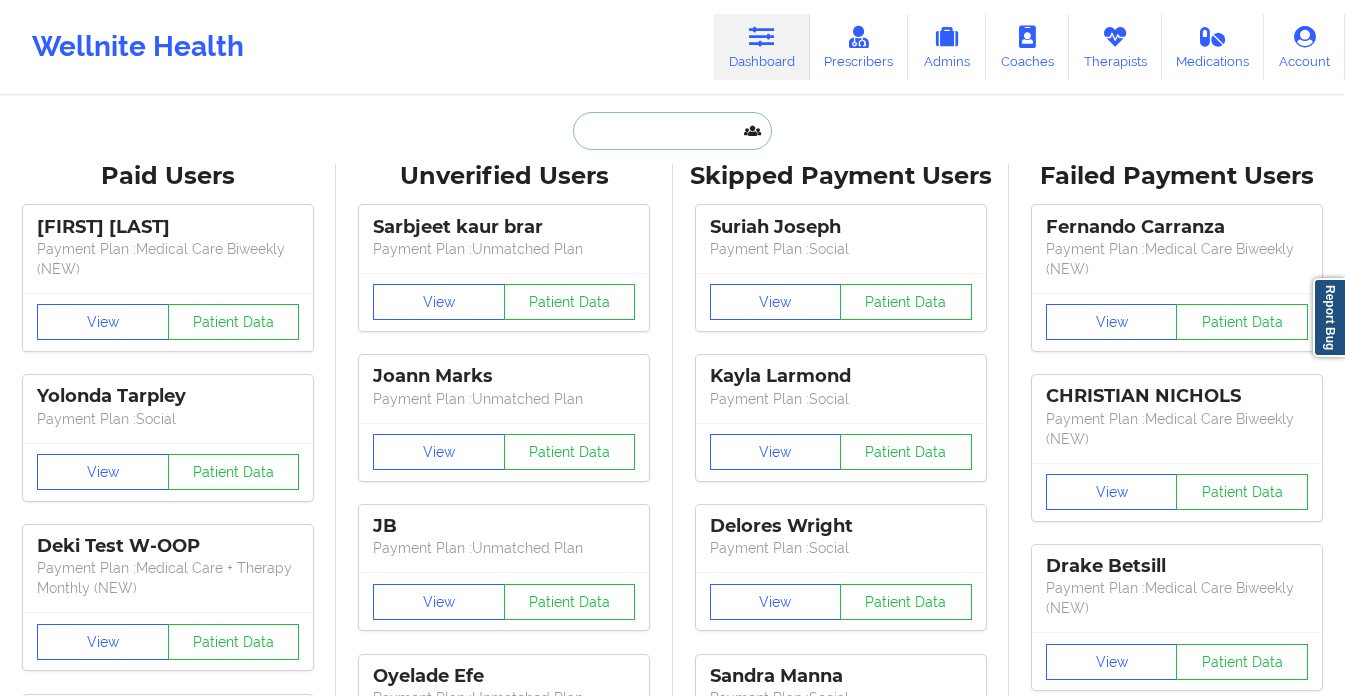 click at bounding box center (672, 131) 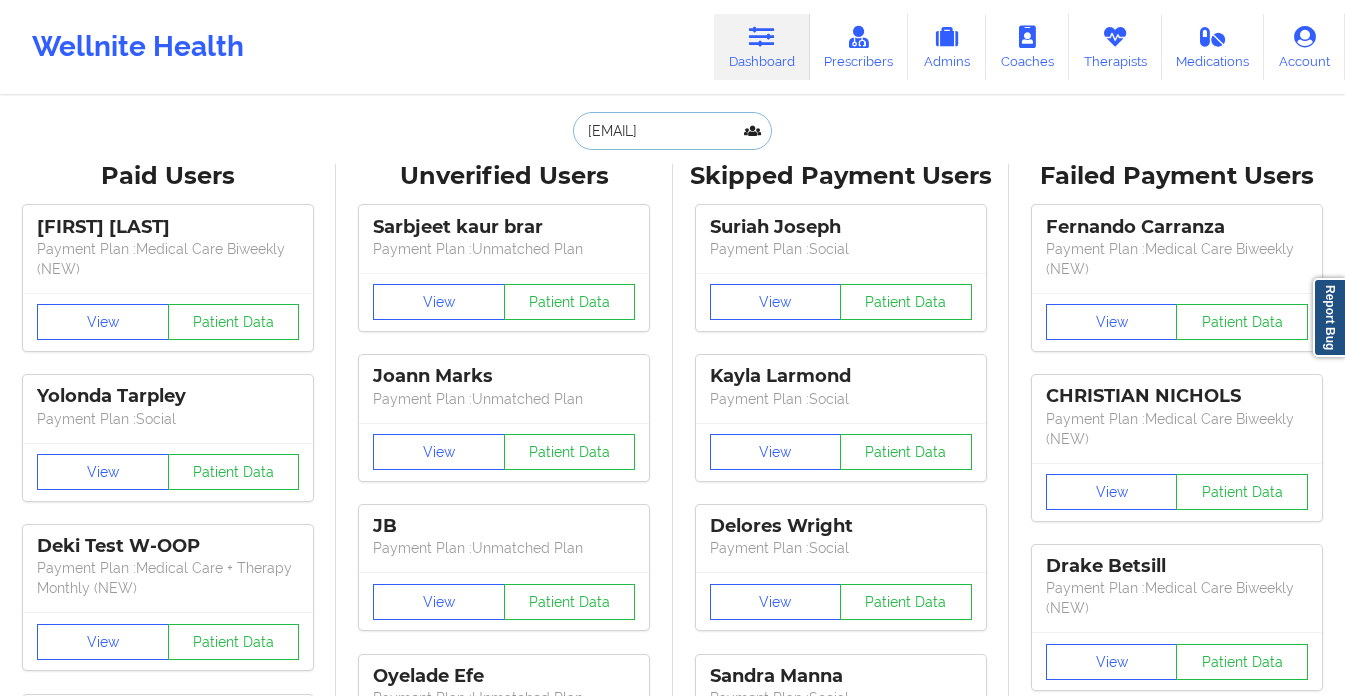 scroll, scrollTop: 0, scrollLeft: 29, axis: horizontal 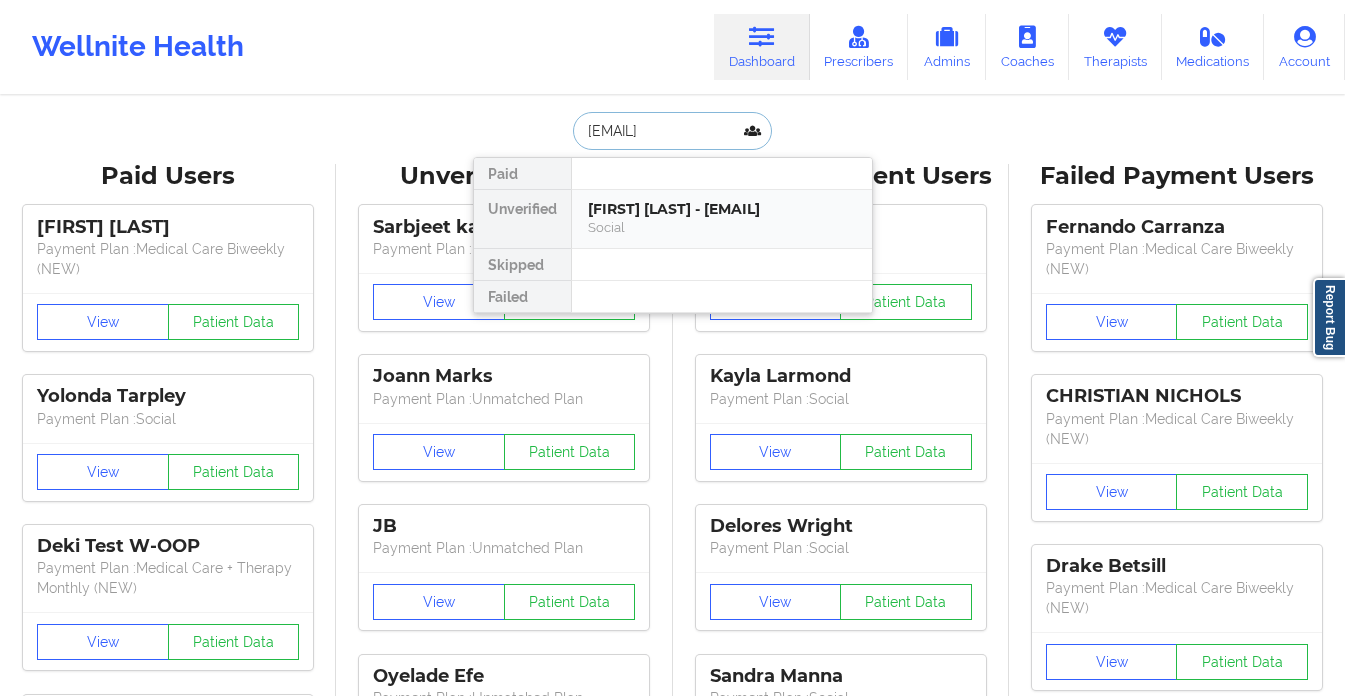 click on "[FIRST] [LAST] - [EMAIL]" at bounding box center [722, 209] 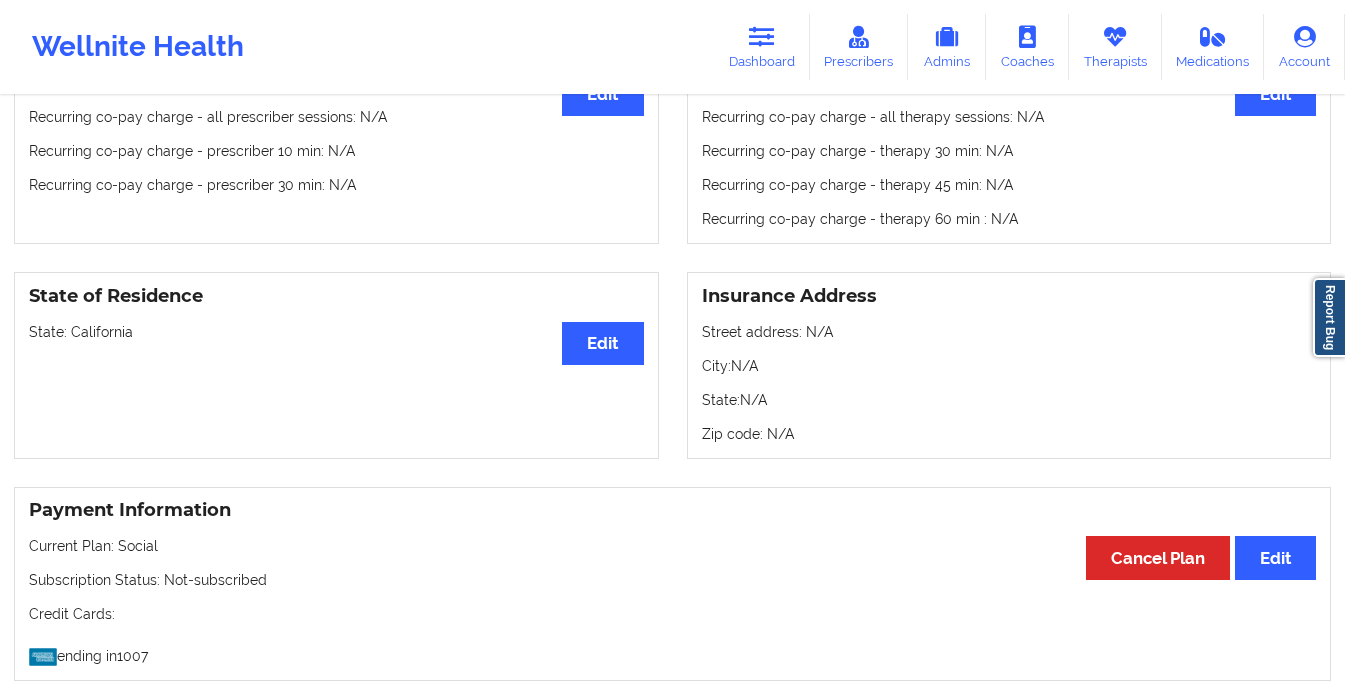 scroll, scrollTop: 1280, scrollLeft: 0, axis: vertical 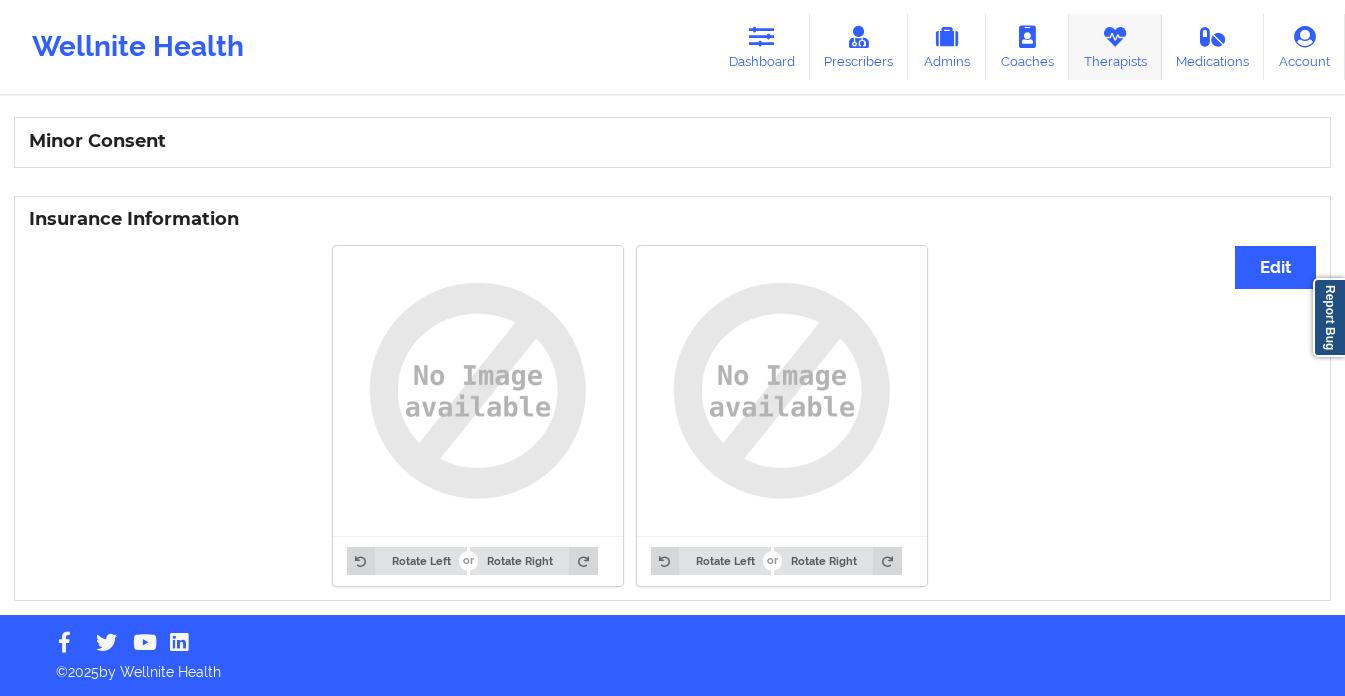 click at bounding box center [1115, 37] 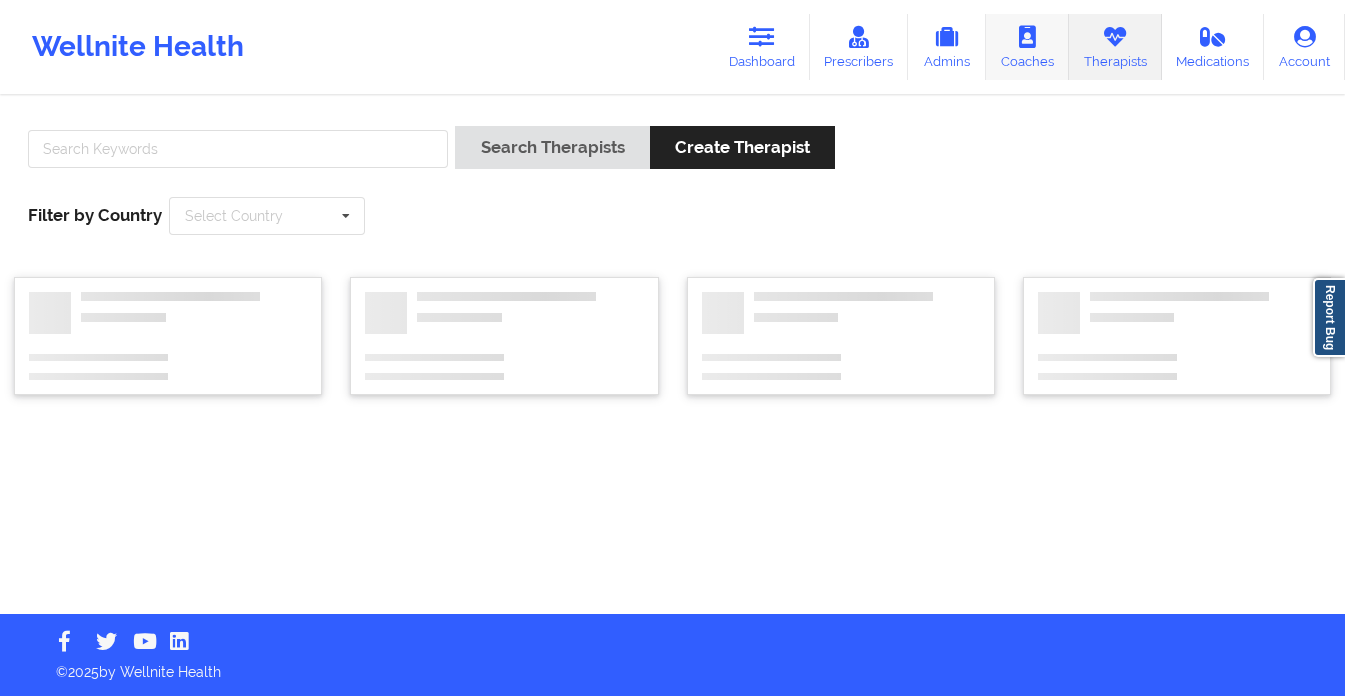 scroll, scrollTop: 0, scrollLeft: 0, axis: both 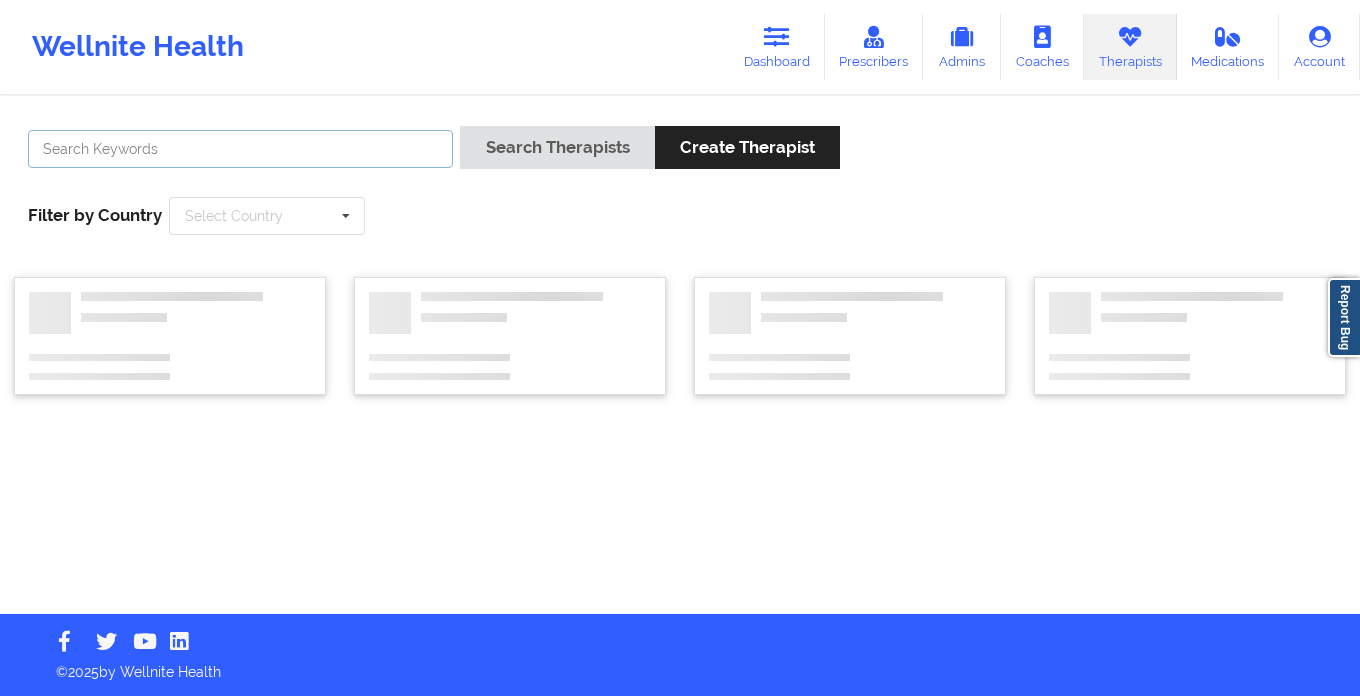 click at bounding box center [240, 149] 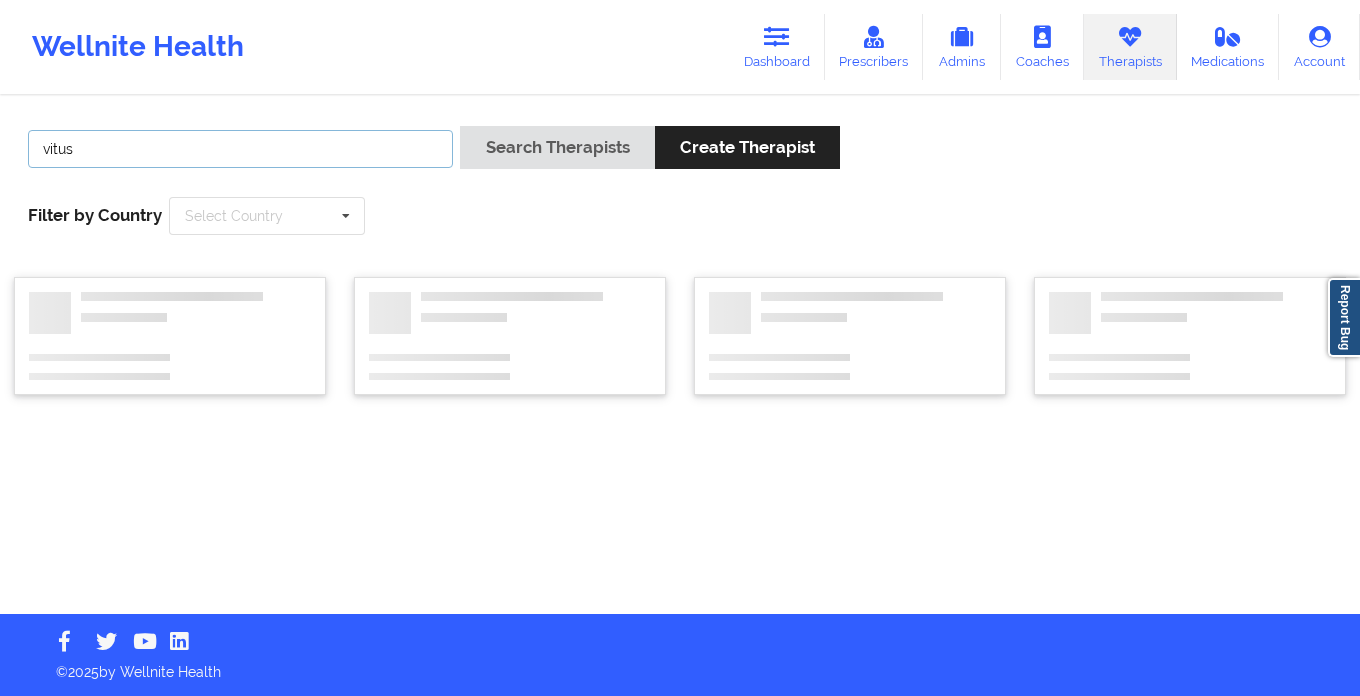 type on "vitus" 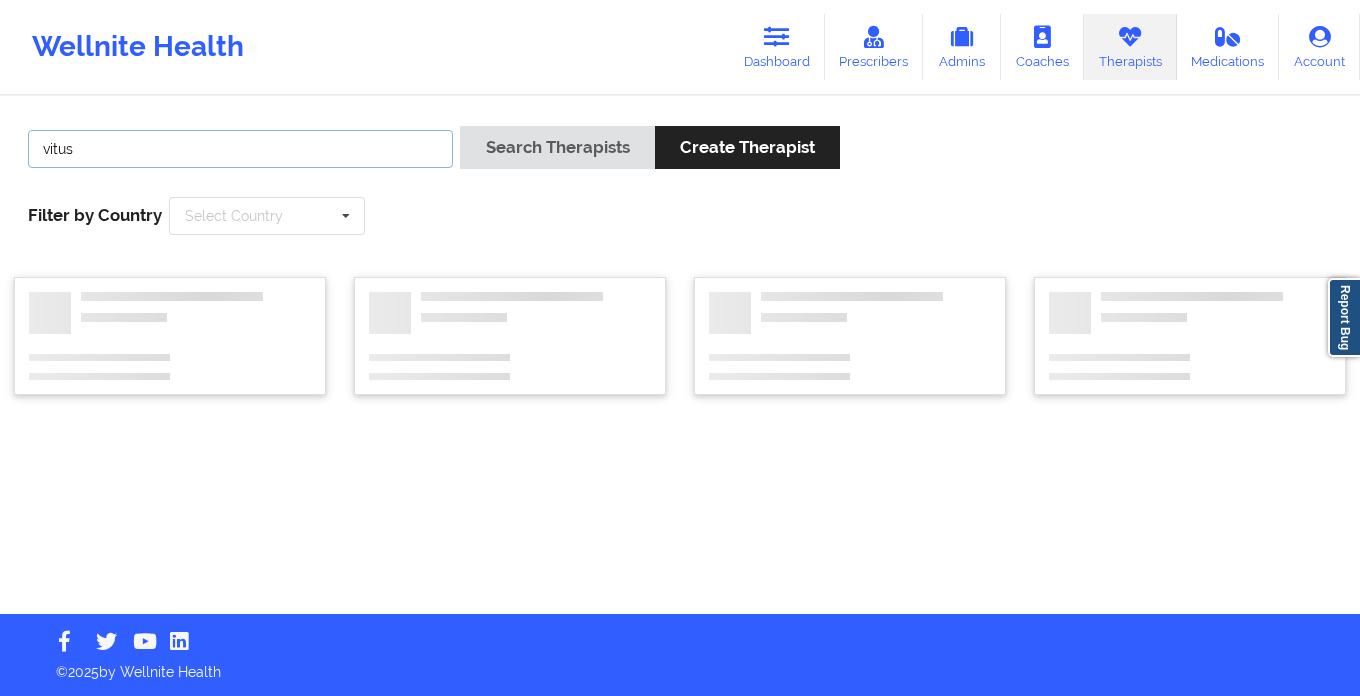 click on "Search Therapists" at bounding box center (557, 147) 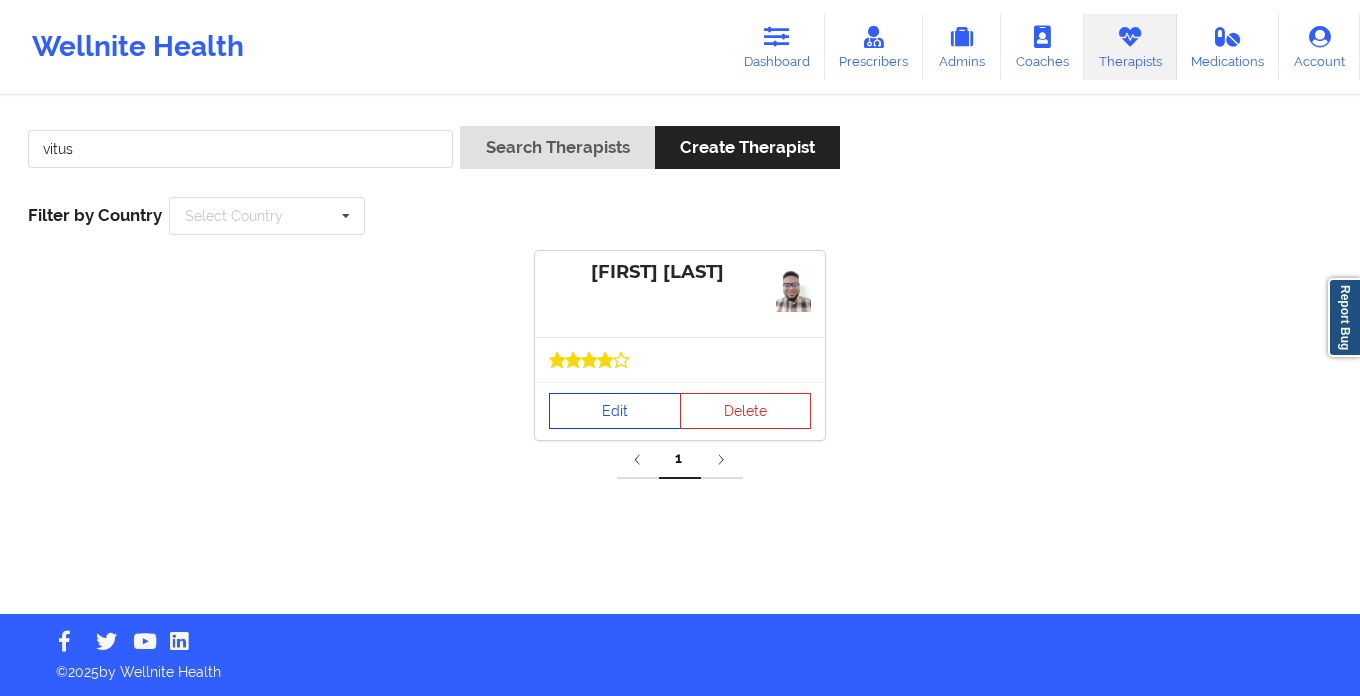 click on "Edit" at bounding box center [615, 411] 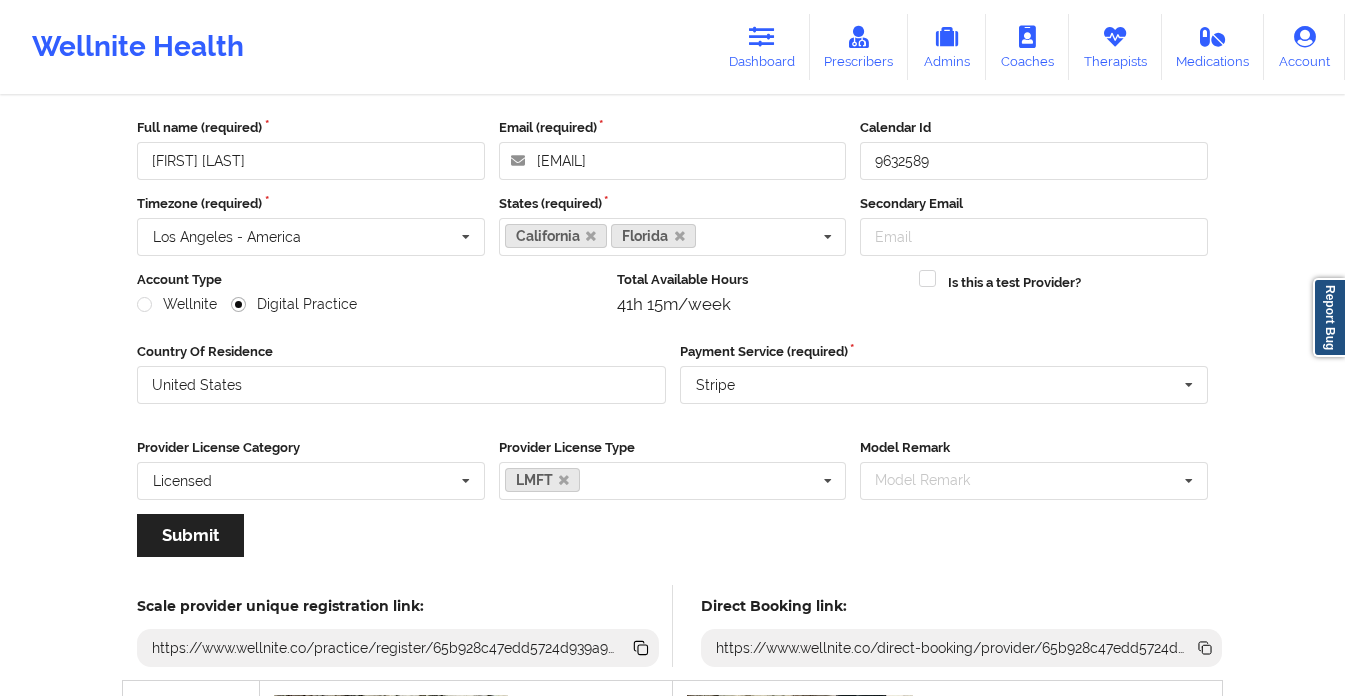 scroll, scrollTop: 373, scrollLeft: 0, axis: vertical 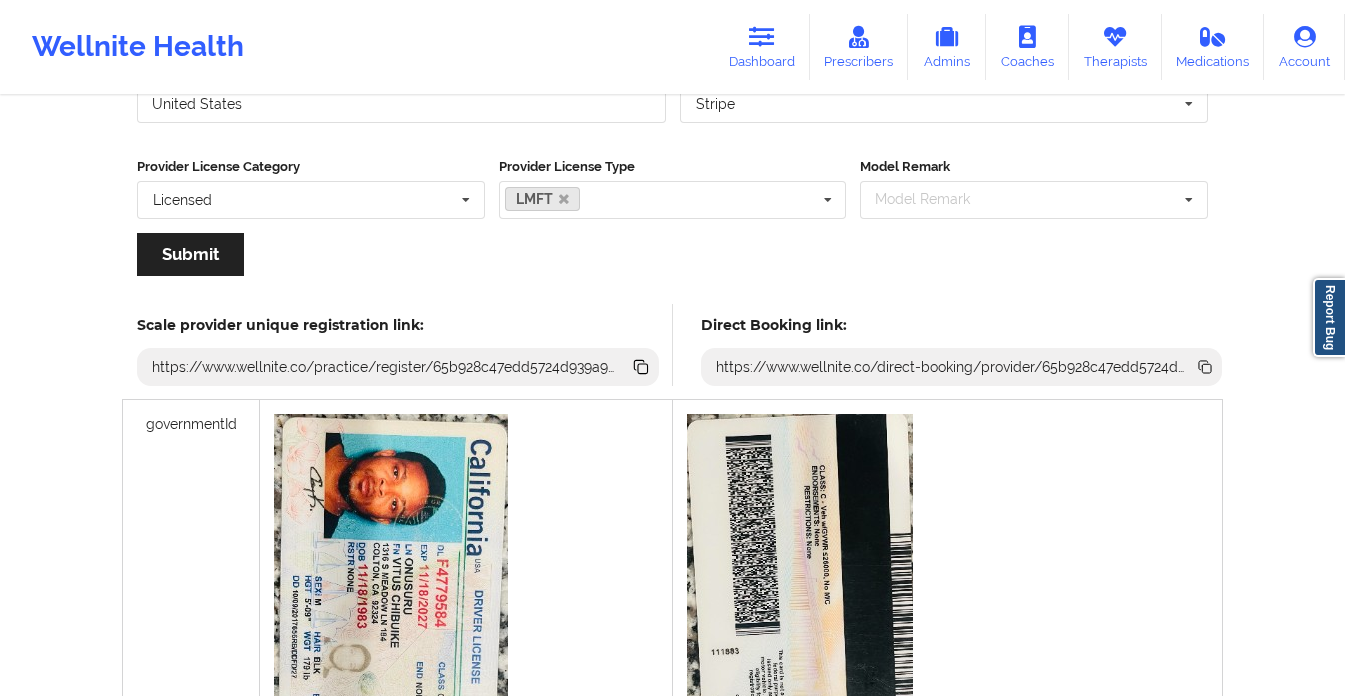 click 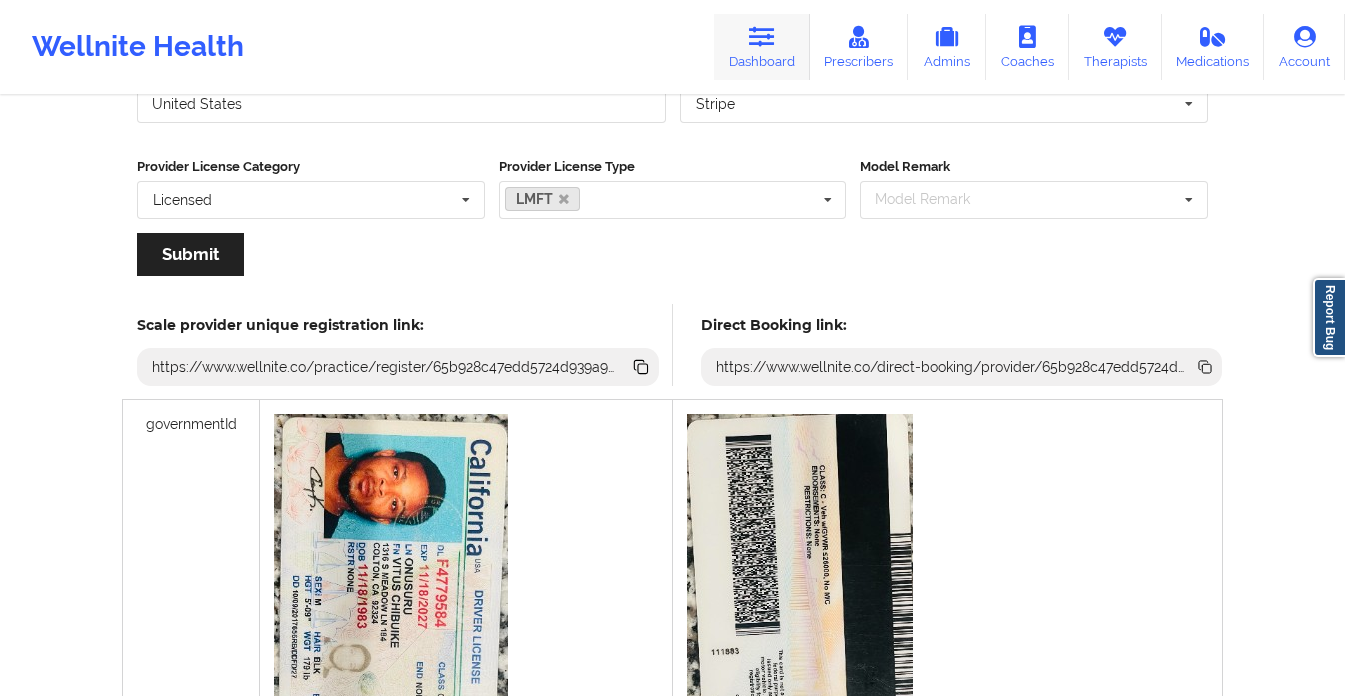 click at bounding box center [762, 37] 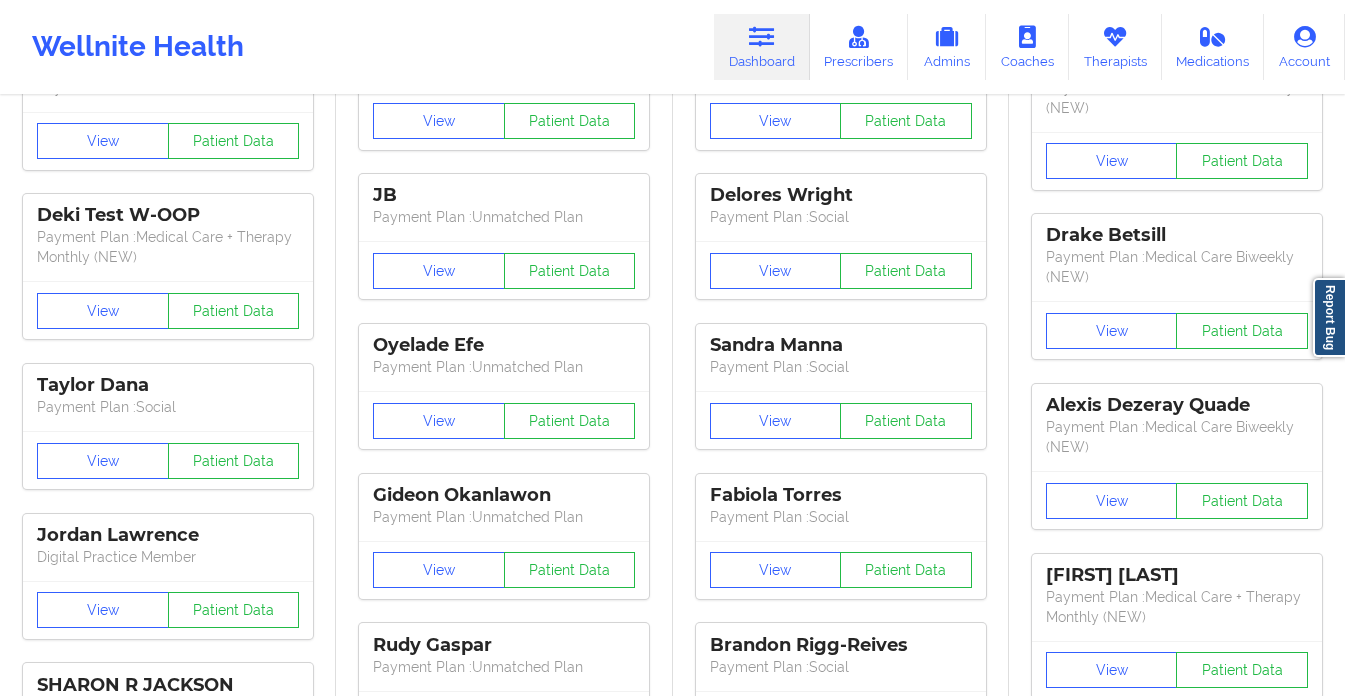 scroll, scrollTop: 0, scrollLeft: 0, axis: both 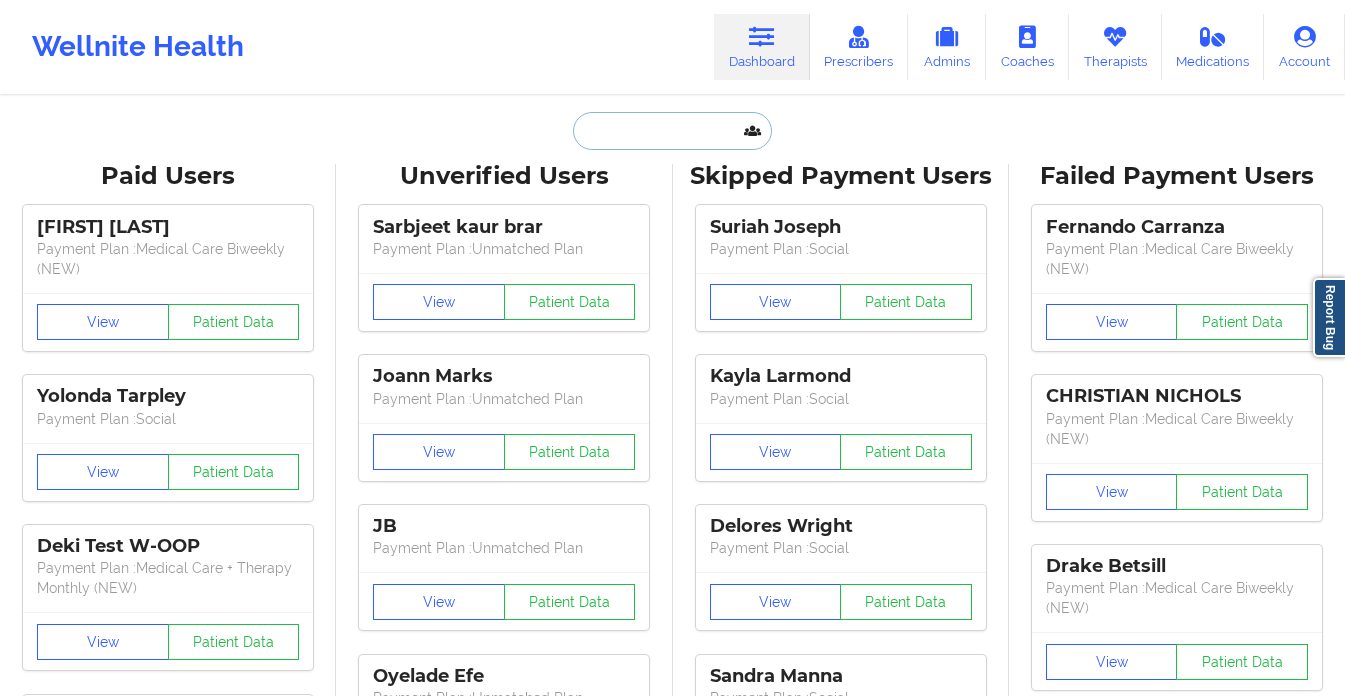 click at bounding box center (672, 131) 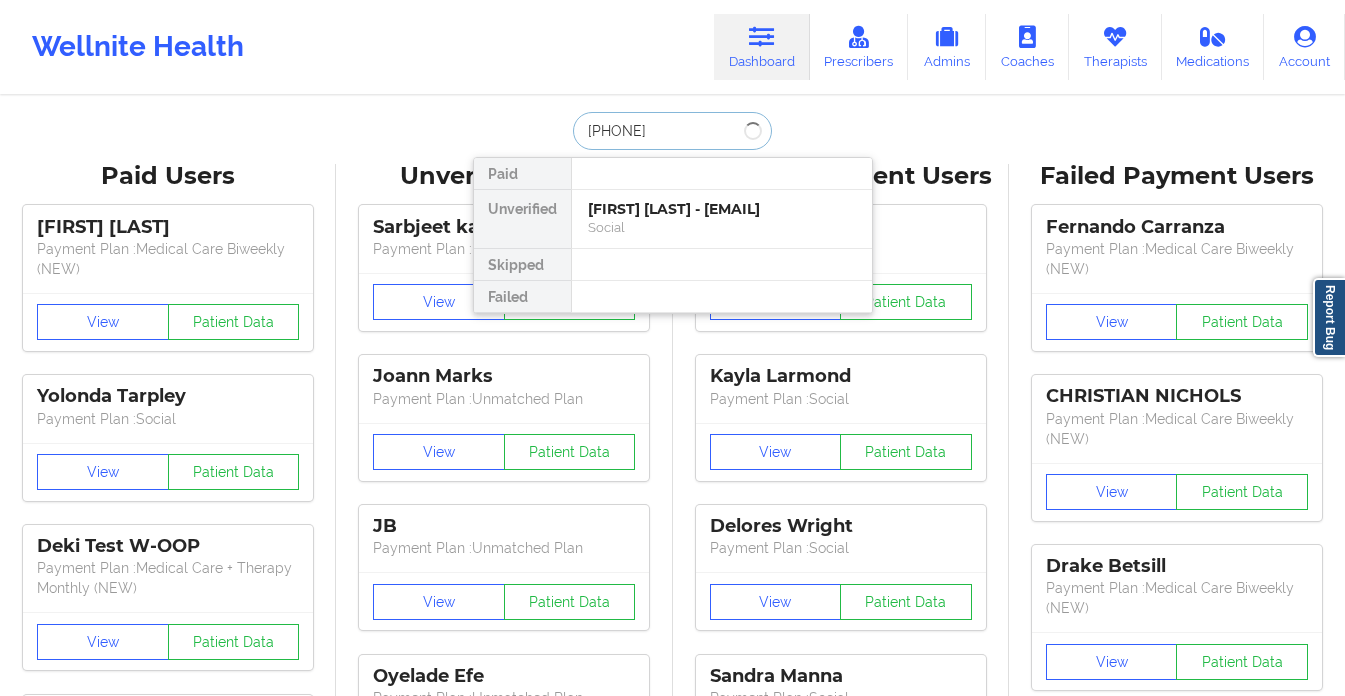 click on "[PHONE]" at bounding box center [672, 131] 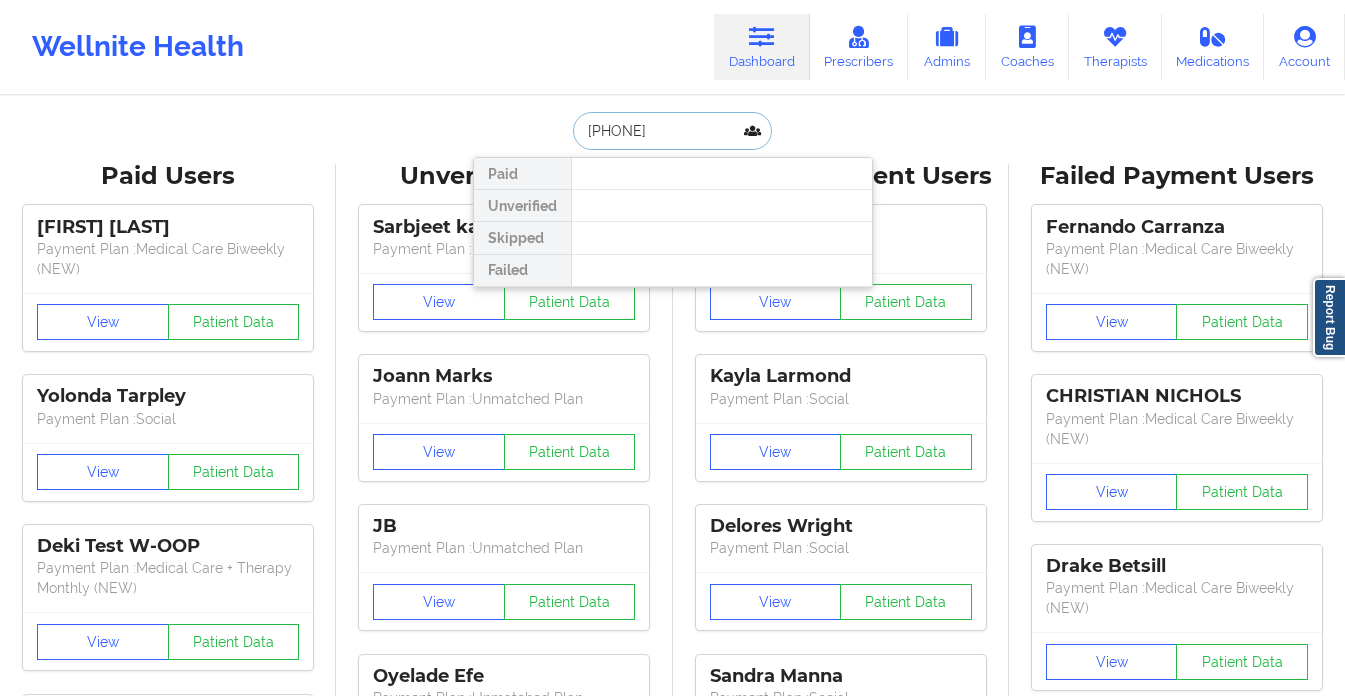 paste on "[EMAIL]" 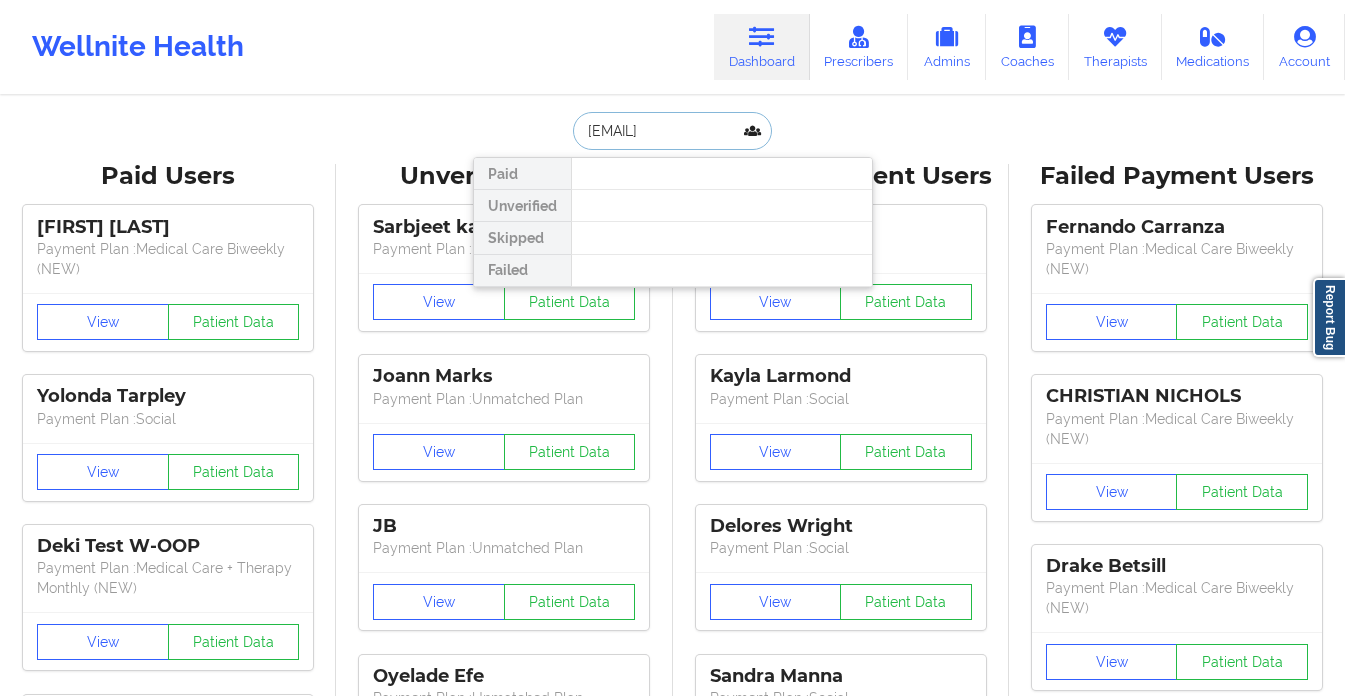 scroll, scrollTop: 0, scrollLeft: 25, axis: horizontal 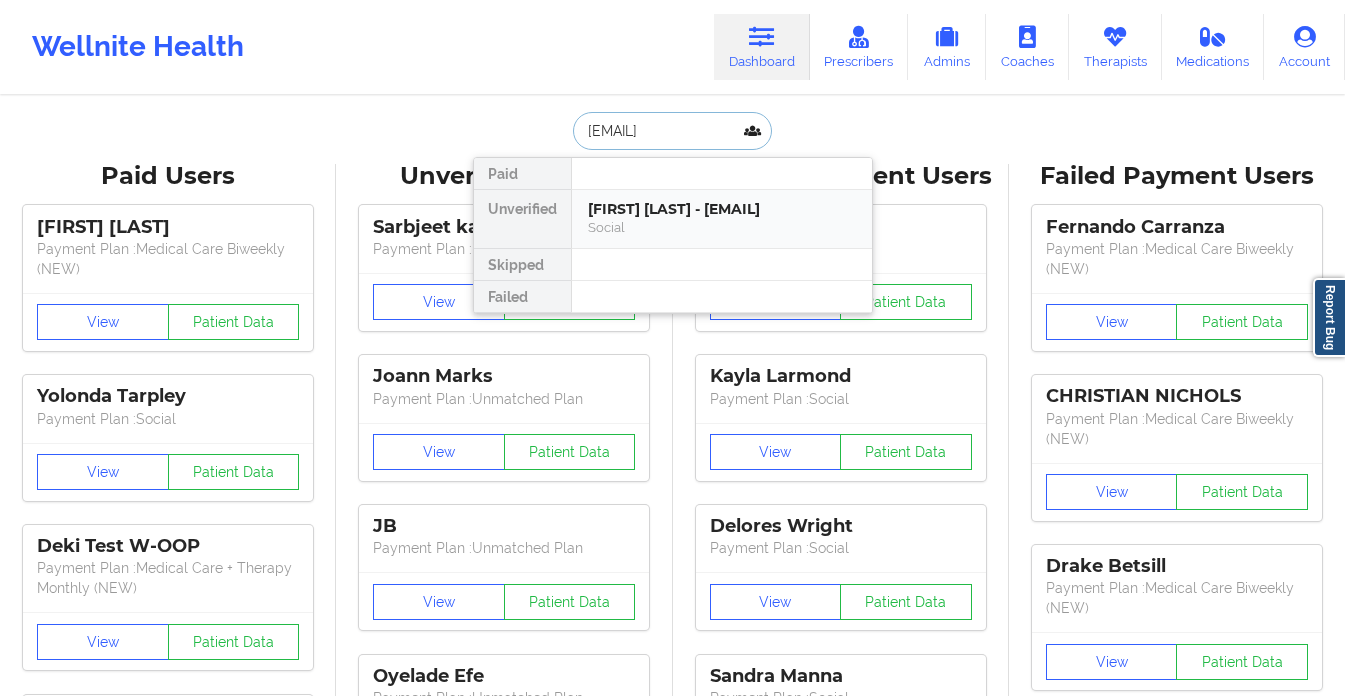 click on "[FIRST] [LAST] - [EMAIL]" at bounding box center (722, 209) 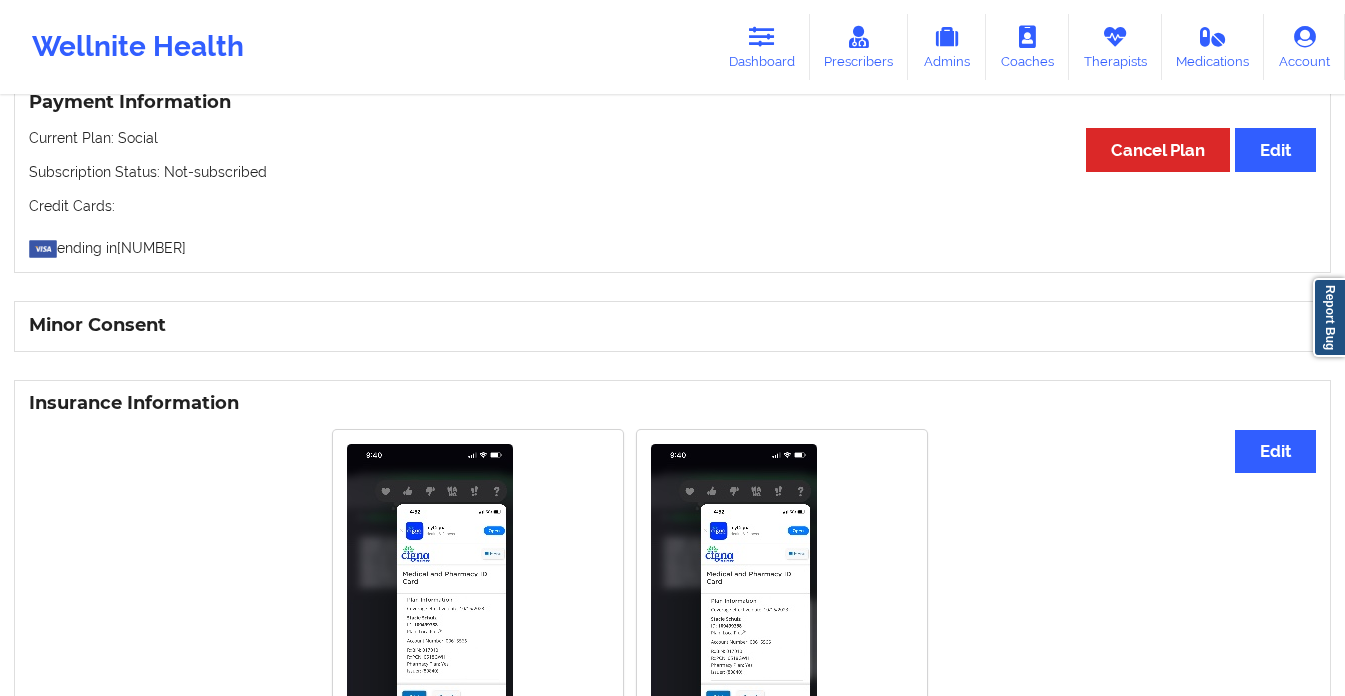 scroll, scrollTop: 1378, scrollLeft: 0, axis: vertical 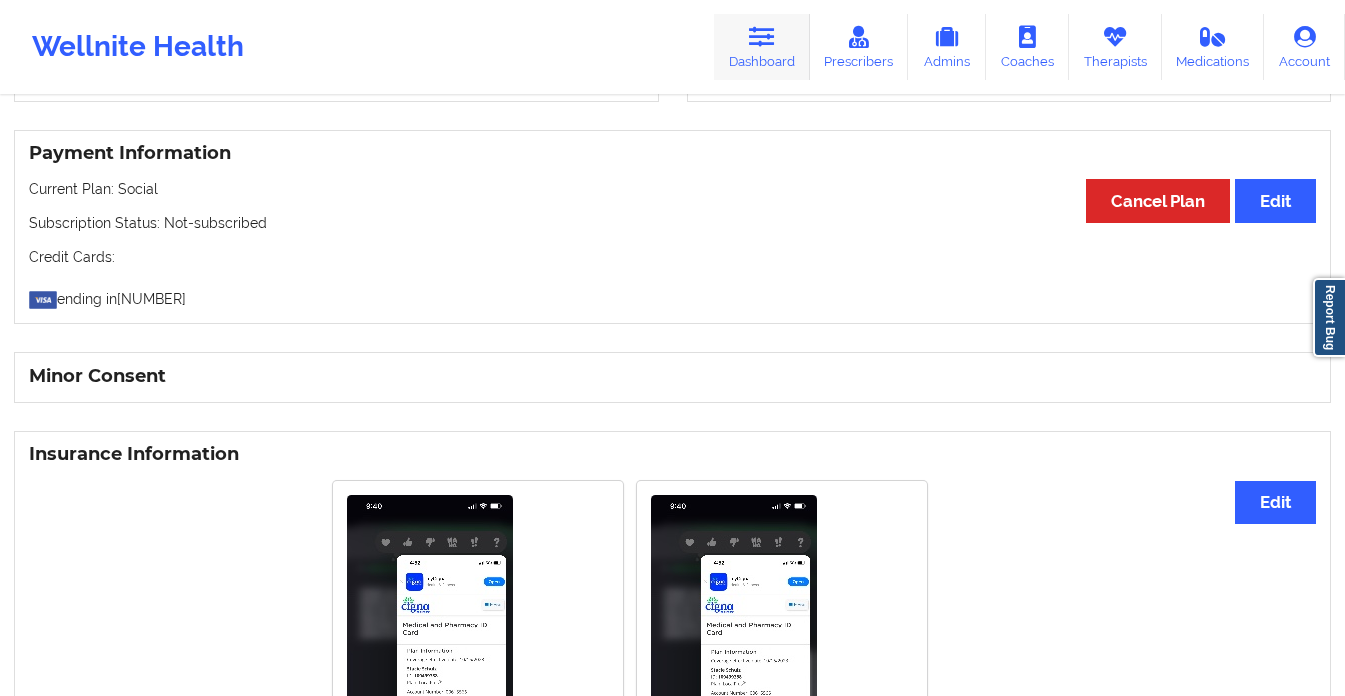 click on "Dashboard" at bounding box center [762, 47] 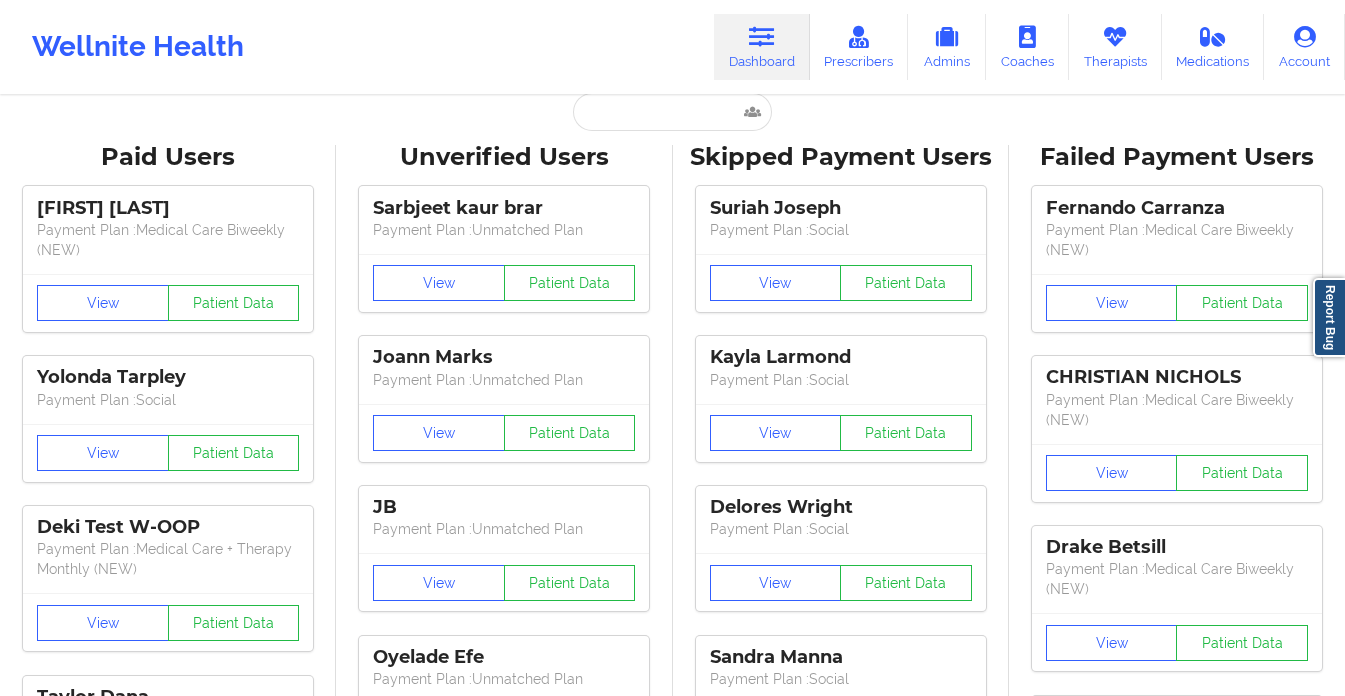 scroll, scrollTop: 0, scrollLeft: 0, axis: both 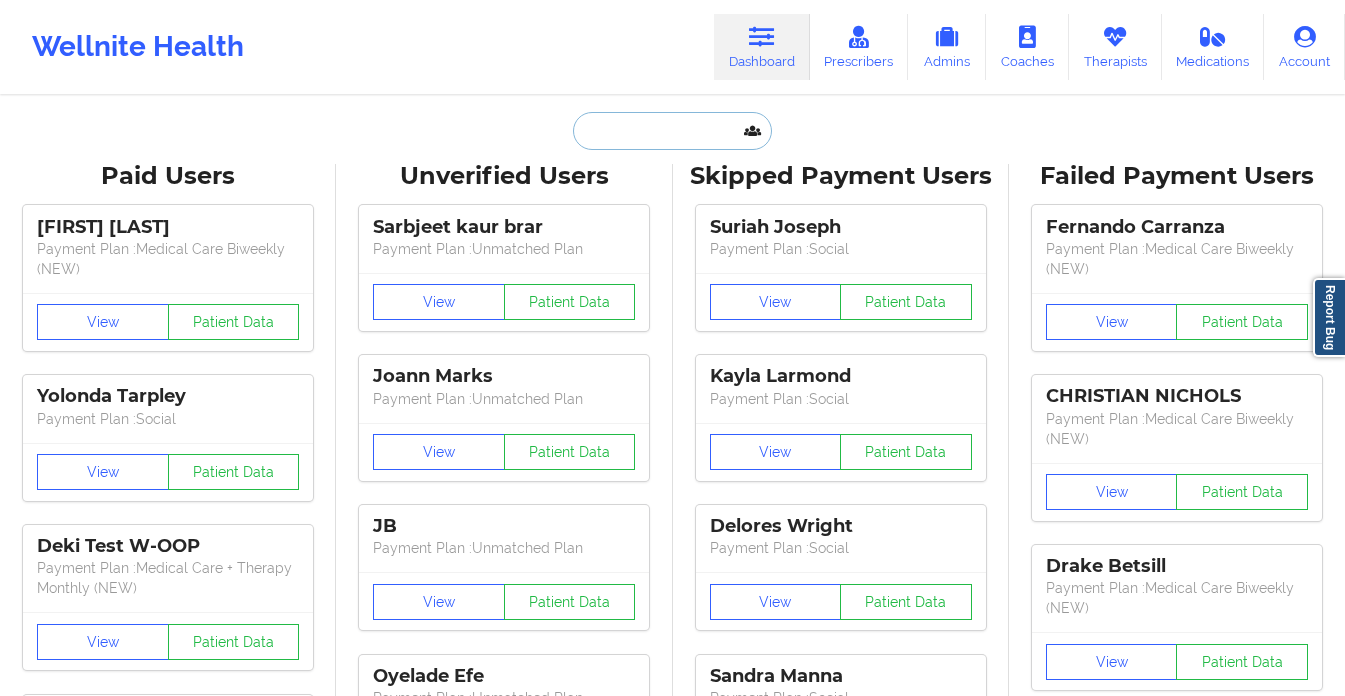 click at bounding box center (672, 131) 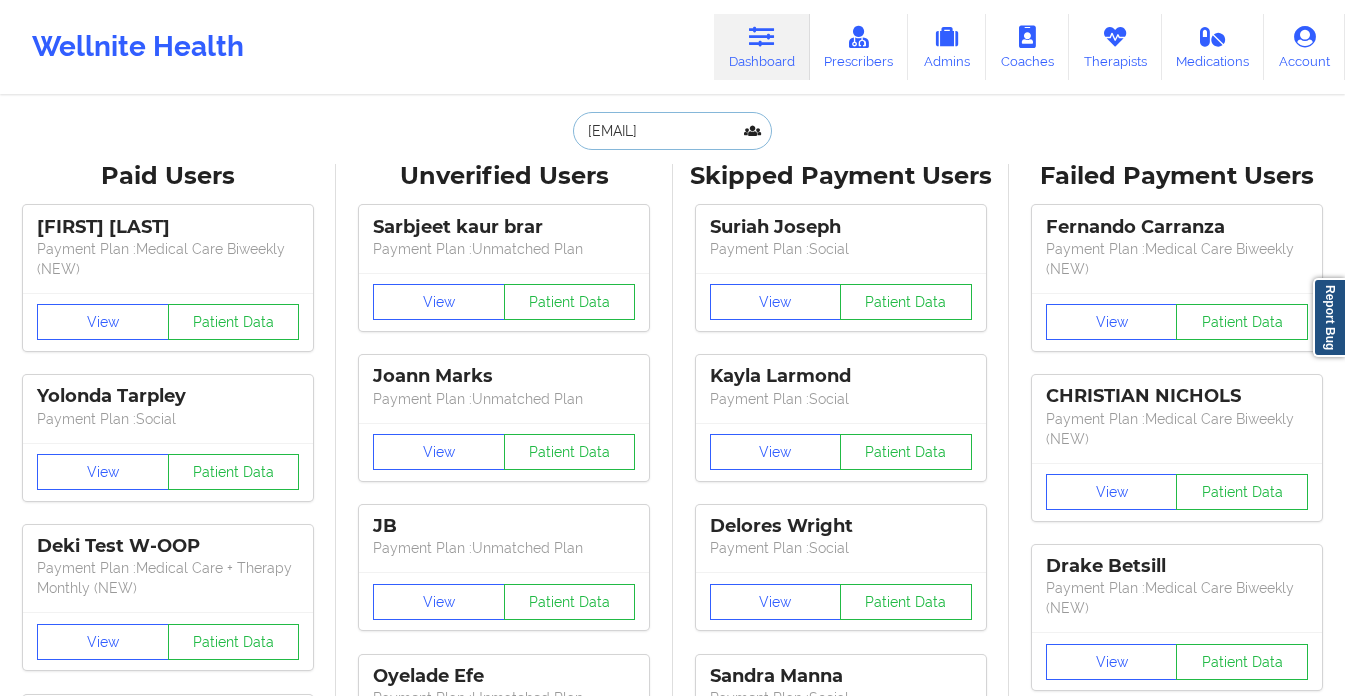 scroll, scrollTop: 0, scrollLeft: 29, axis: horizontal 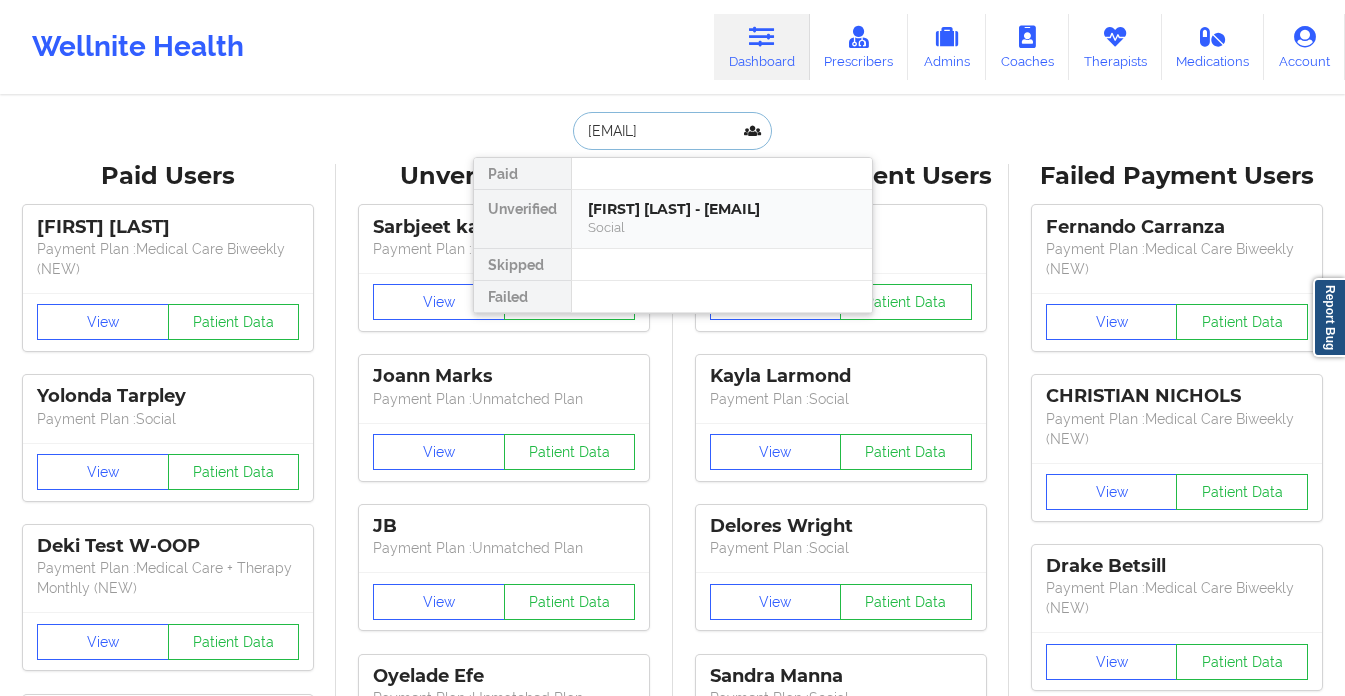 click on "Social" at bounding box center (722, 227) 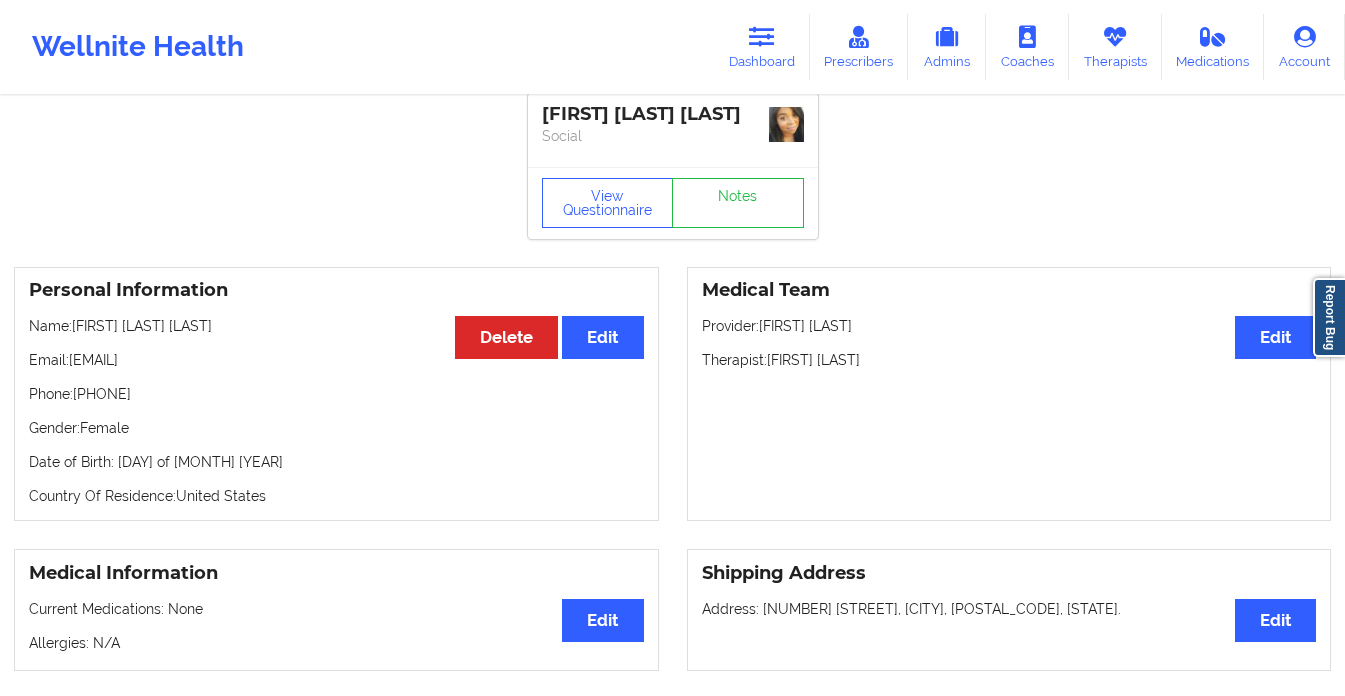 scroll, scrollTop: 0, scrollLeft: 0, axis: both 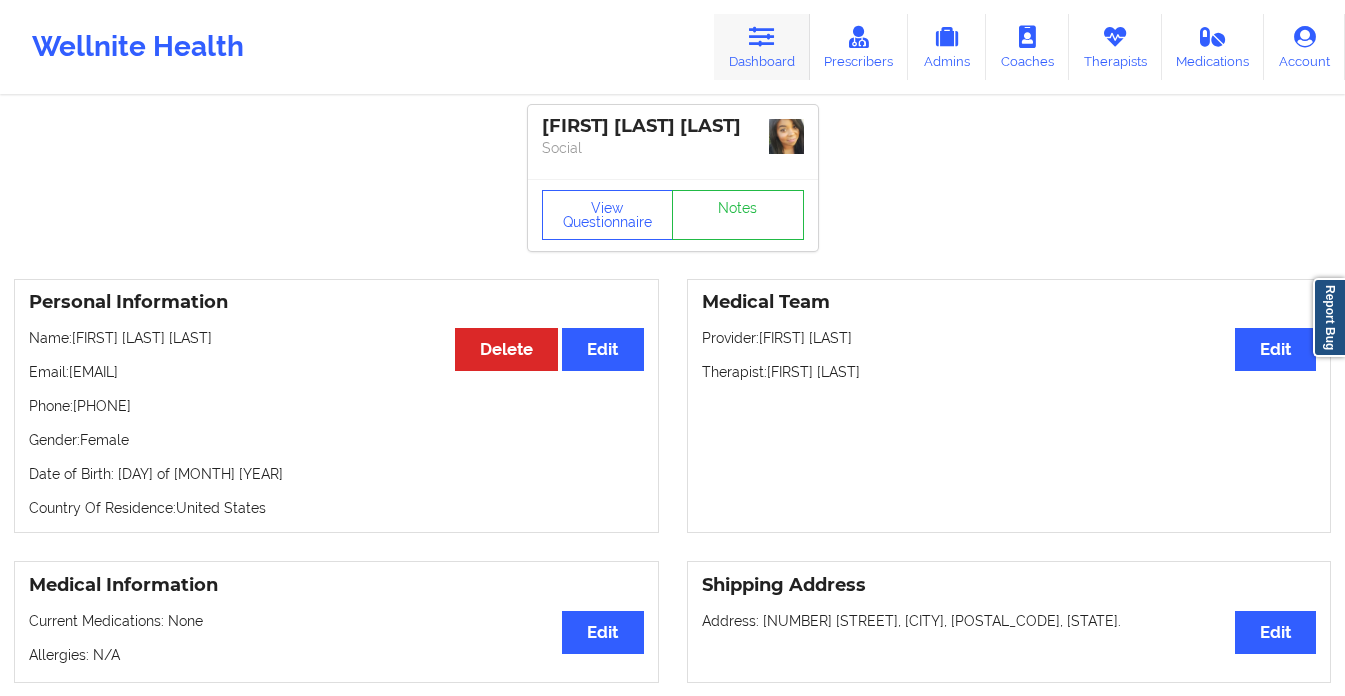 click at bounding box center [762, 37] 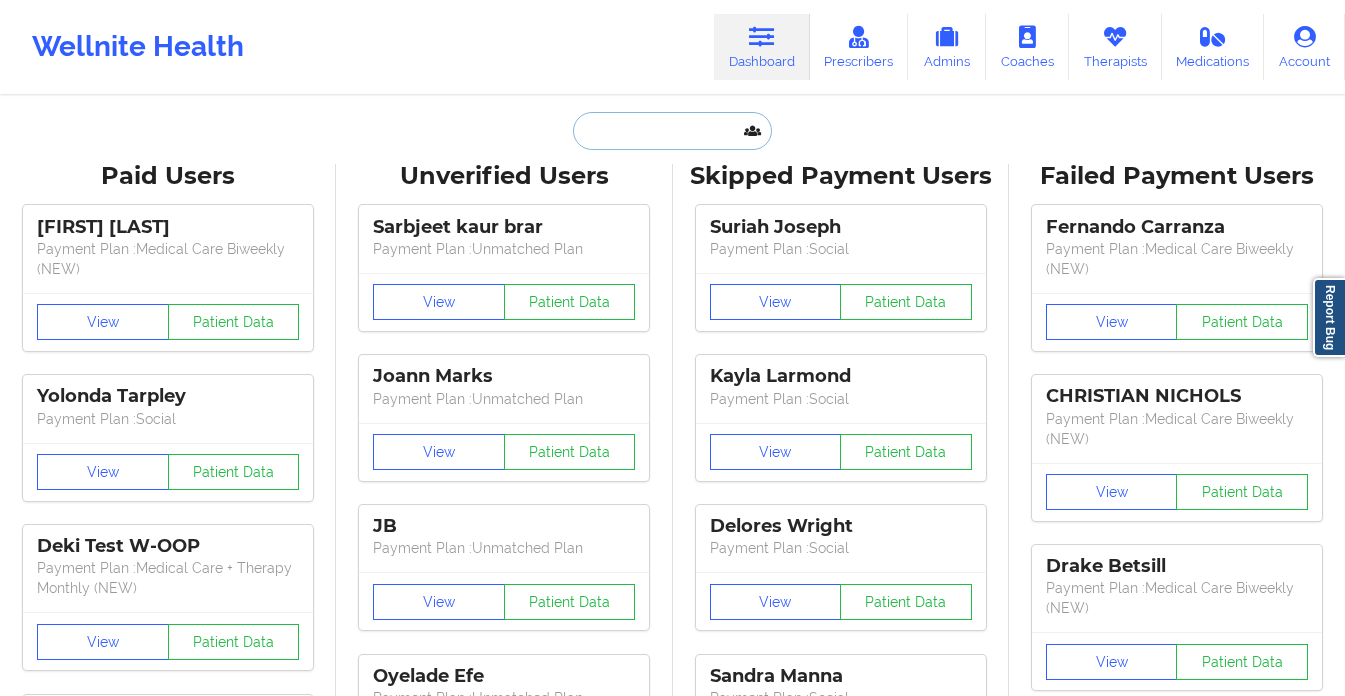 click at bounding box center [672, 131] 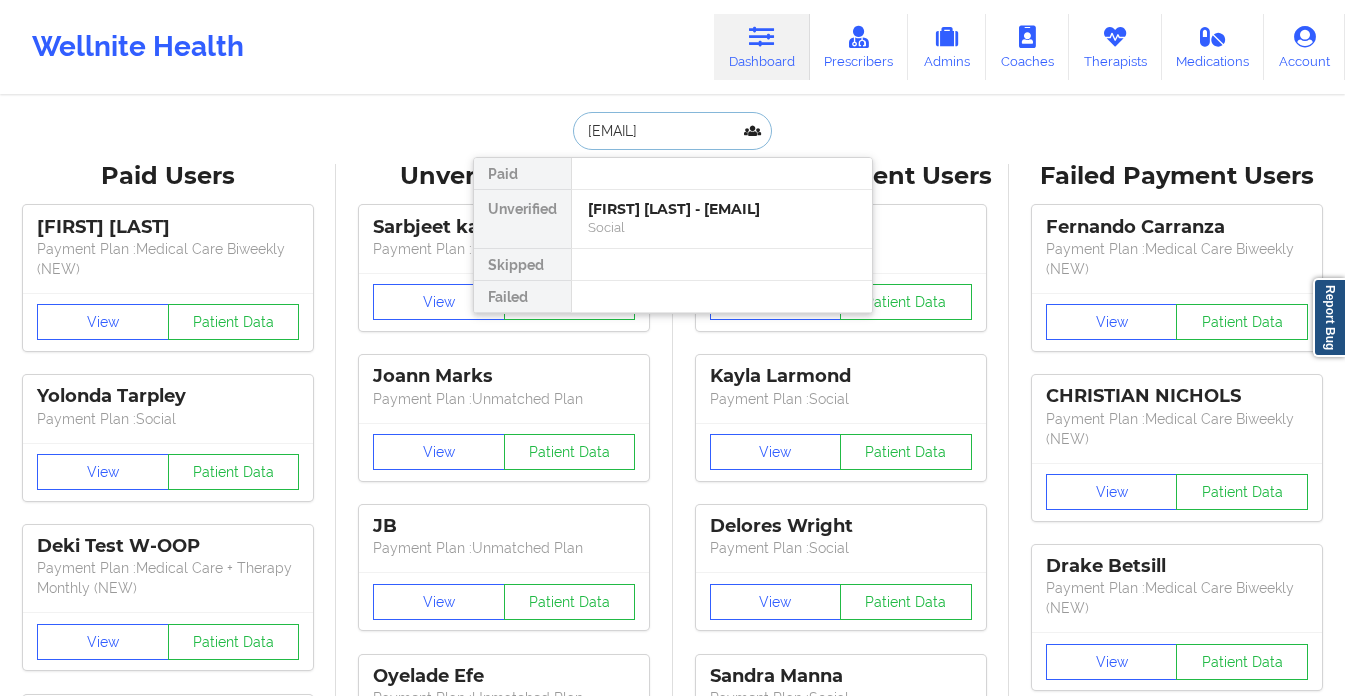 scroll, scrollTop: 0, scrollLeft: 27, axis: horizontal 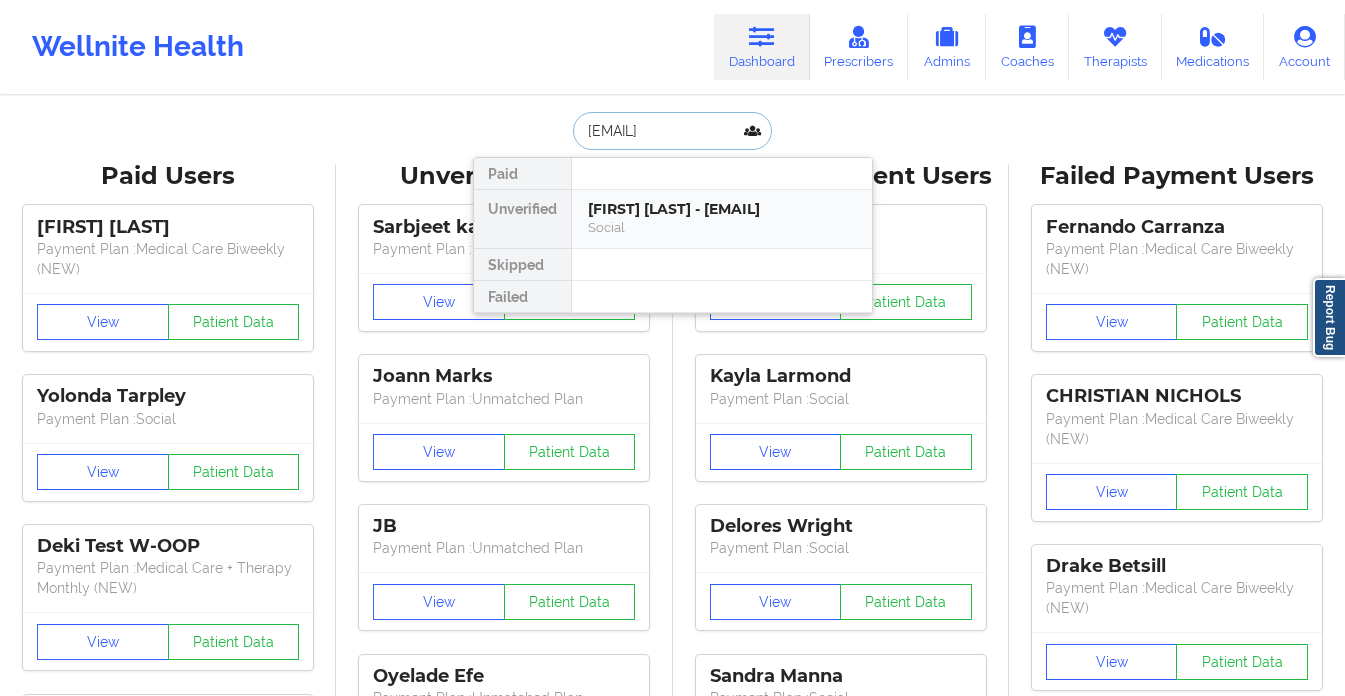 click on "Social" at bounding box center (722, 227) 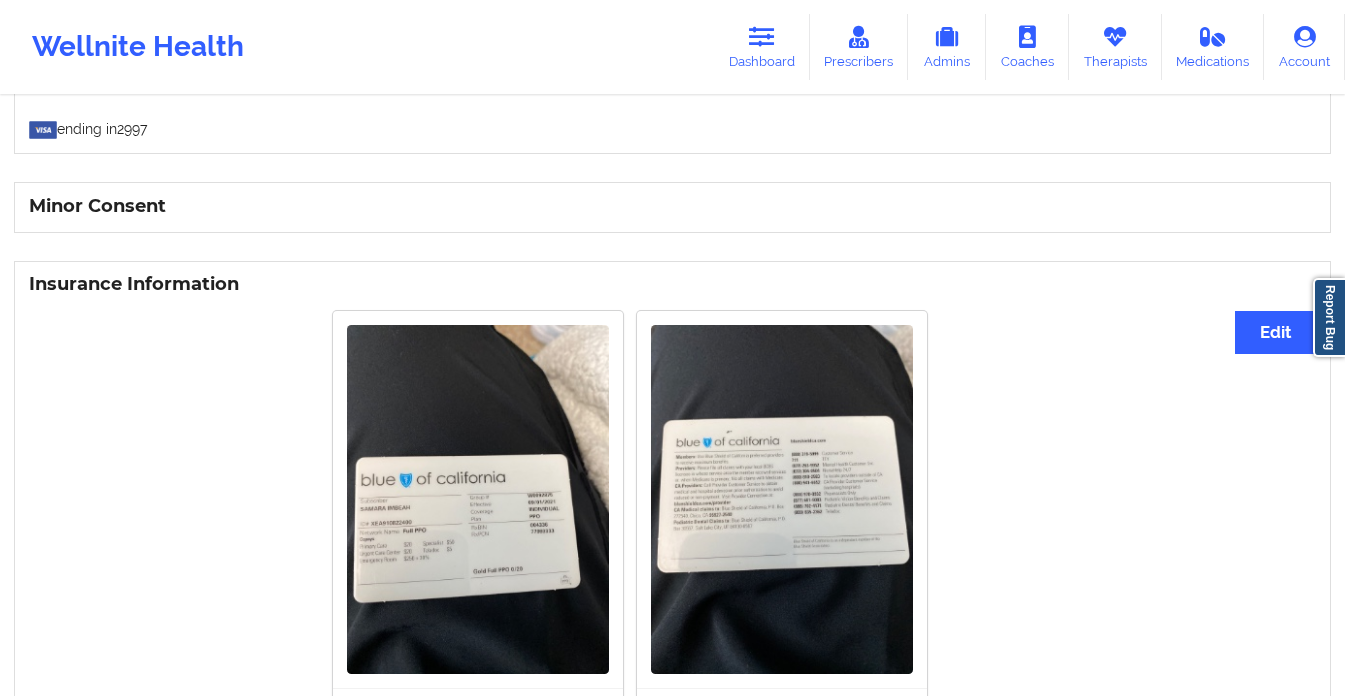 scroll, scrollTop: 1186, scrollLeft: 0, axis: vertical 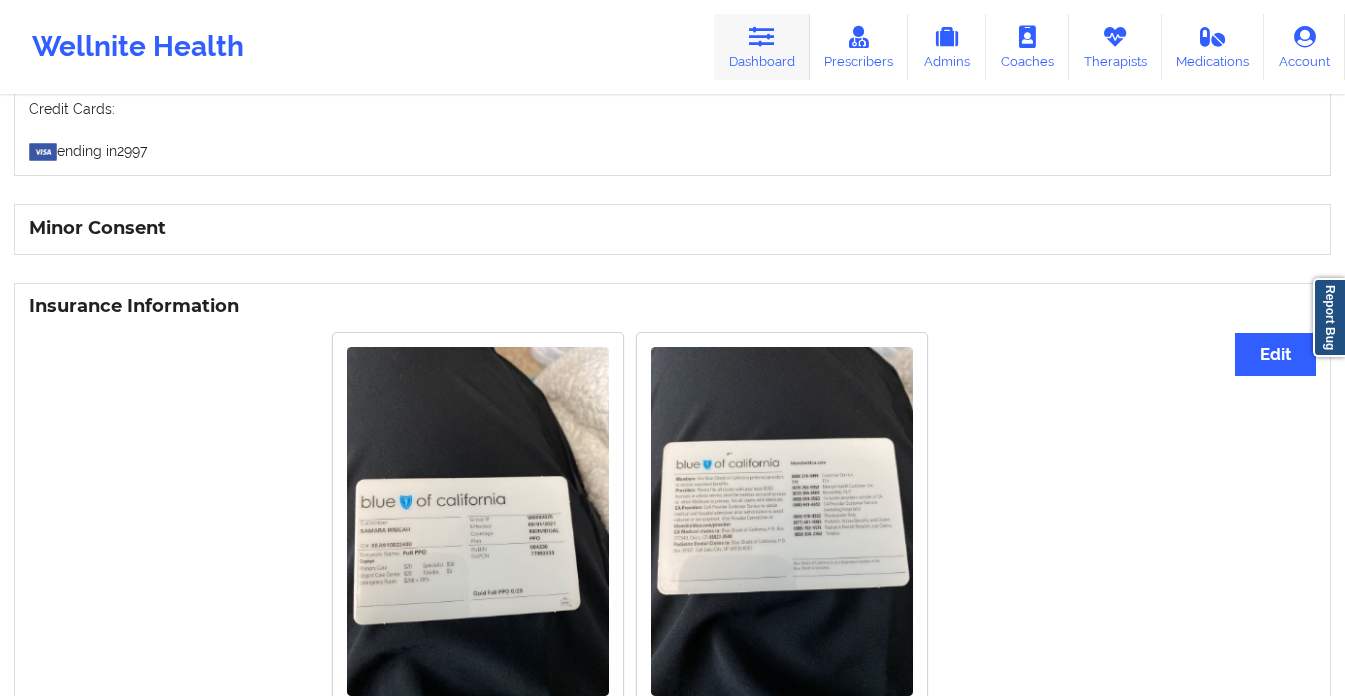 click at bounding box center (762, 37) 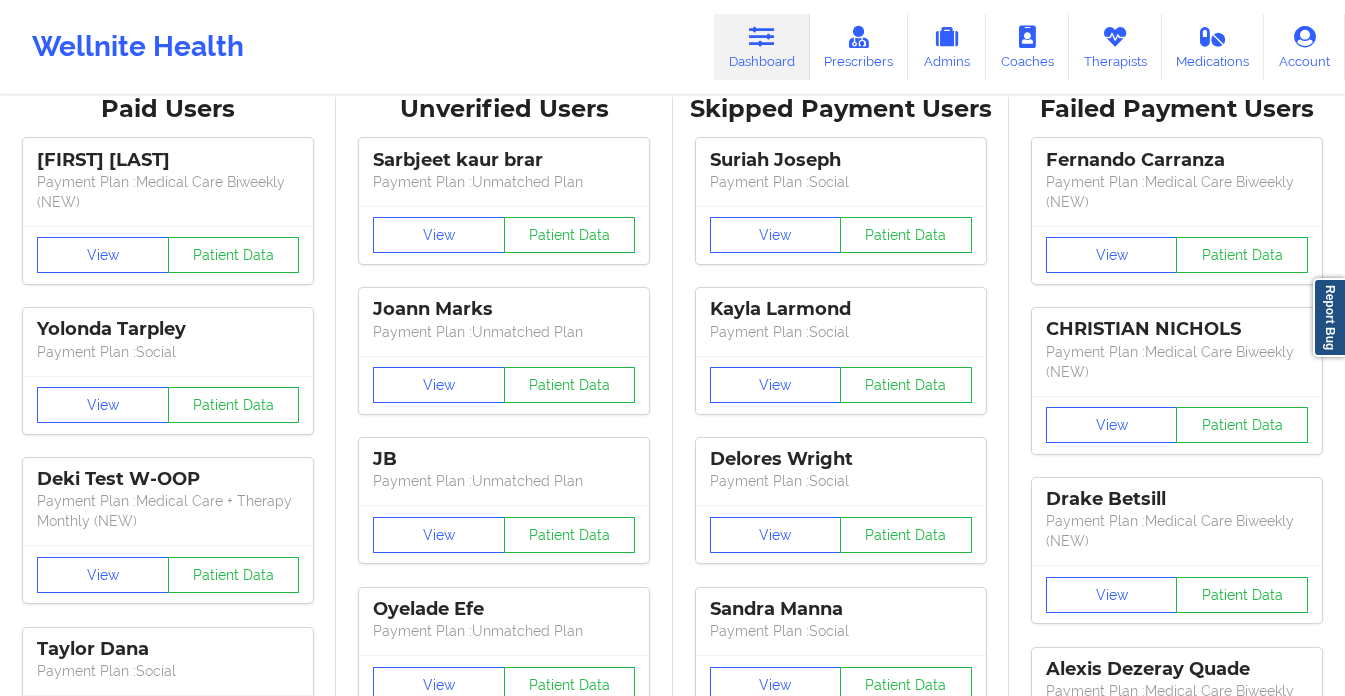 scroll, scrollTop: 0, scrollLeft: 0, axis: both 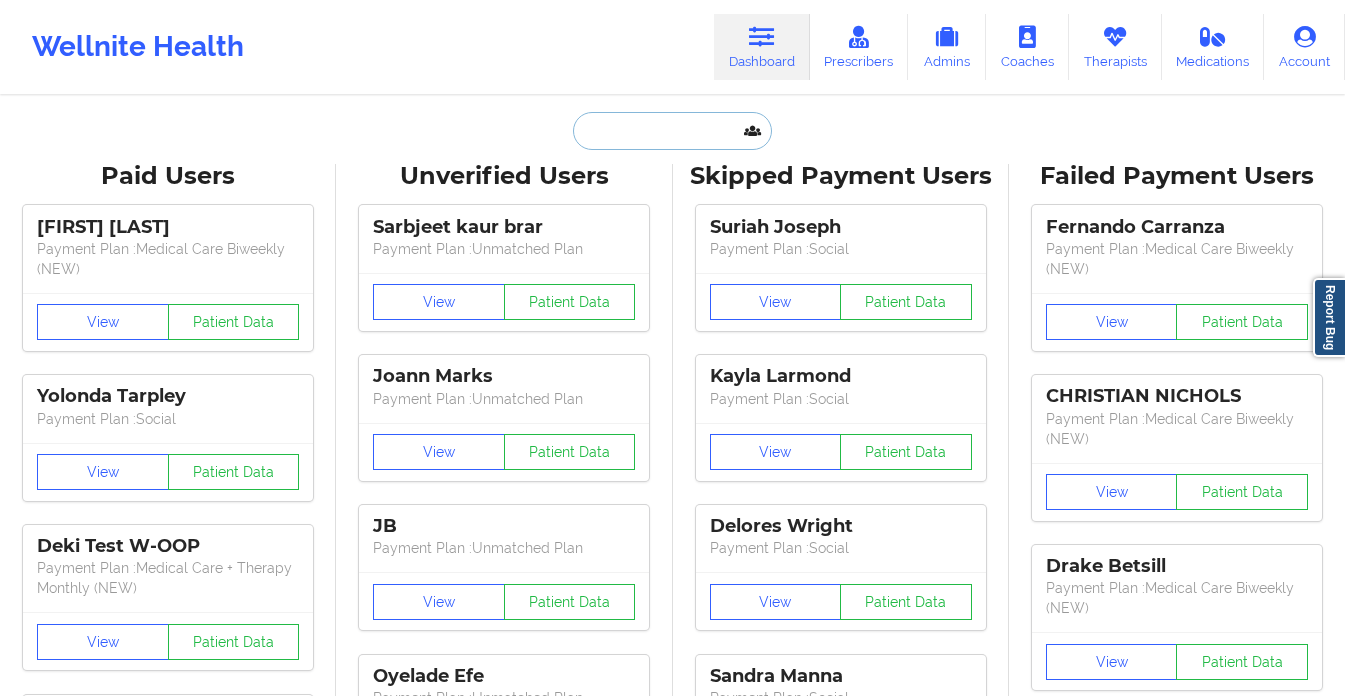click at bounding box center [672, 131] 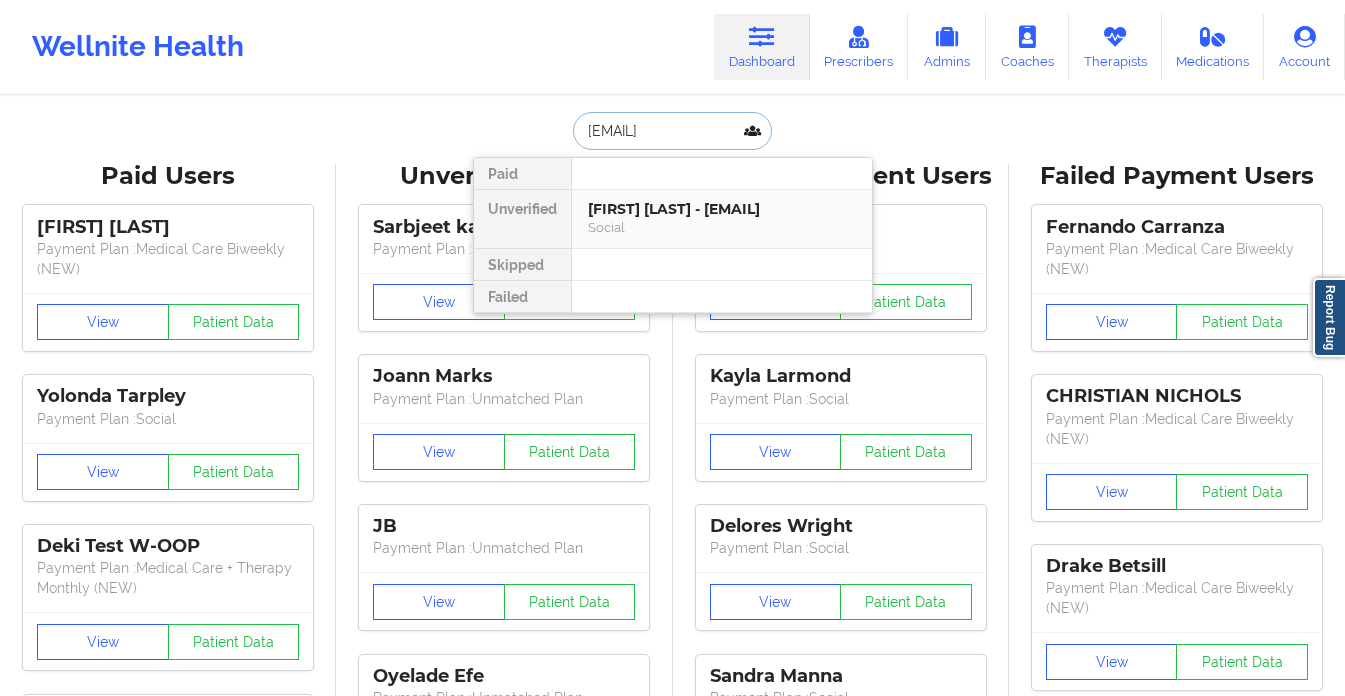 click on "[FIRST] [LAST] - [EMAIL]" at bounding box center (722, 209) 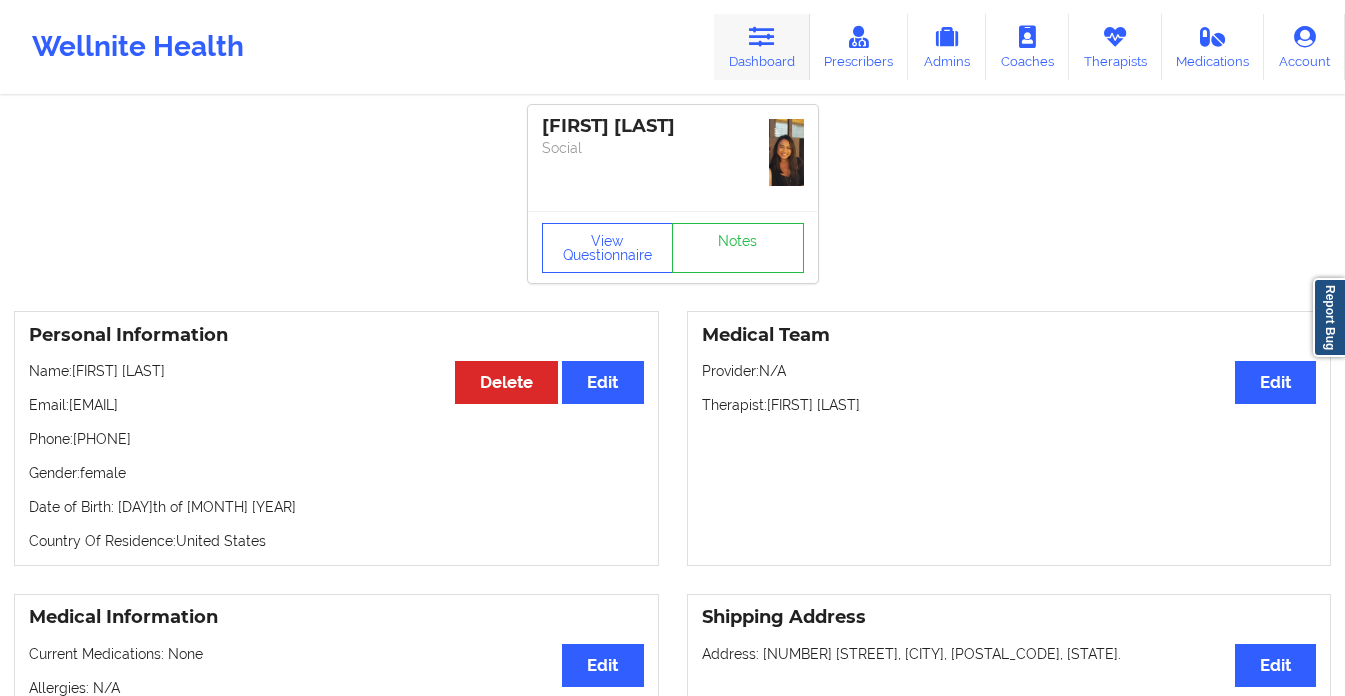click on "Dashboard" at bounding box center [762, 47] 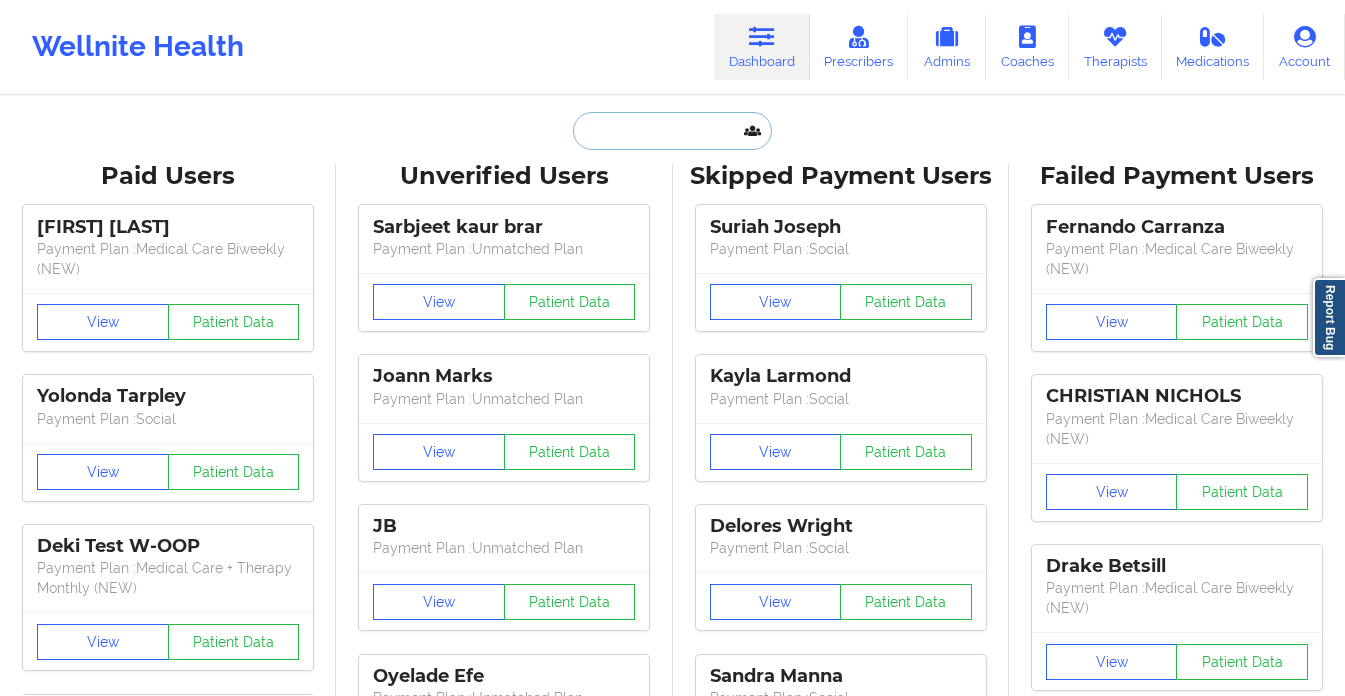 click at bounding box center [672, 131] 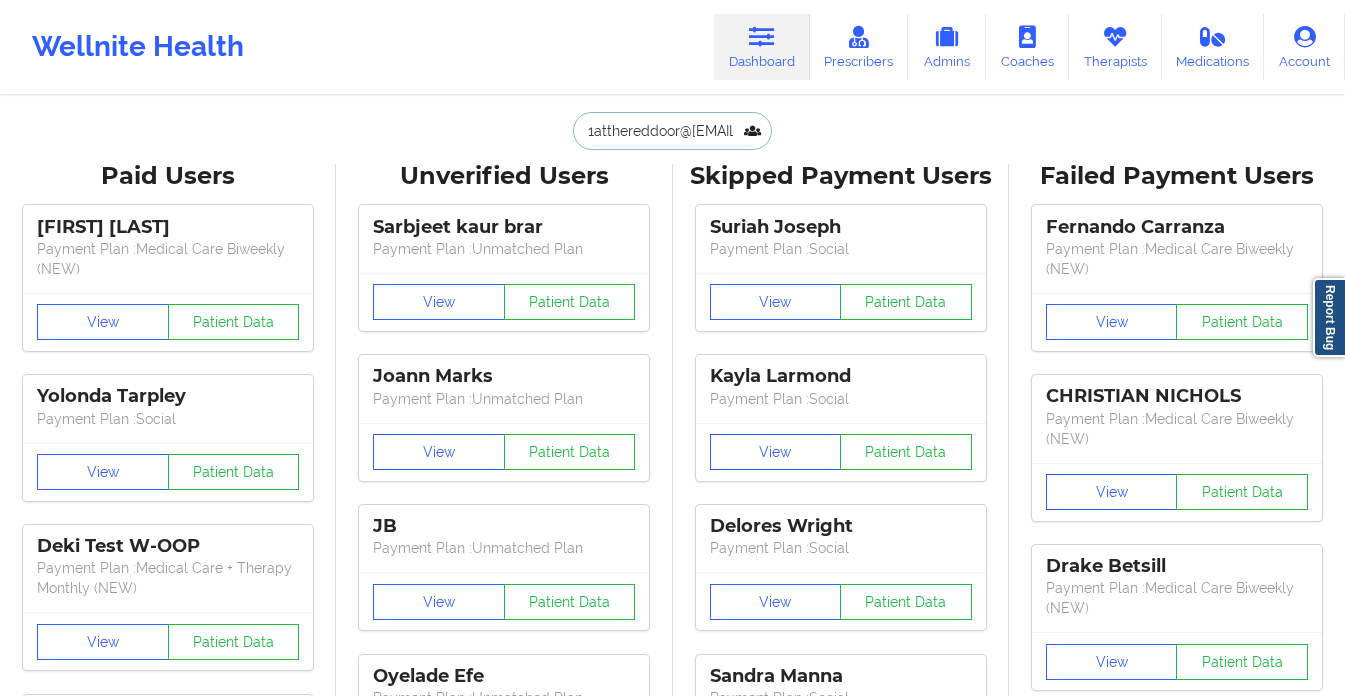 scroll, scrollTop: 0, scrollLeft: 22, axis: horizontal 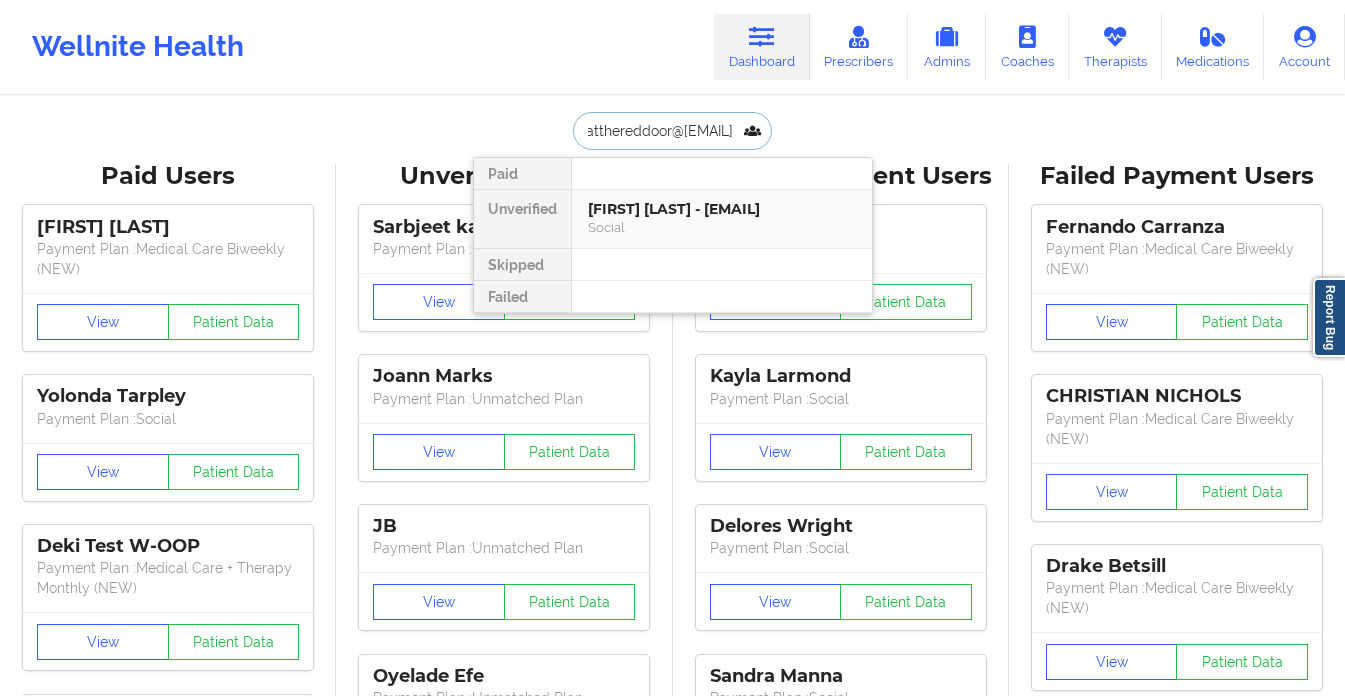 click on "[FIRST] [LAST] - [EMAIL]" at bounding box center [722, 209] 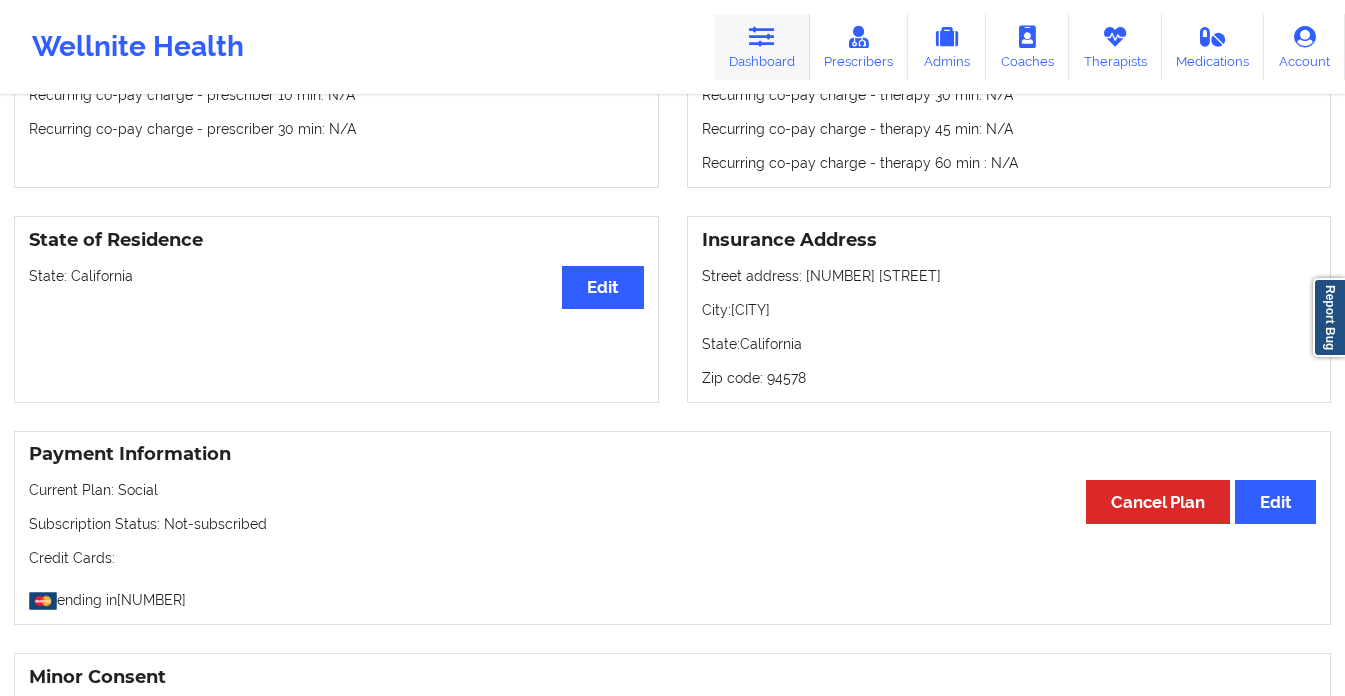 scroll, scrollTop: 390, scrollLeft: 0, axis: vertical 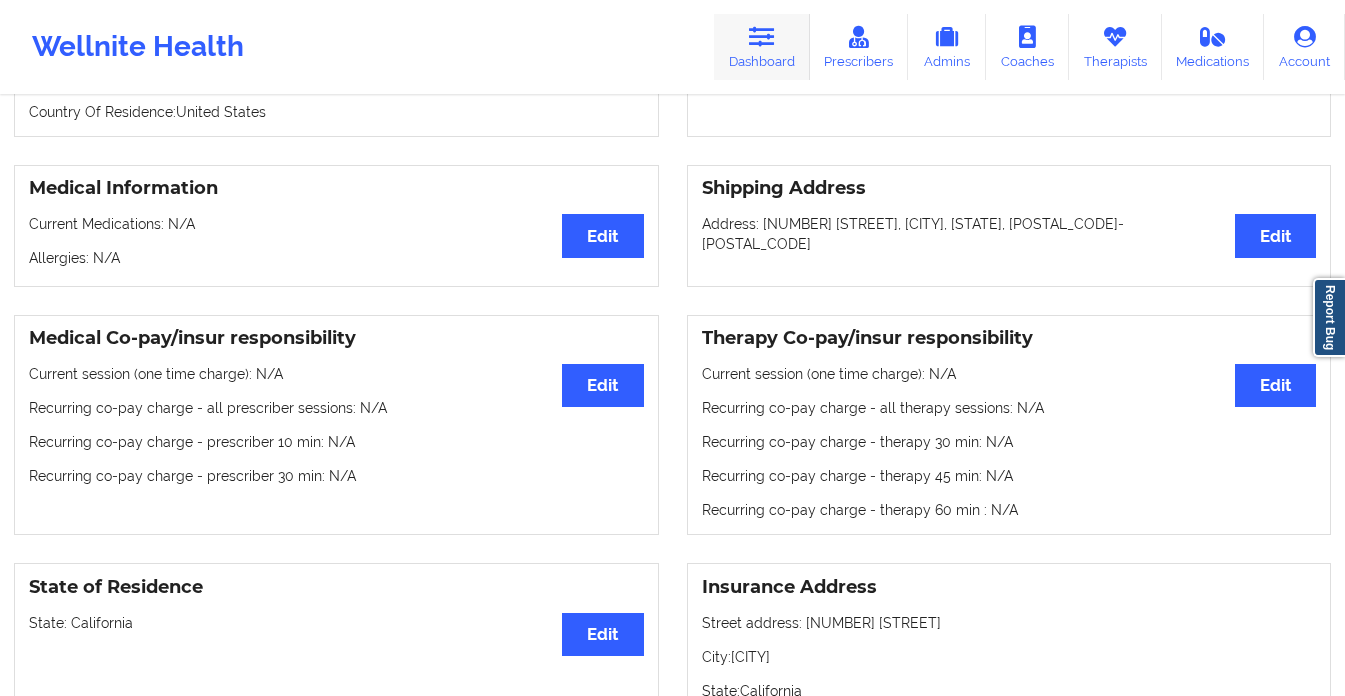 click on "Dashboard" at bounding box center [762, 47] 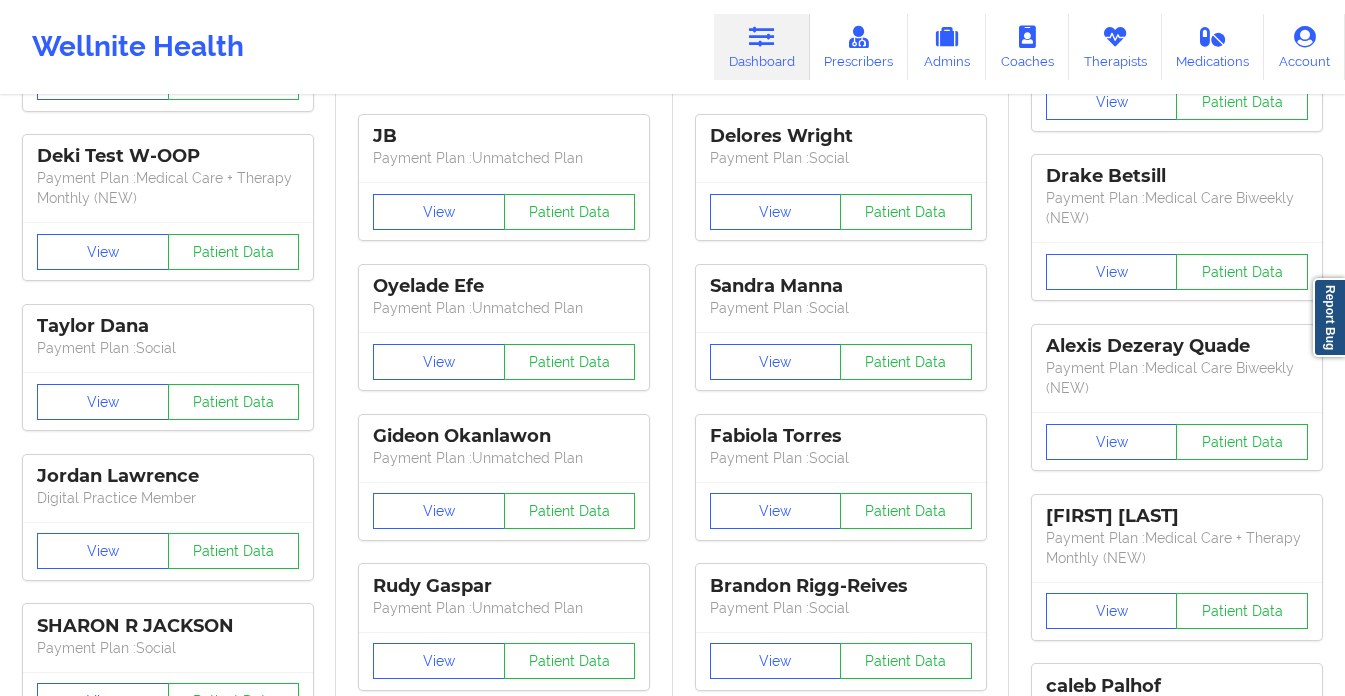 scroll, scrollTop: 0, scrollLeft: 0, axis: both 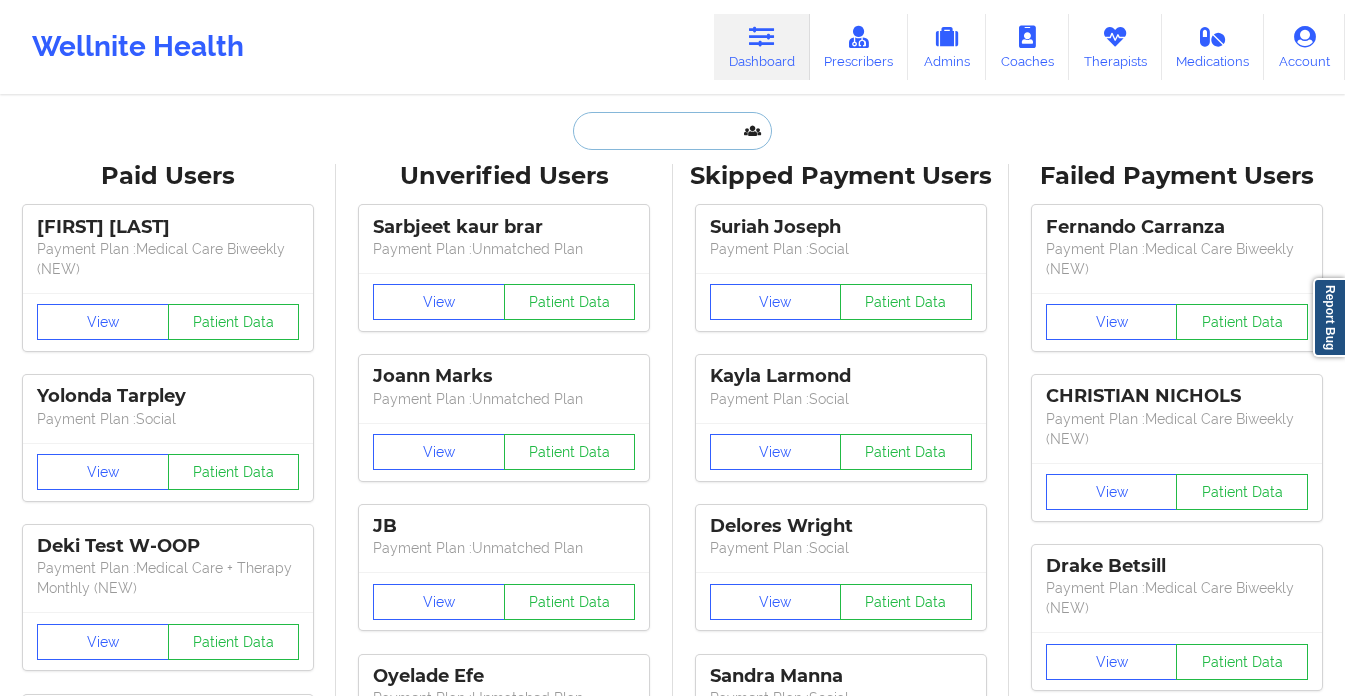 click at bounding box center [672, 131] 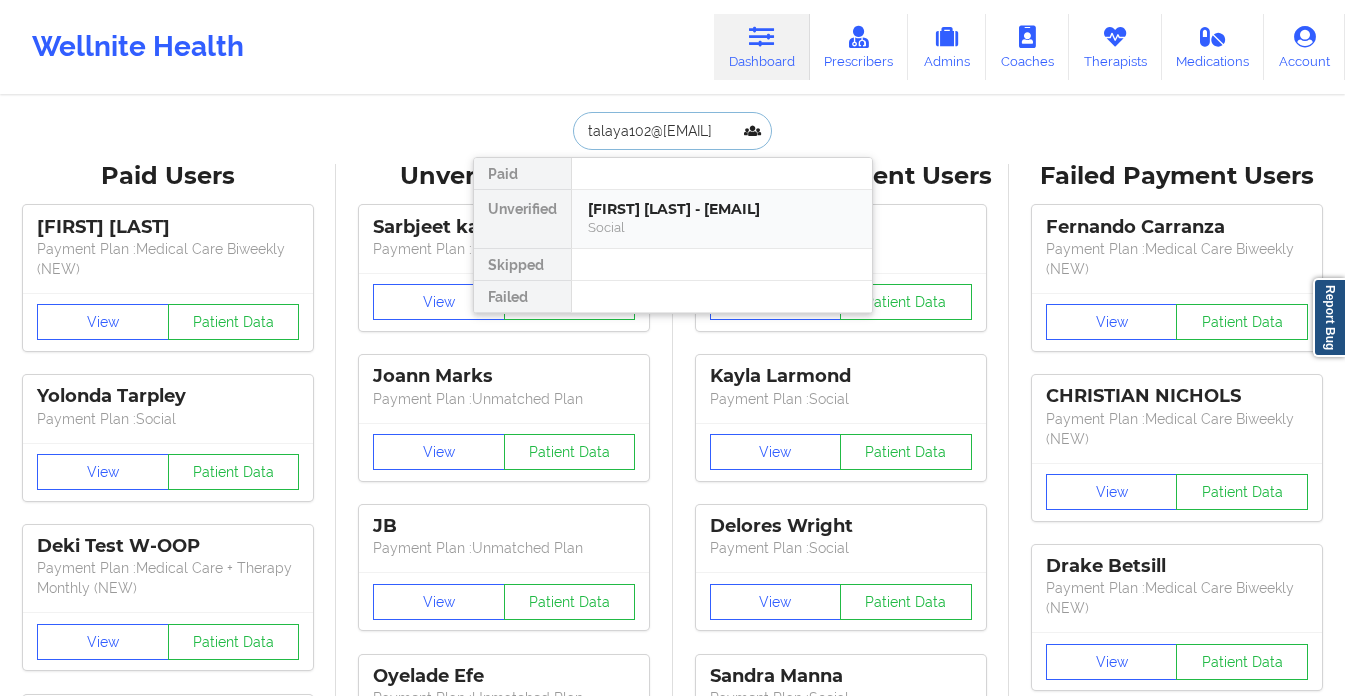 click on "[FIRST] [LAST] - [EMAIL]" at bounding box center (722, 209) 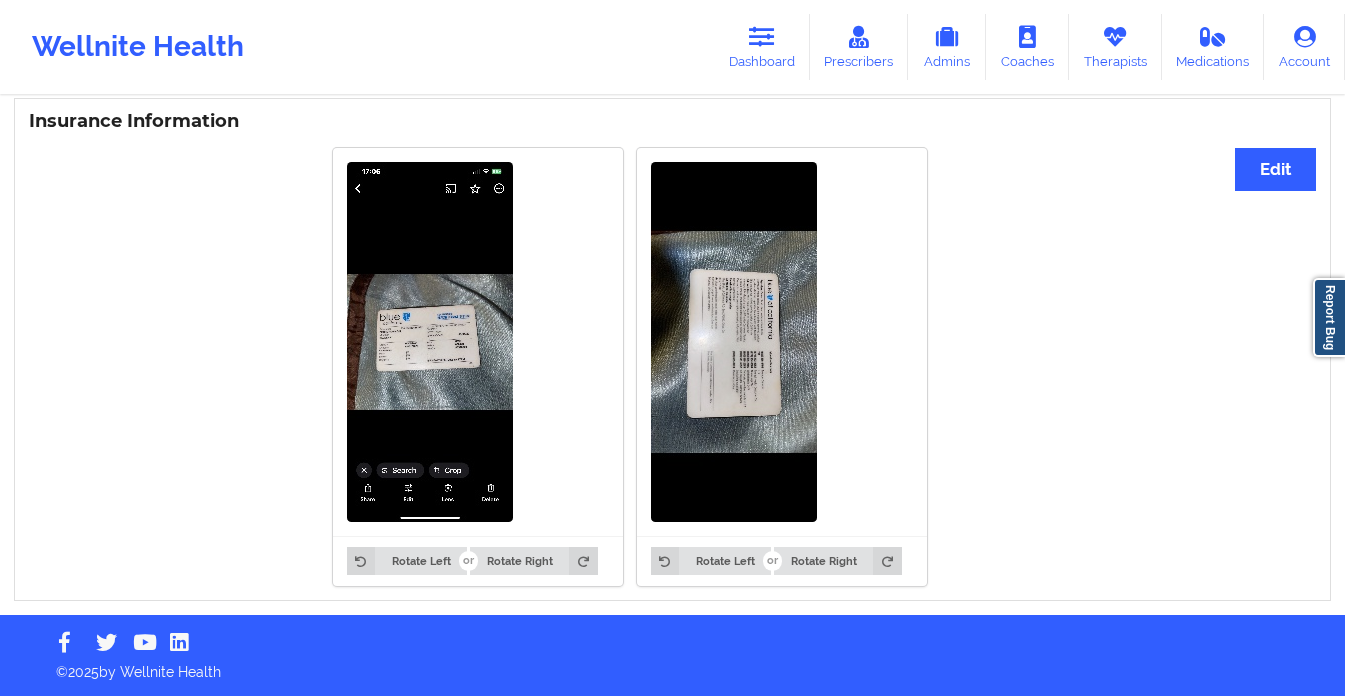 scroll, scrollTop: 81, scrollLeft: 0, axis: vertical 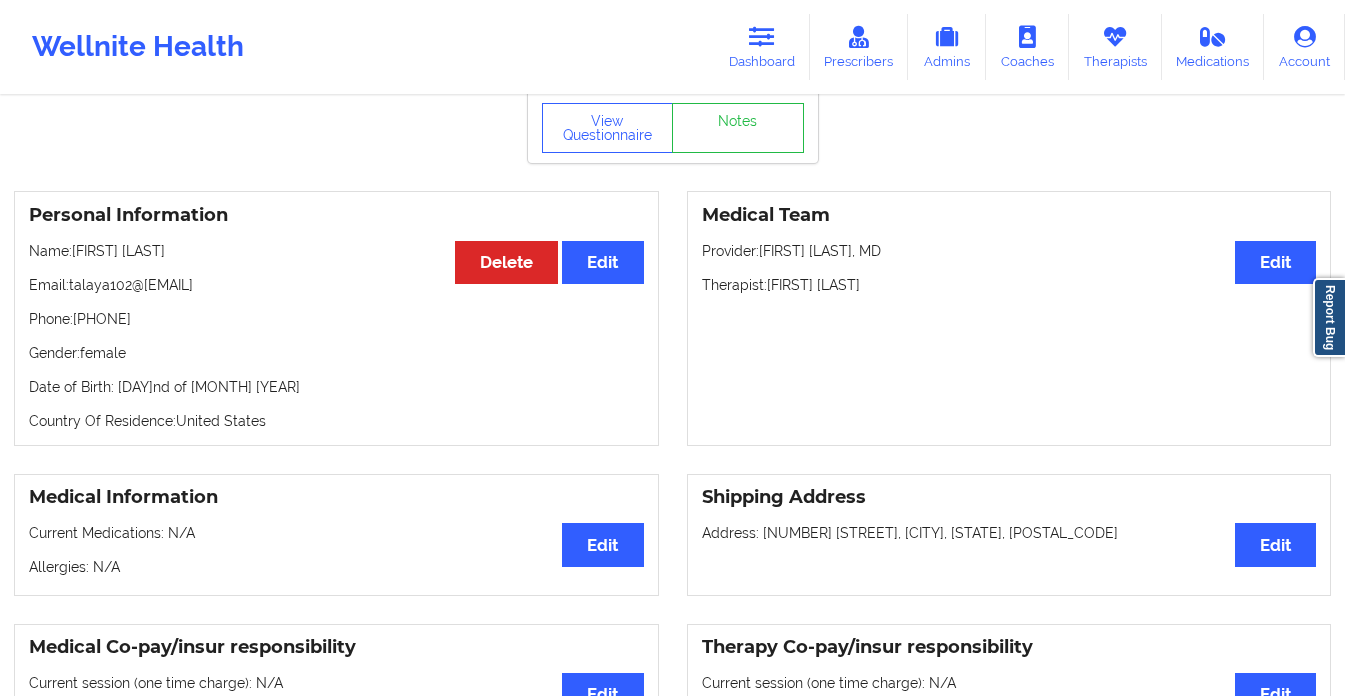 drag, startPoint x: 223, startPoint y: 294, endPoint x: 69, endPoint y: 292, distance: 154.01299 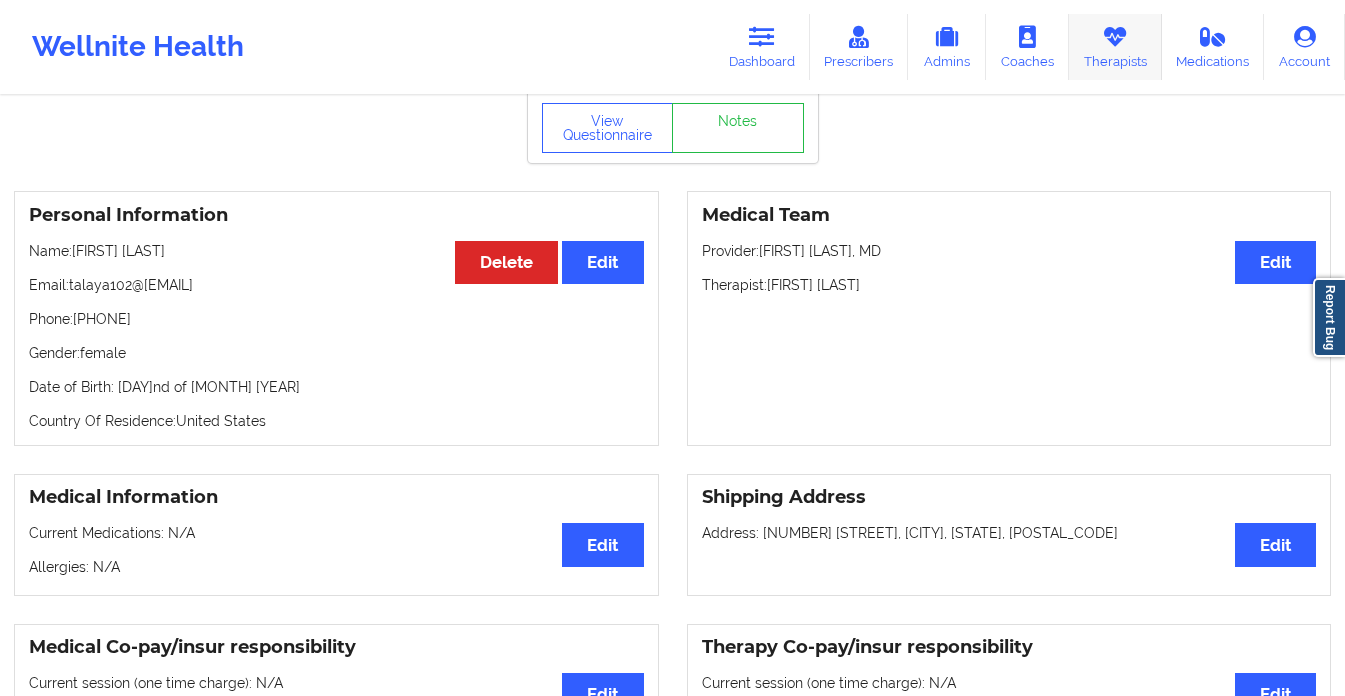 click on "Therapists" at bounding box center (1115, 47) 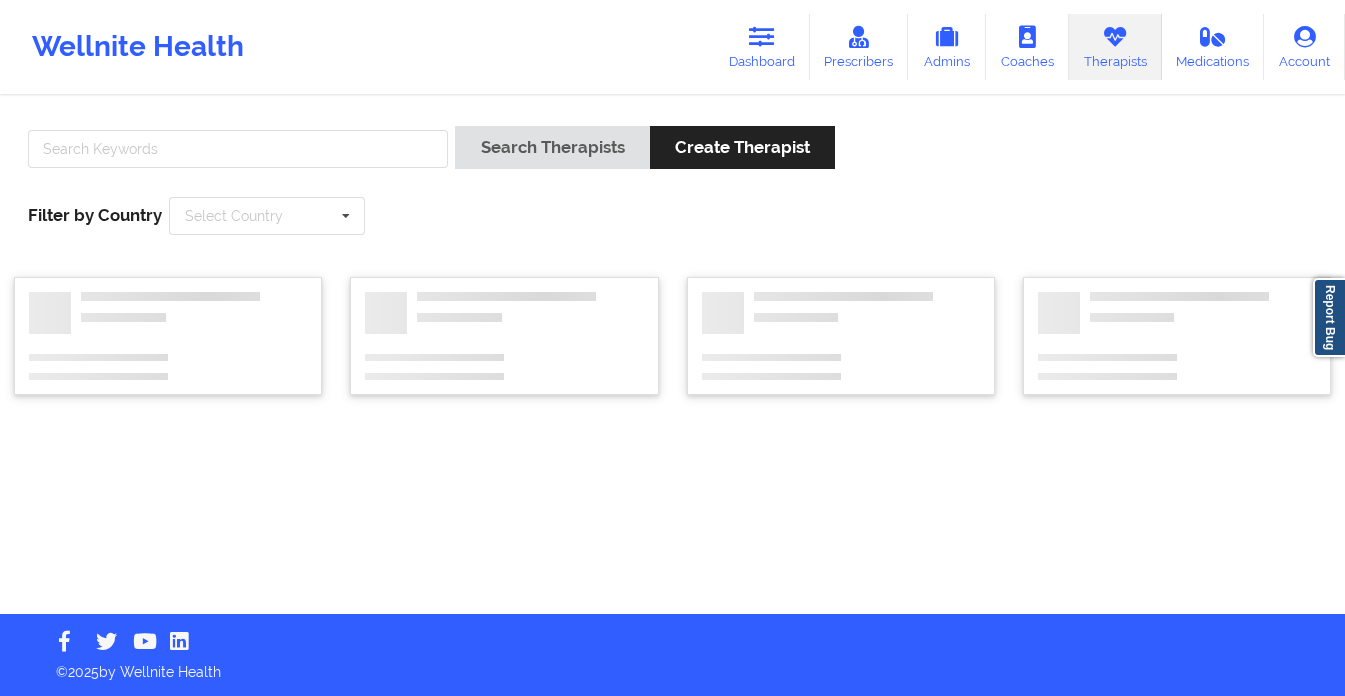 scroll, scrollTop: 0, scrollLeft: 0, axis: both 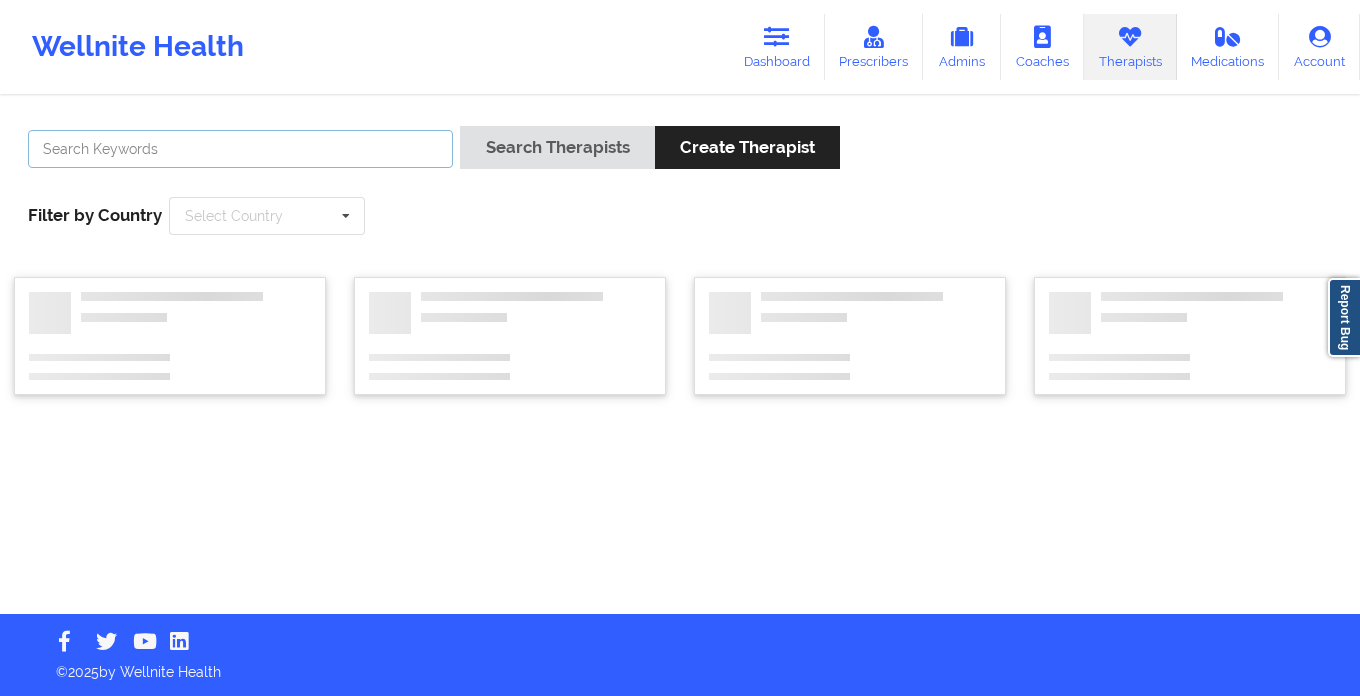 click at bounding box center (240, 149) 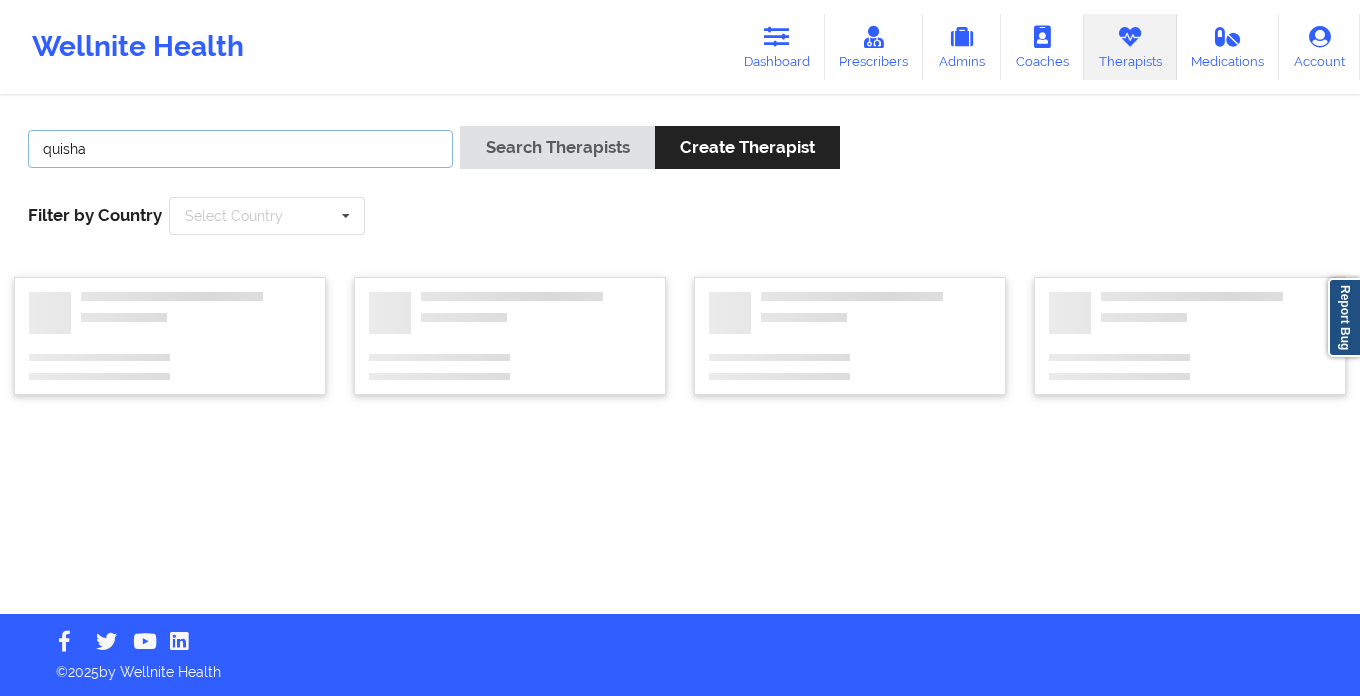 type on "quisha" 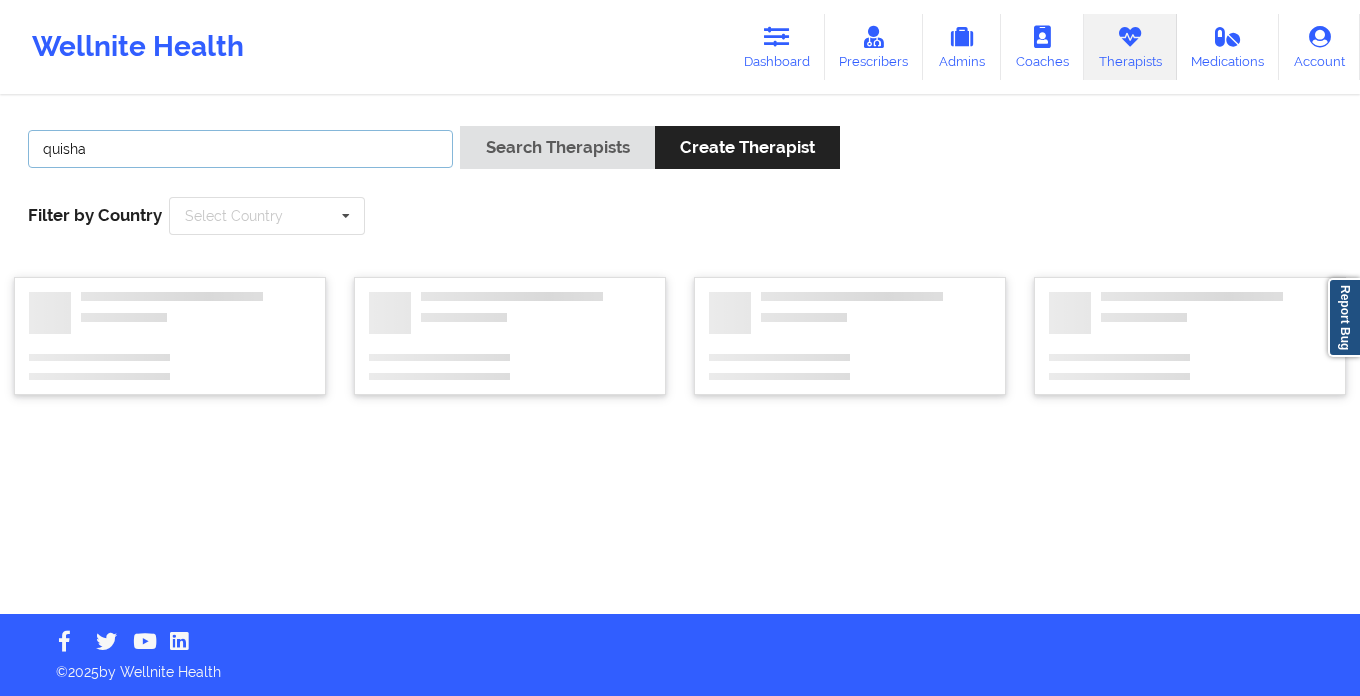 click on "Search Therapists" at bounding box center [557, 147] 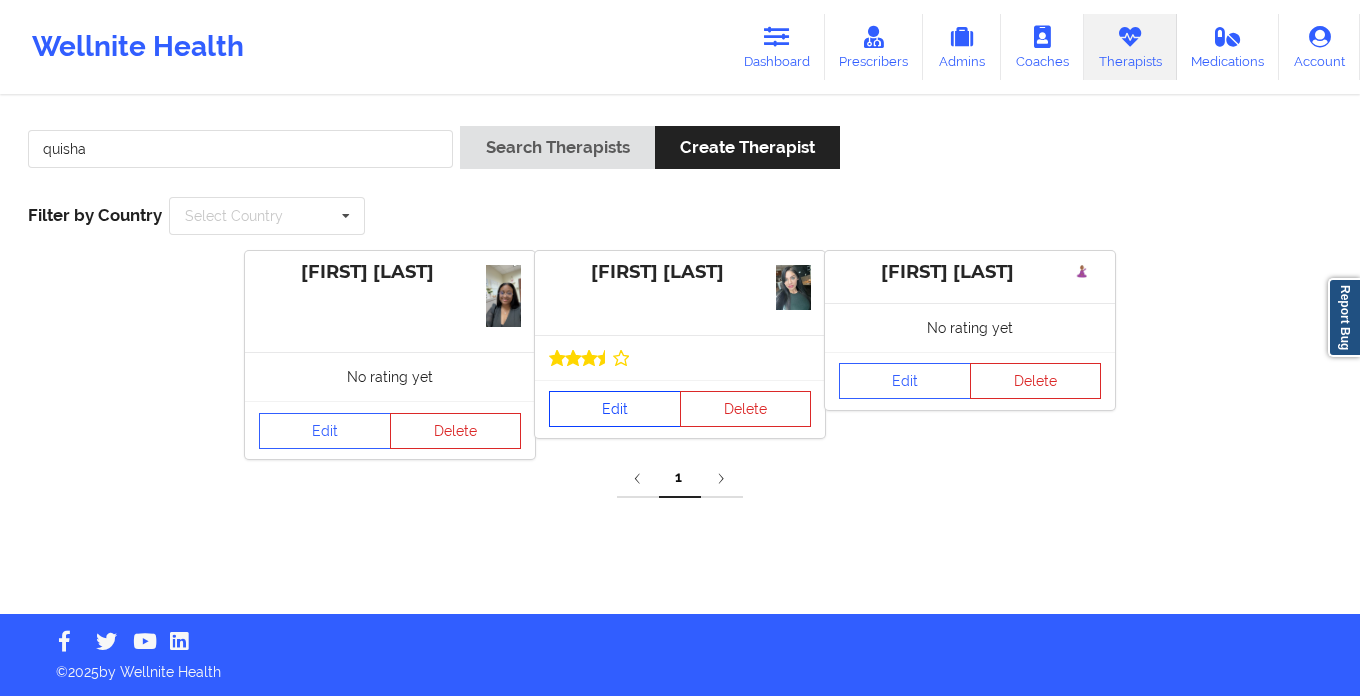 click on "Edit" at bounding box center (615, 409) 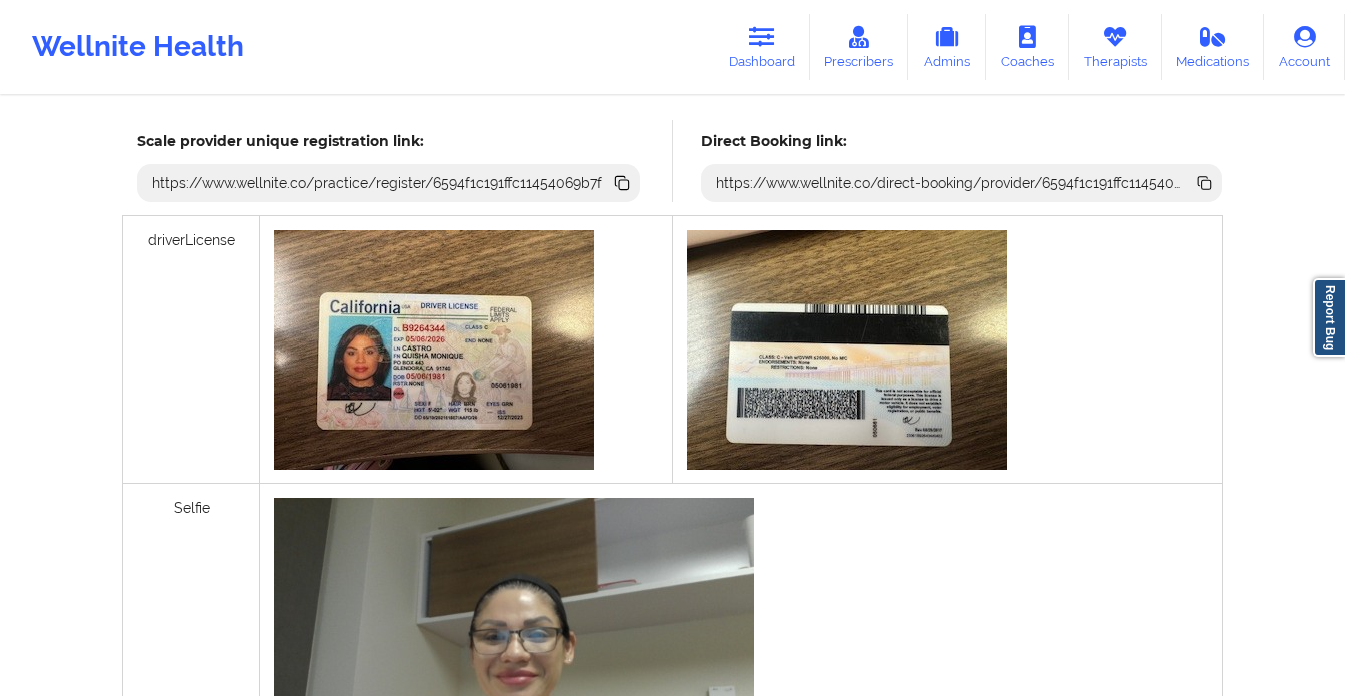 scroll, scrollTop: 263, scrollLeft: 0, axis: vertical 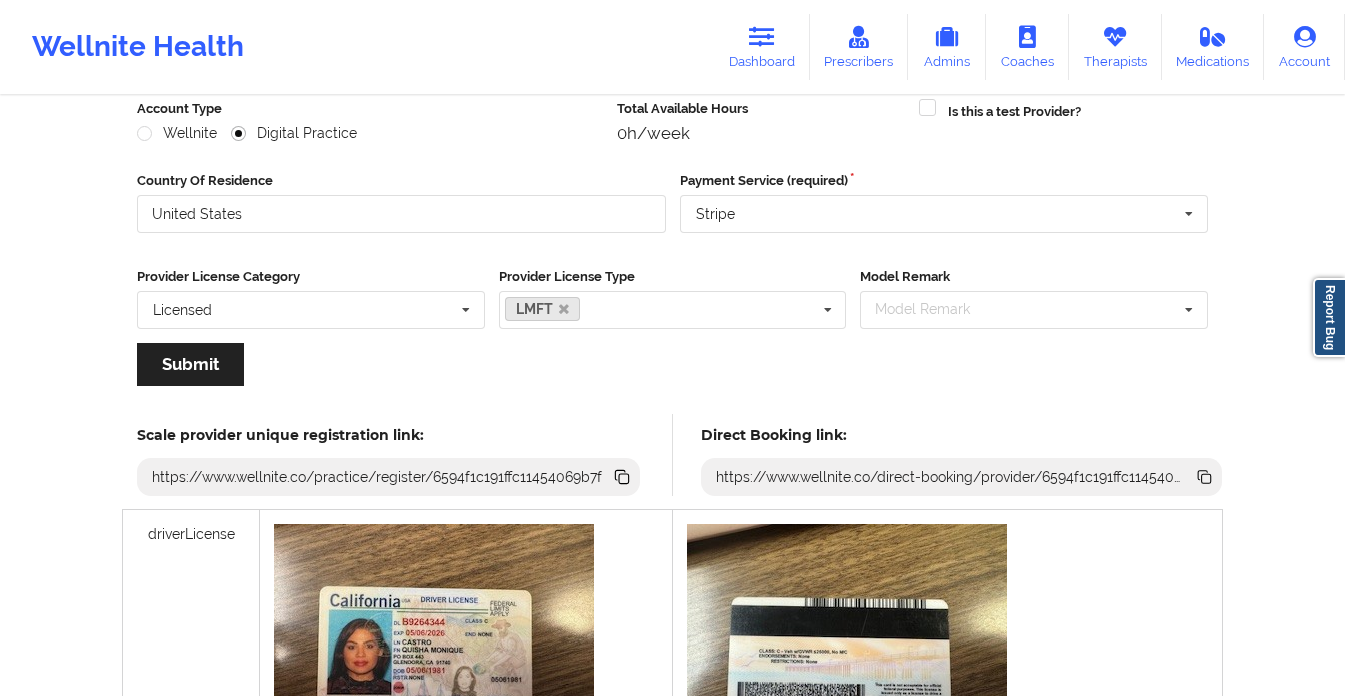 click 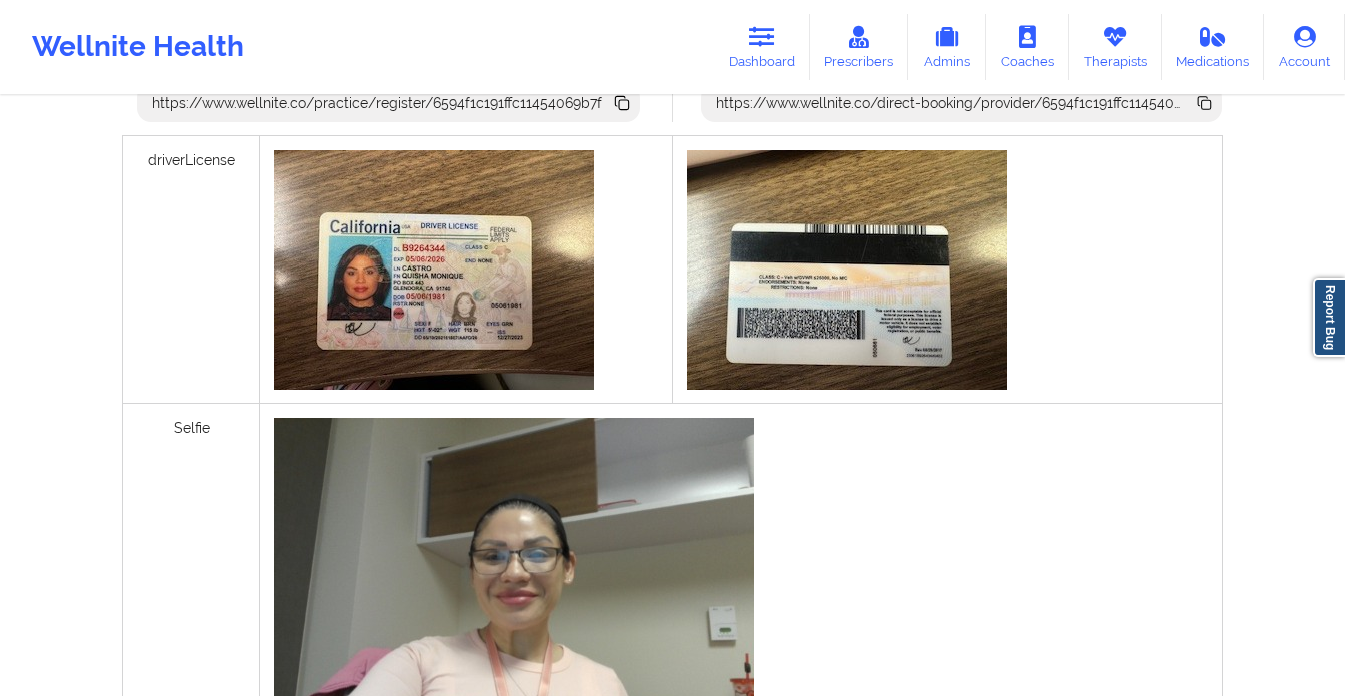 scroll, scrollTop: 856, scrollLeft: 0, axis: vertical 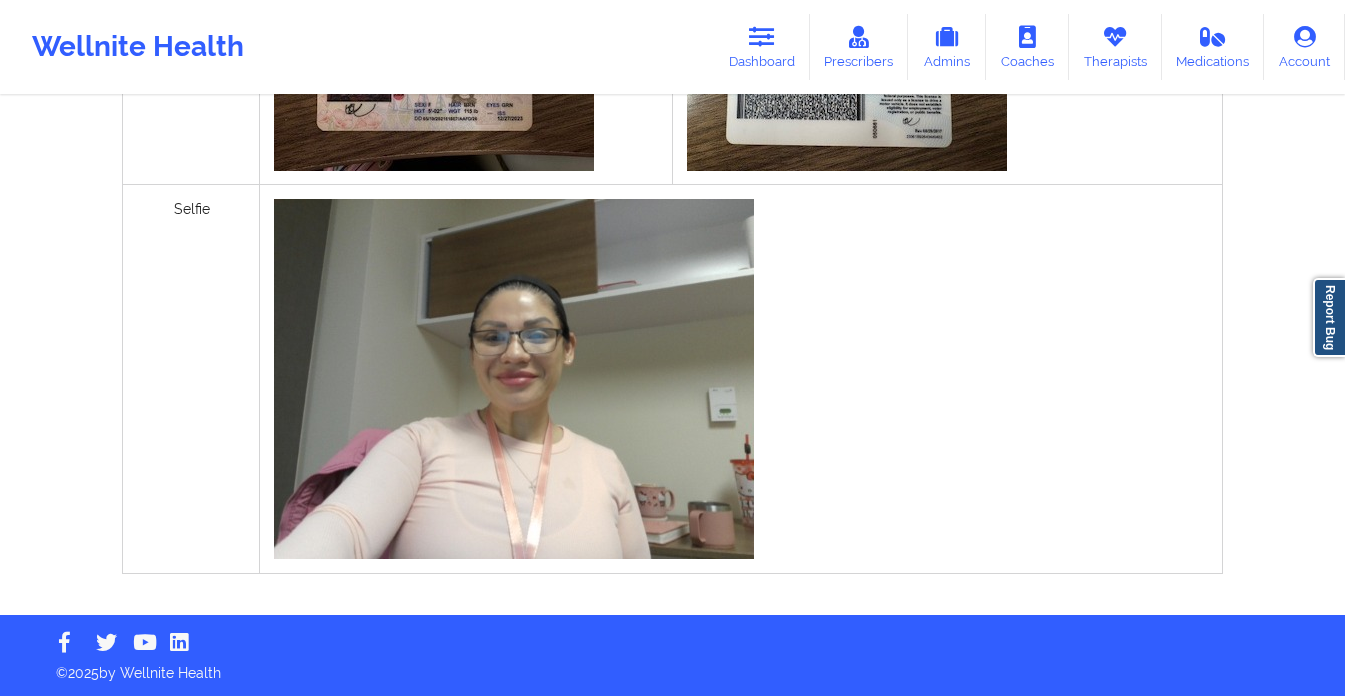 click on "Dashboard" at bounding box center (762, 47) 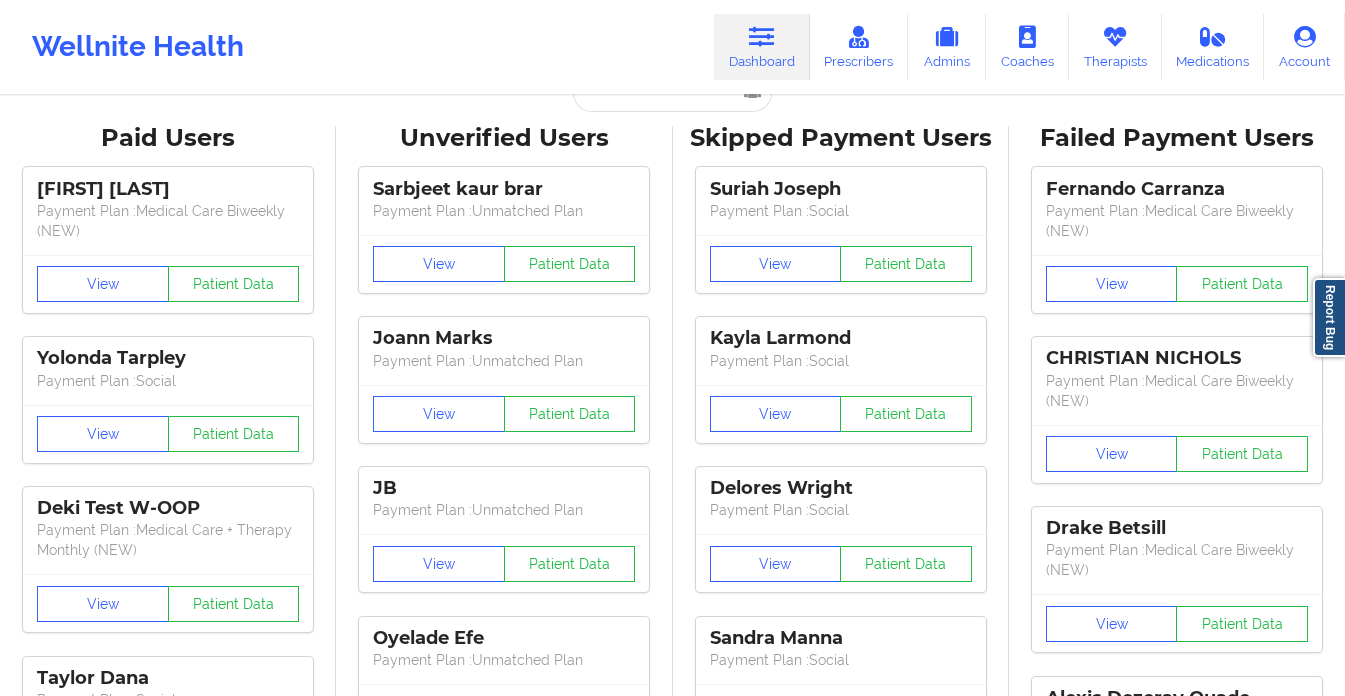 scroll, scrollTop: 0, scrollLeft: 0, axis: both 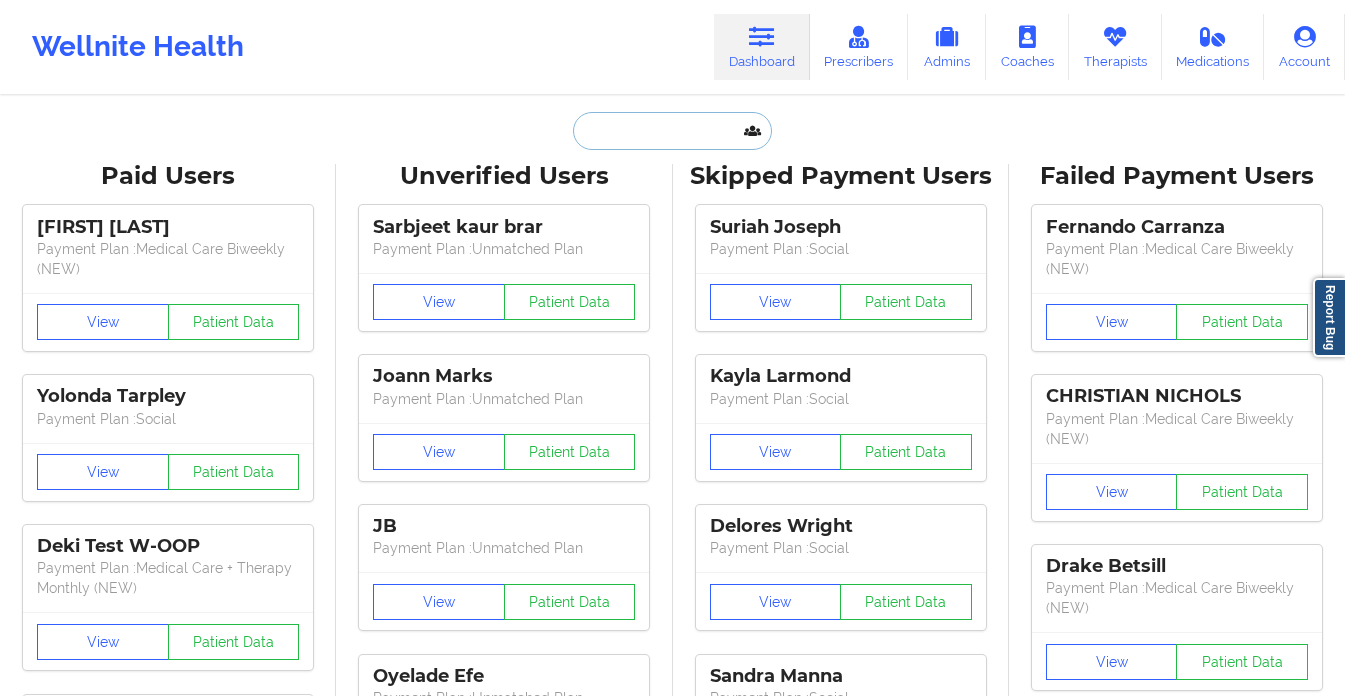 click at bounding box center [672, 131] 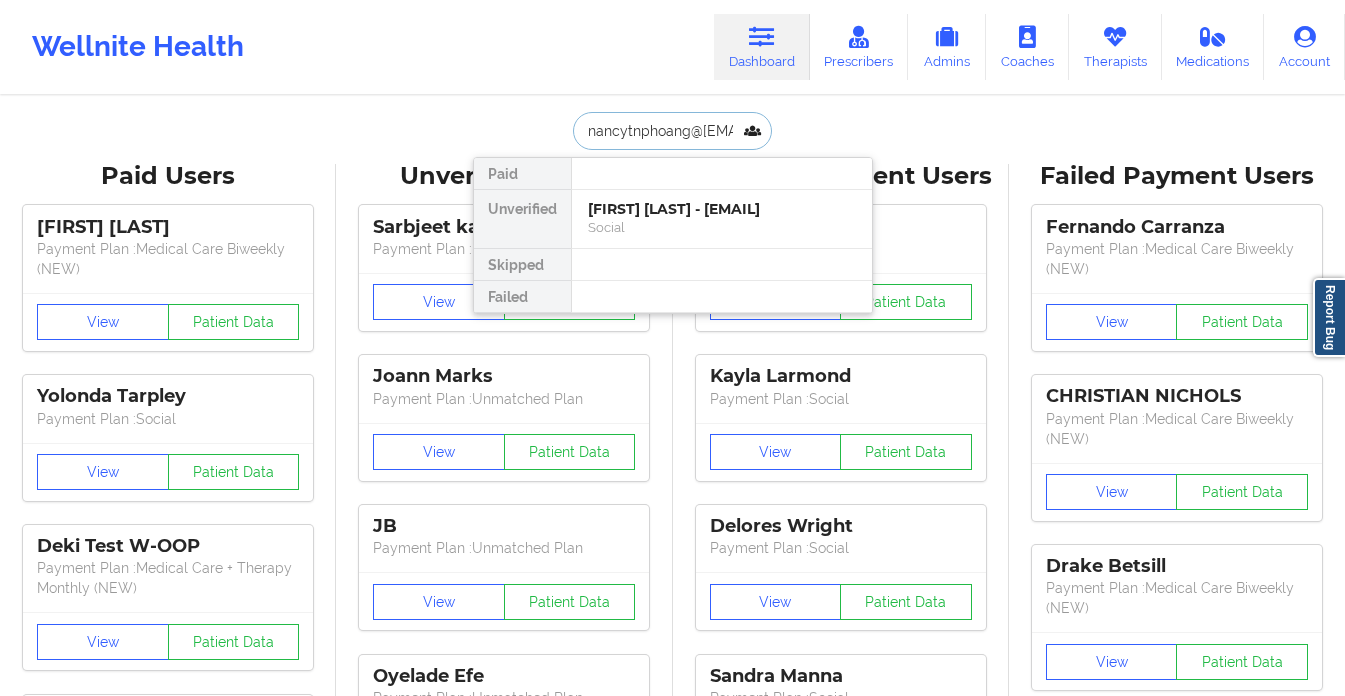 scroll, scrollTop: 0, scrollLeft: 33, axis: horizontal 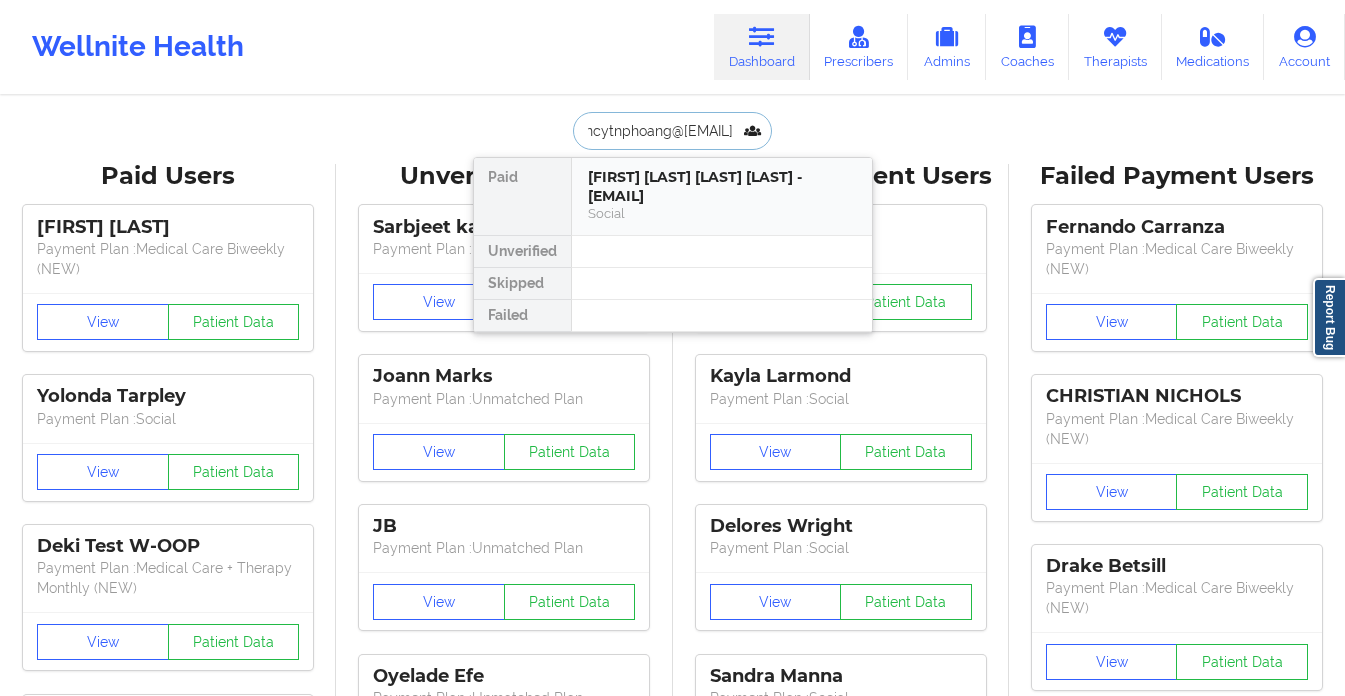 click on "[FIRST] [LAST] - [EMAIL] Social" at bounding box center (722, 196) 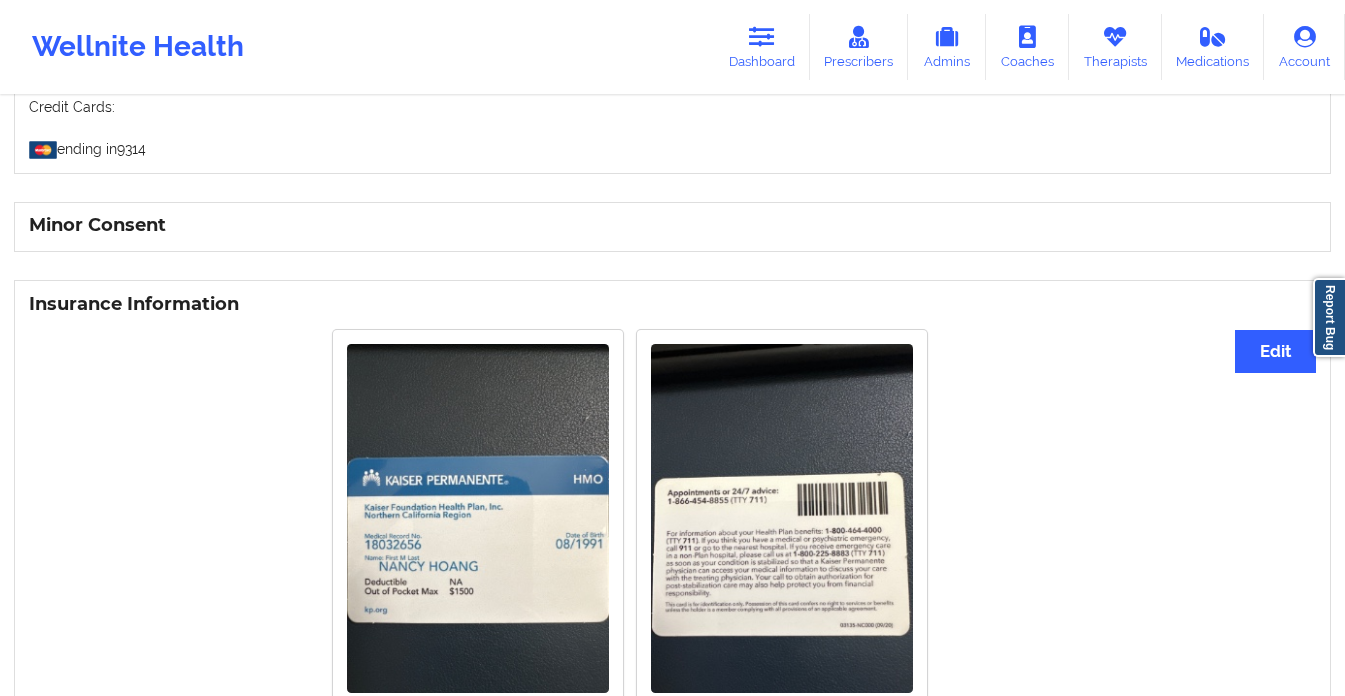 scroll, scrollTop: 1384, scrollLeft: 0, axis: vertical 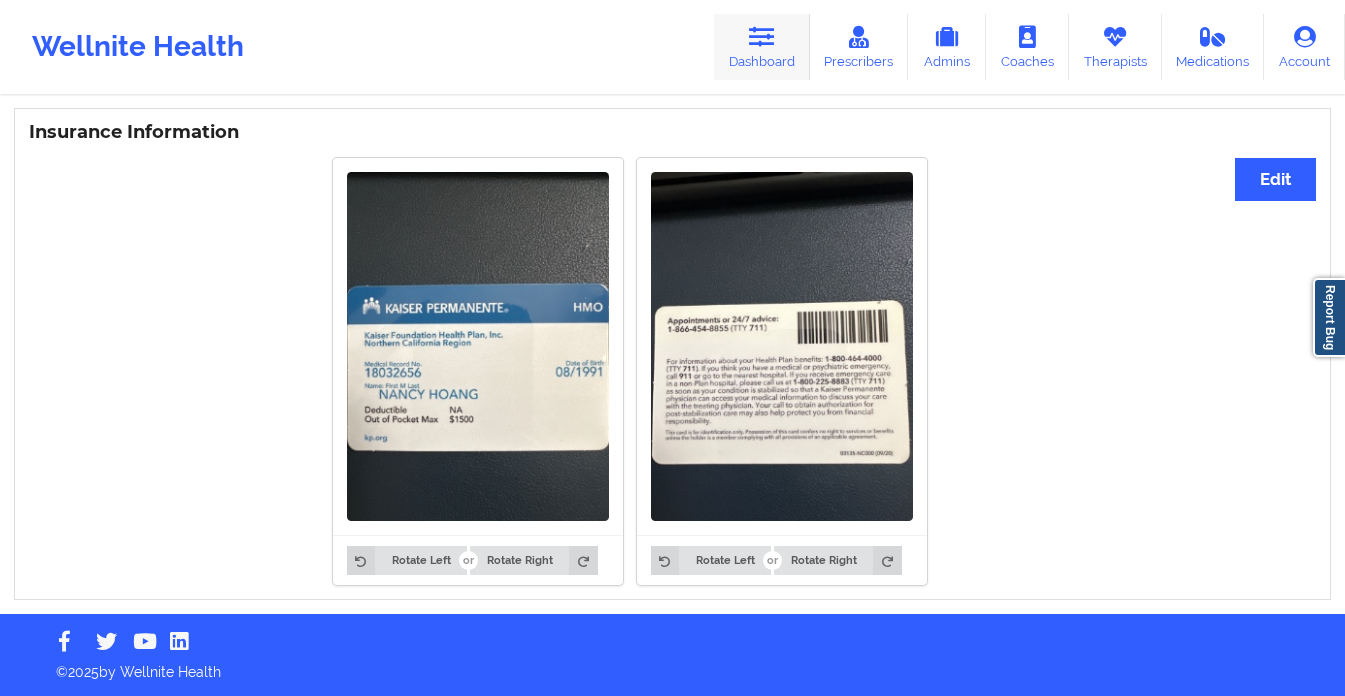 click on "Dashboard" at bounding box center (762, 47) 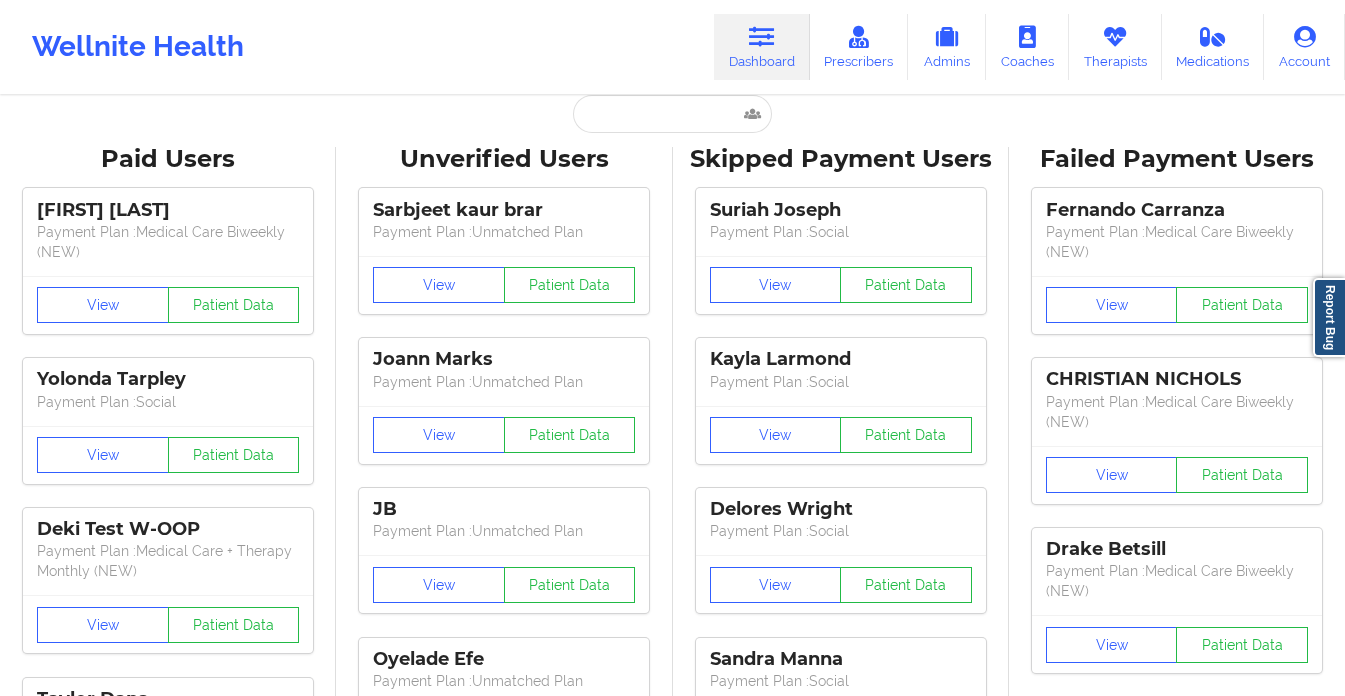 scroll, scrollTop: 0, scrollLeft: 0, axis: both 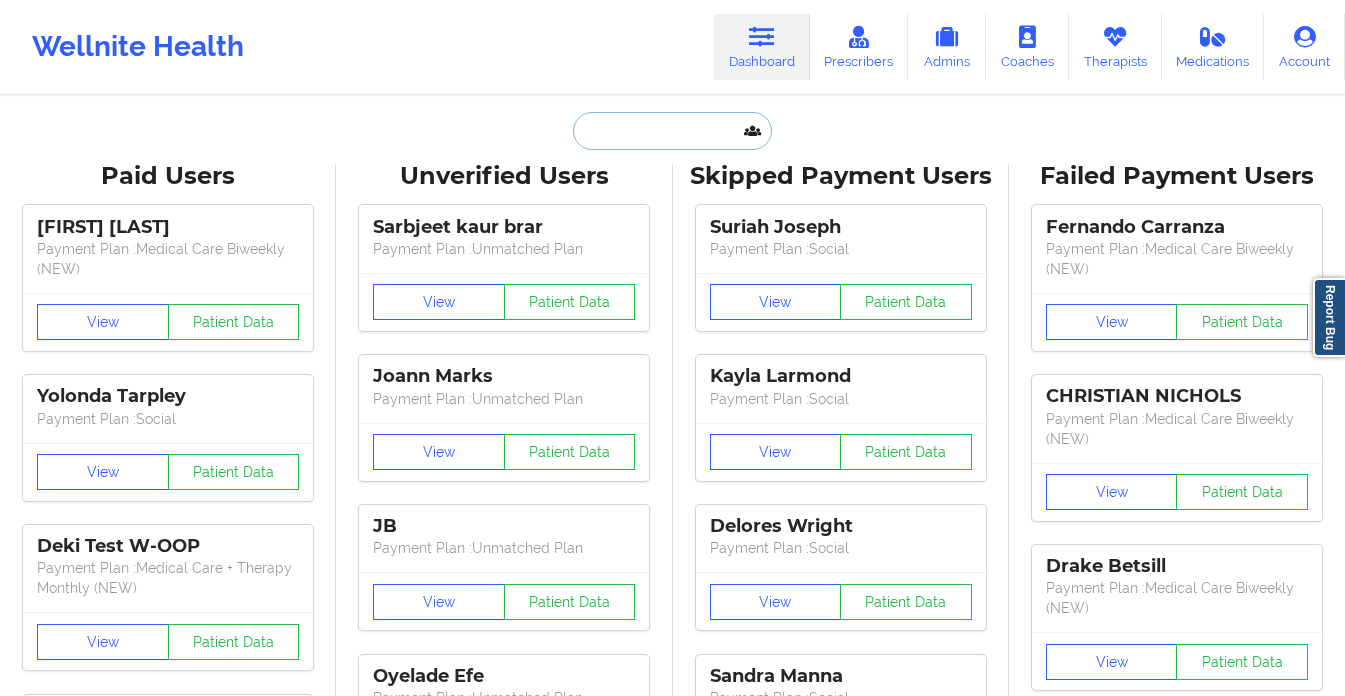 click at bounding box center [672, 131] 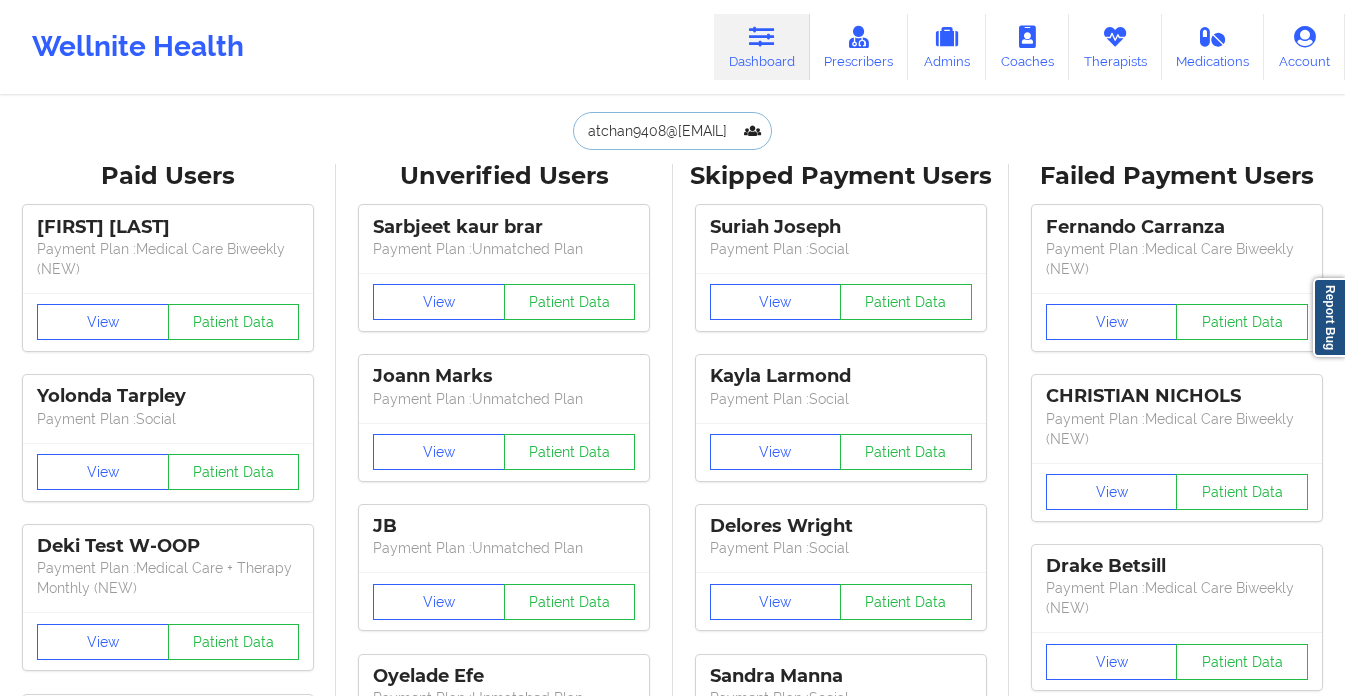 scroll, scrollTop: 0, scrollLeft: 8, axis: horizontal 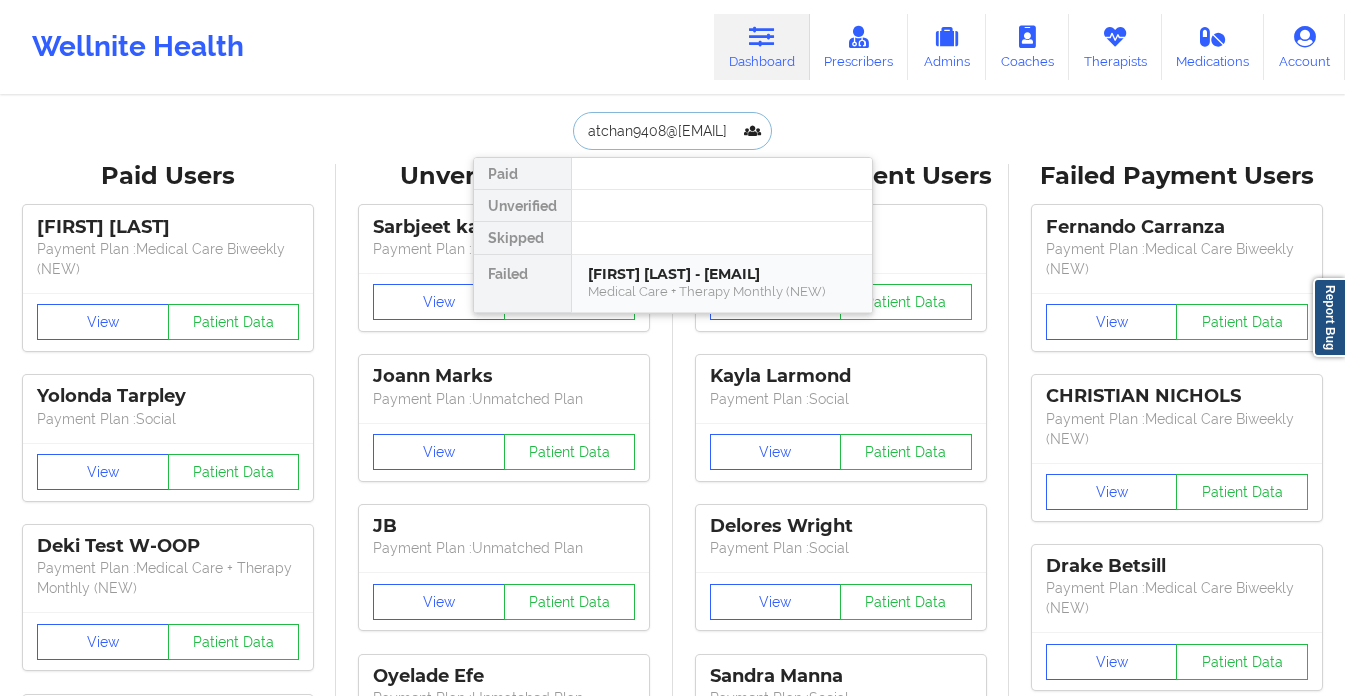 click on "[FIRST] [LAST] - [EMAIL]" at bounding box center [722, 274] 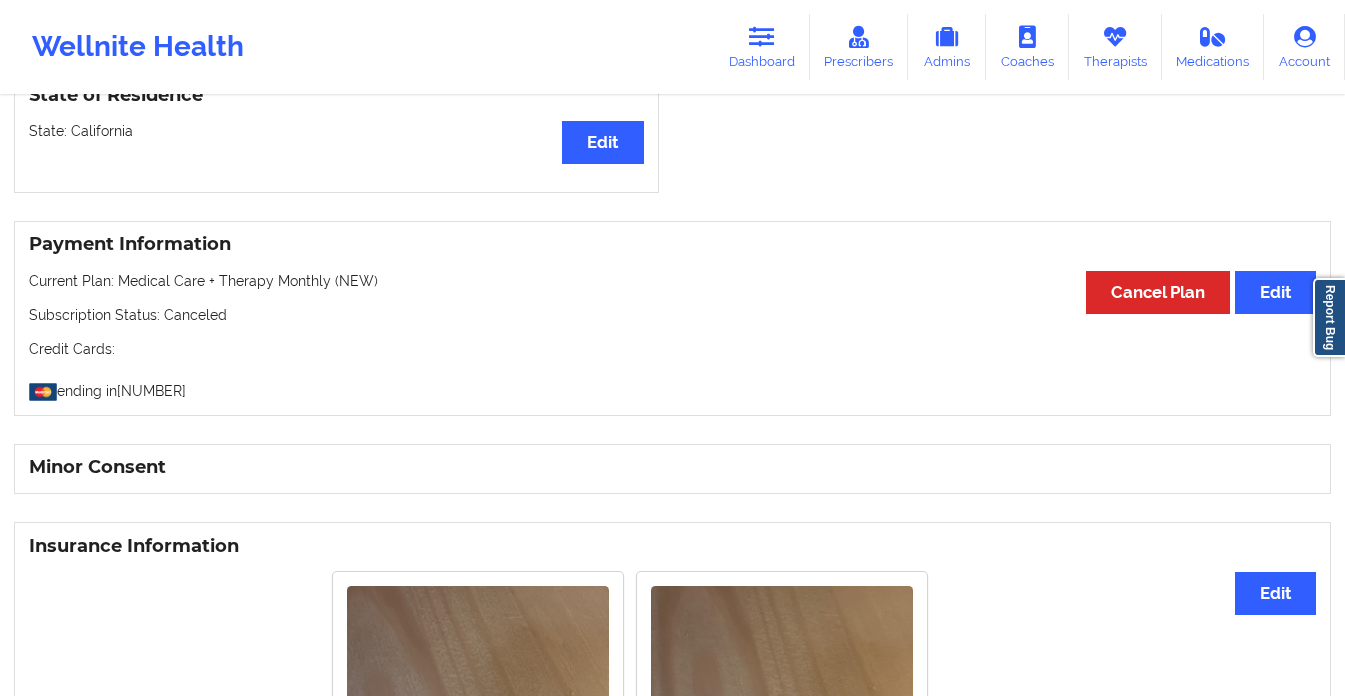 scroll, scrollTop: 0, scrollLeft: 0, axis: both 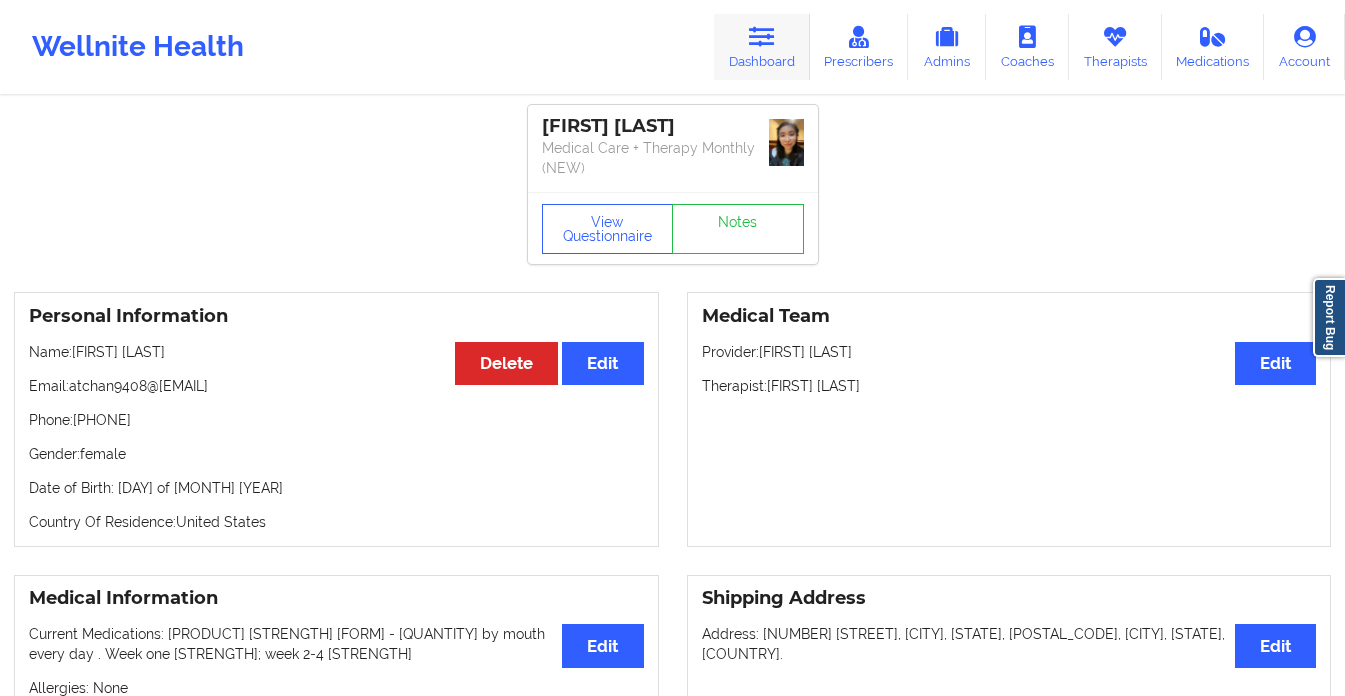 click on "Dashboard" at bounding box center [762, 47] 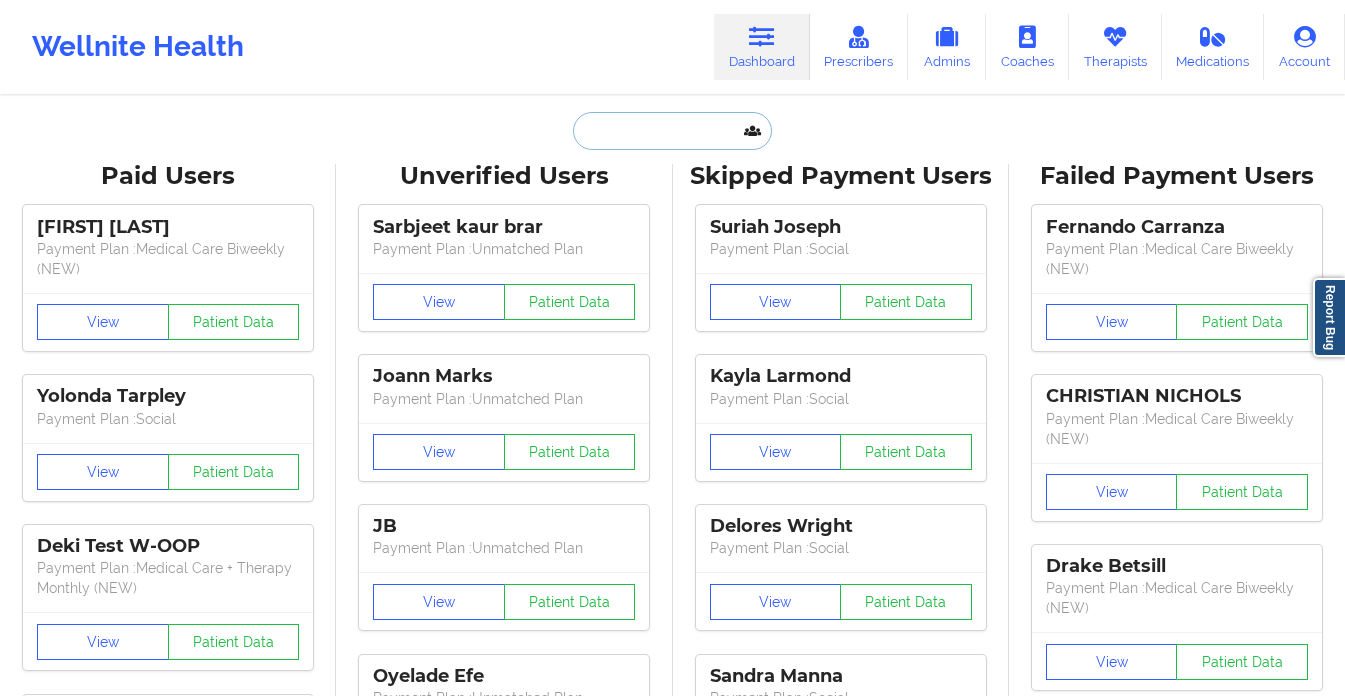 click at bounding box center [672, 131] 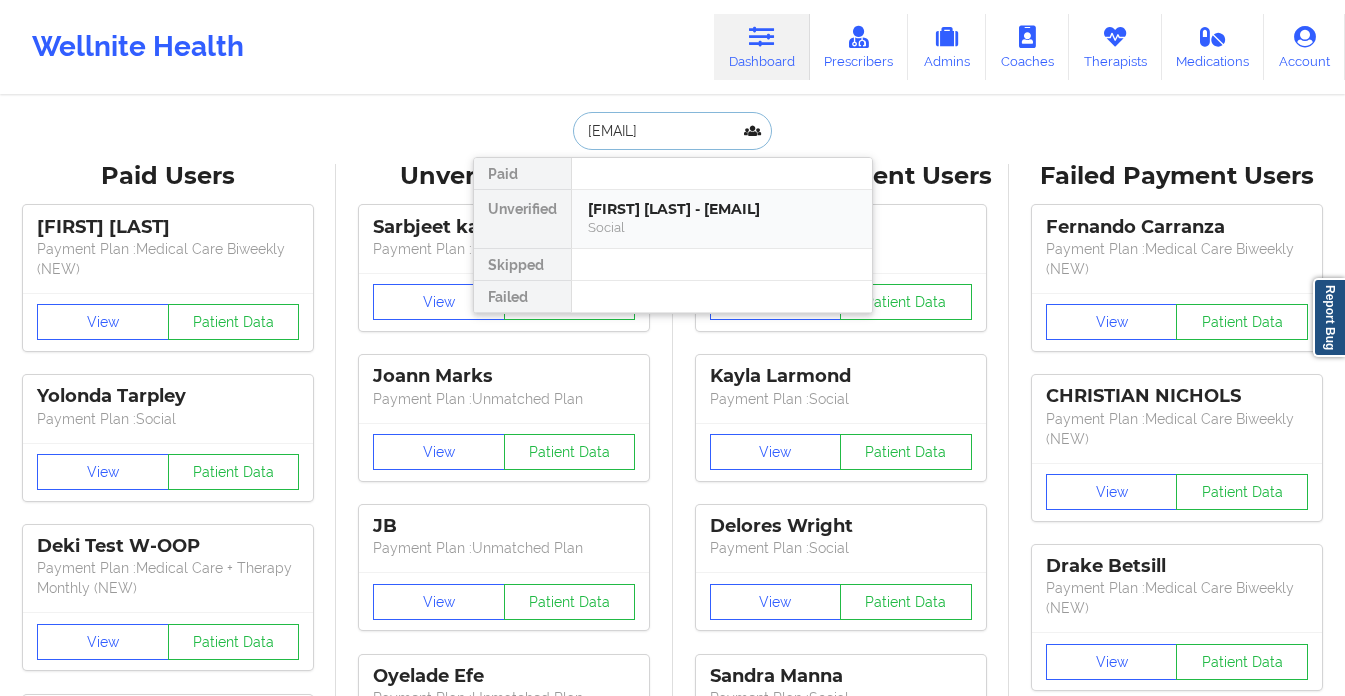 click on "[FIRST] [LAST]  - [EMAIL]" at bounding box center (722, 209) 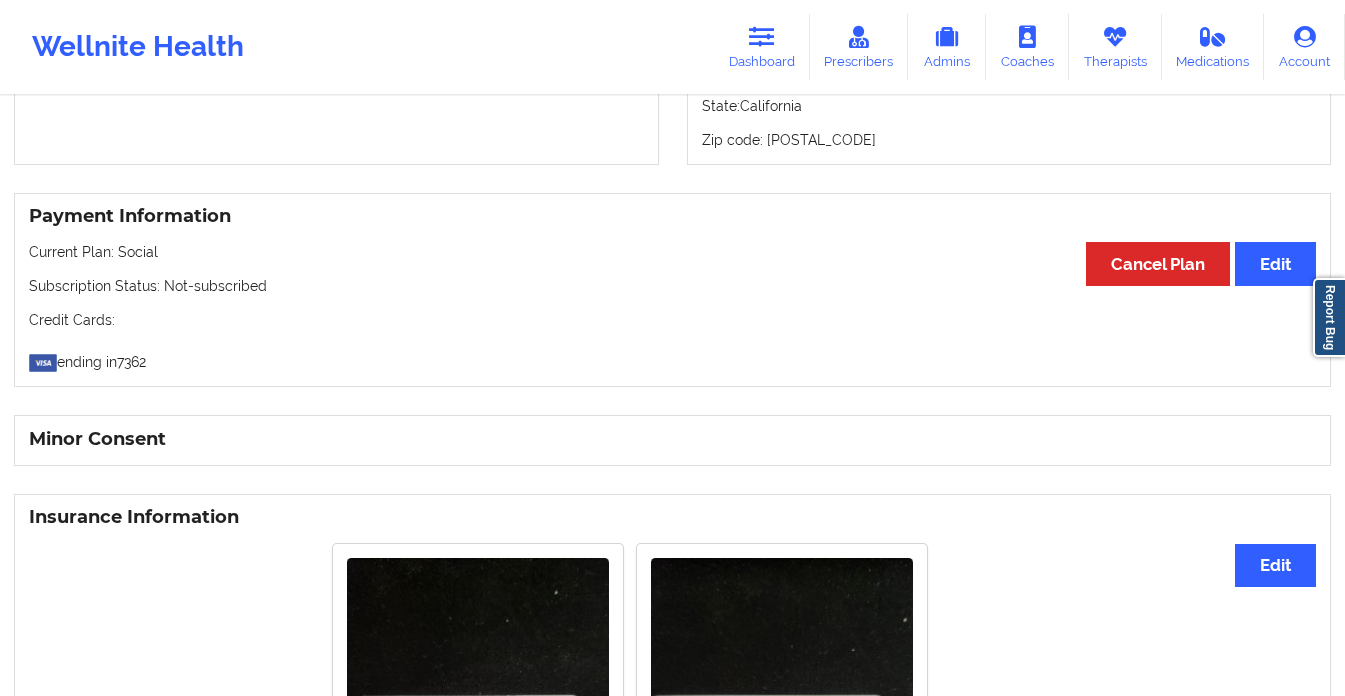 scroll, scrollTop: 1185, scrollLeft: 0, axis: vertical 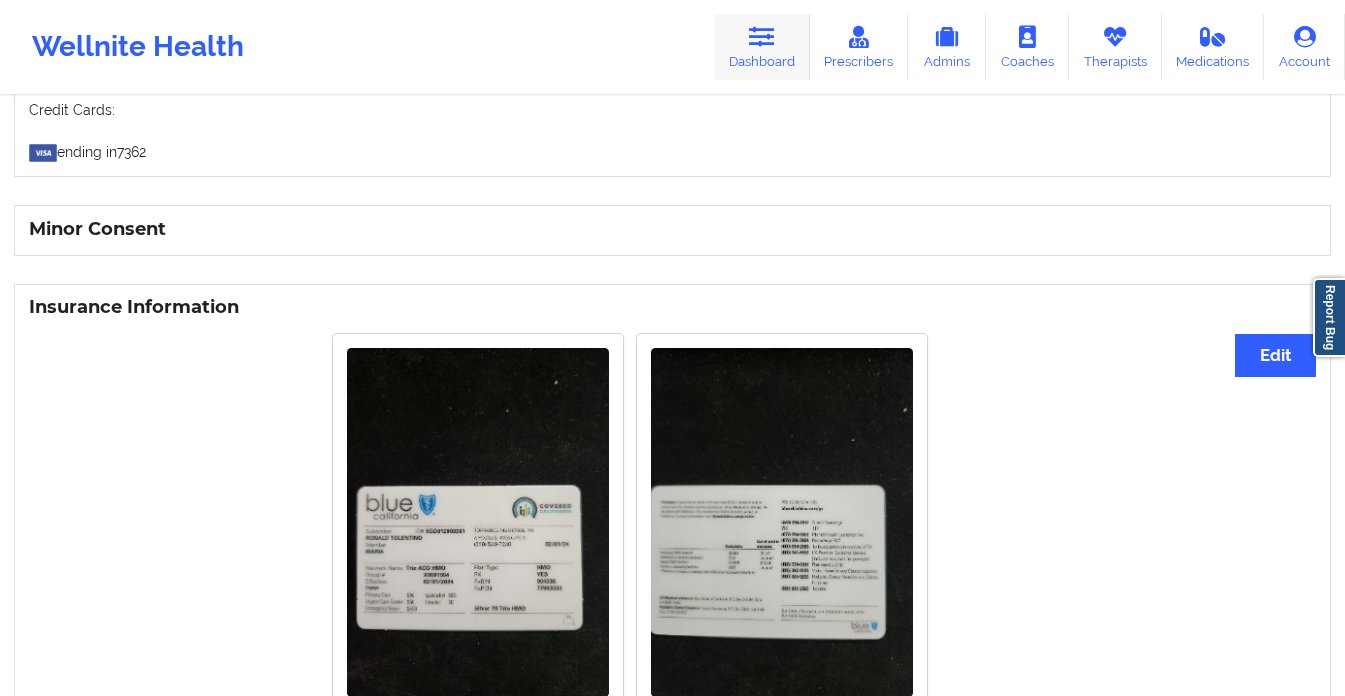 click on "Dashboard" at bounding box center [762, 47] 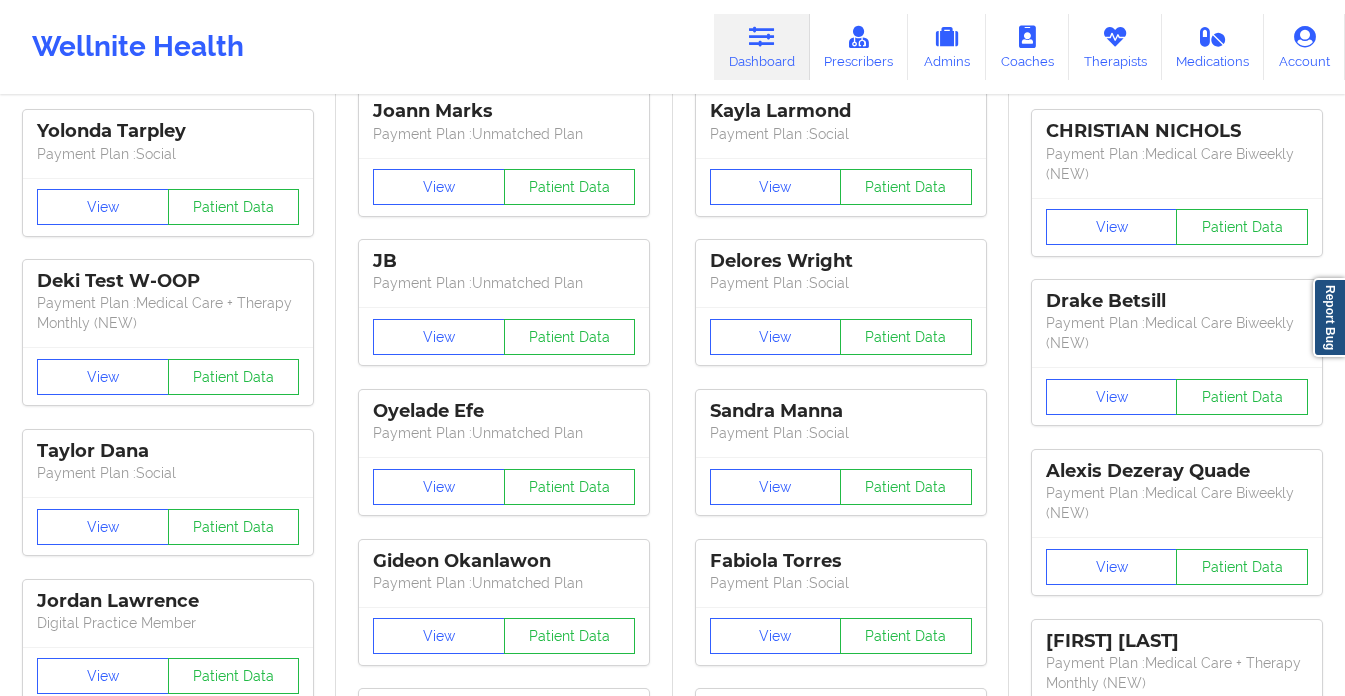 scroll, scrollTop: 0, scrollLeft: 0, axis: both 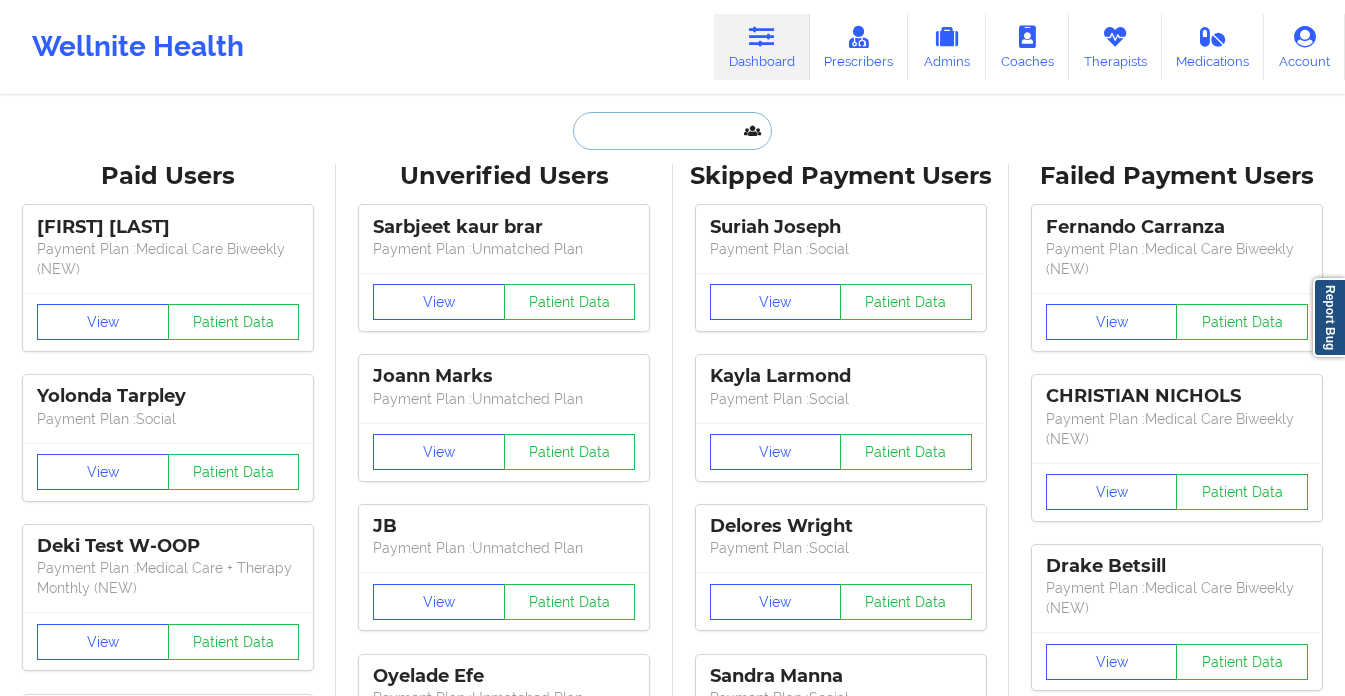 click at bounding box center [672, 131] 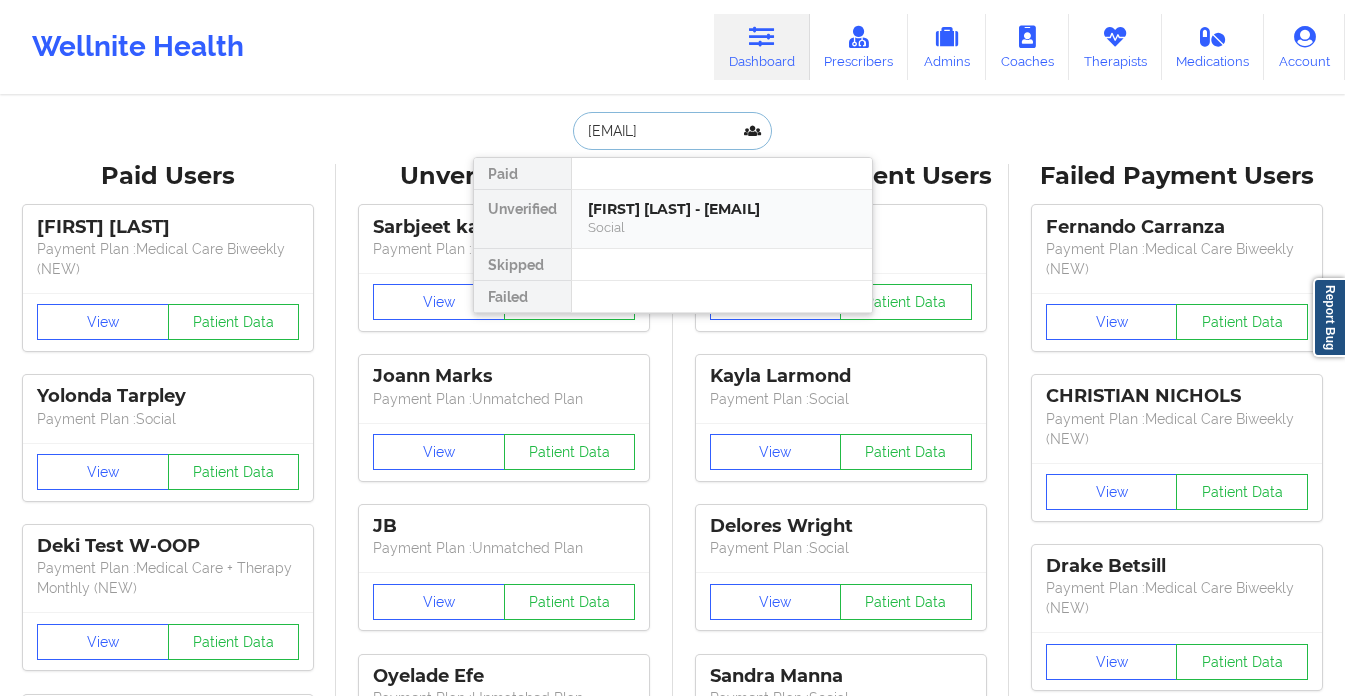 click on "Social" at bounding box center [722, 227] 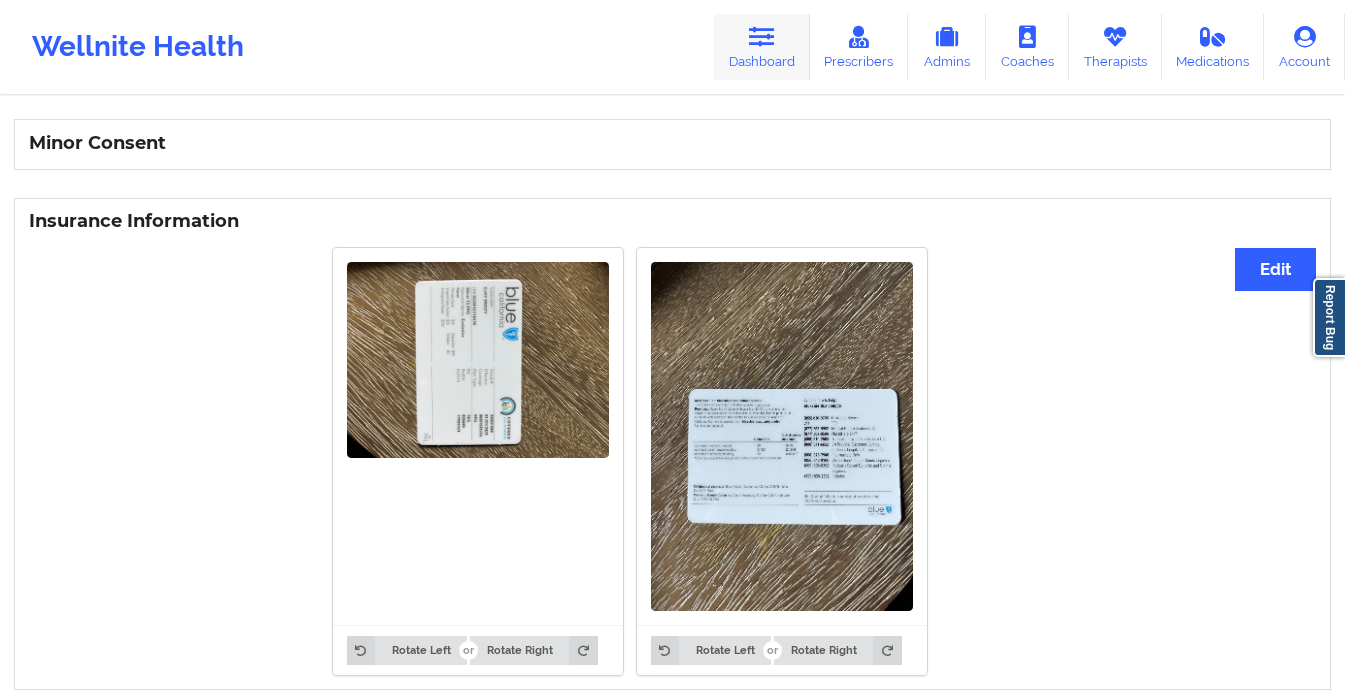 scroll, scrollTop: 954, scrollLeft: 0, axis: vertical 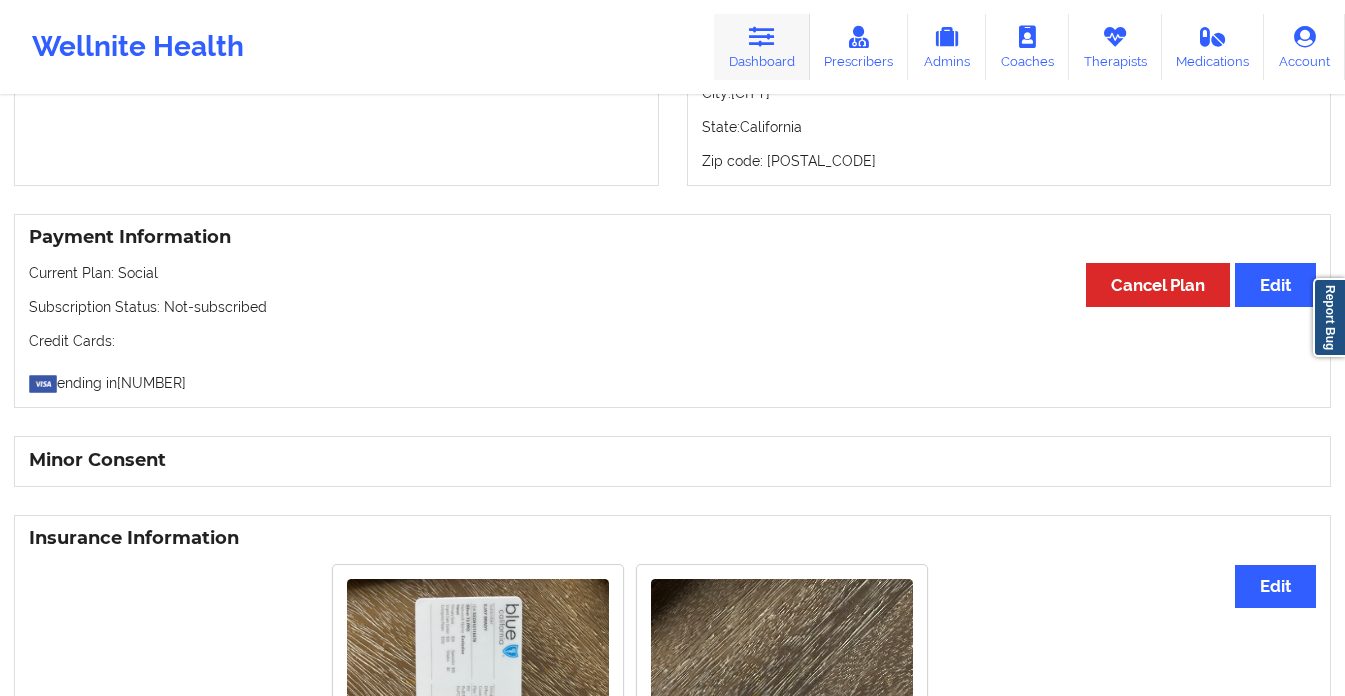 click on "Dashboard" at bounding box center [762, 47] 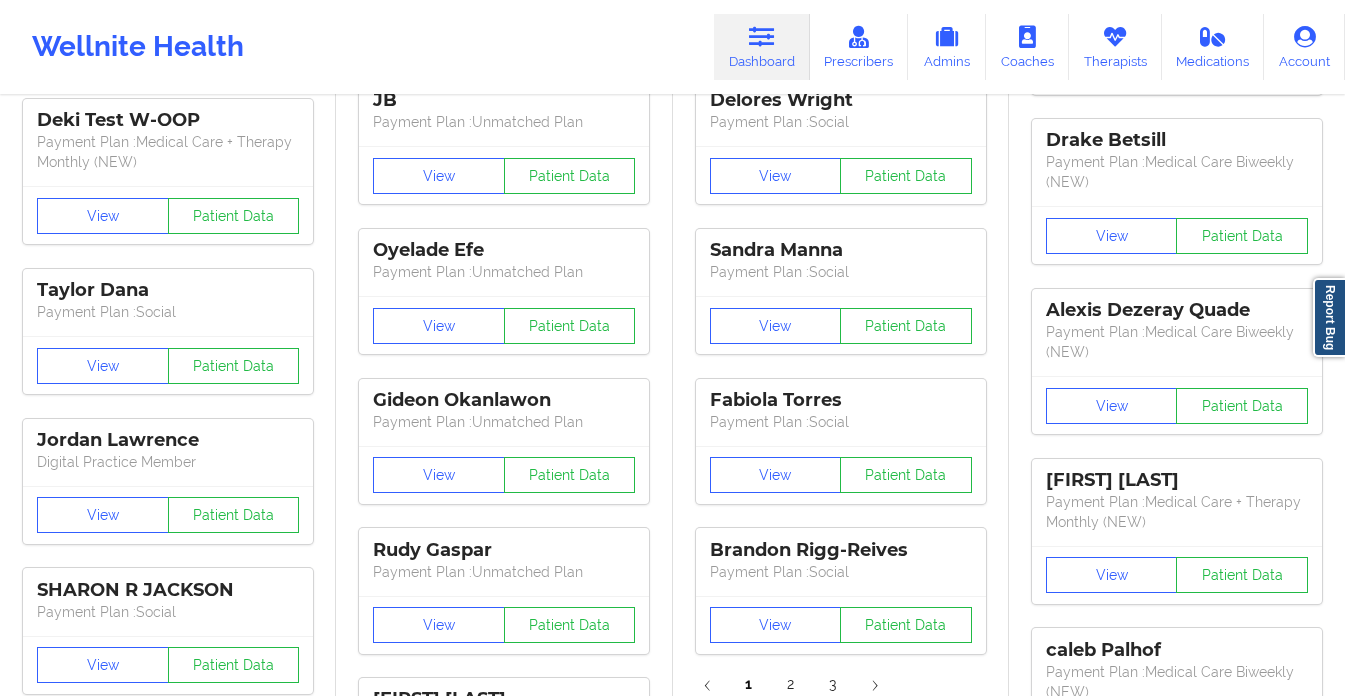 scroll, scrollTop: 0, scrollLeft: 0, axis: both 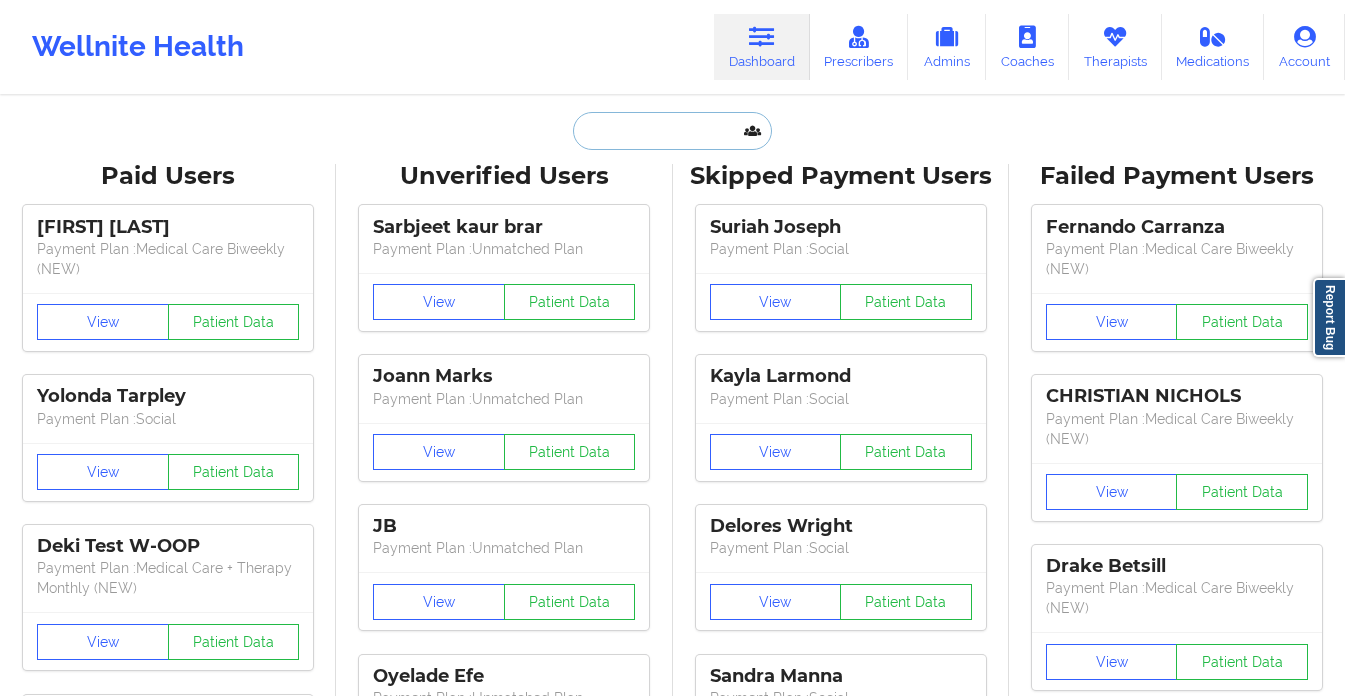 click at bounding box center [672, 131] 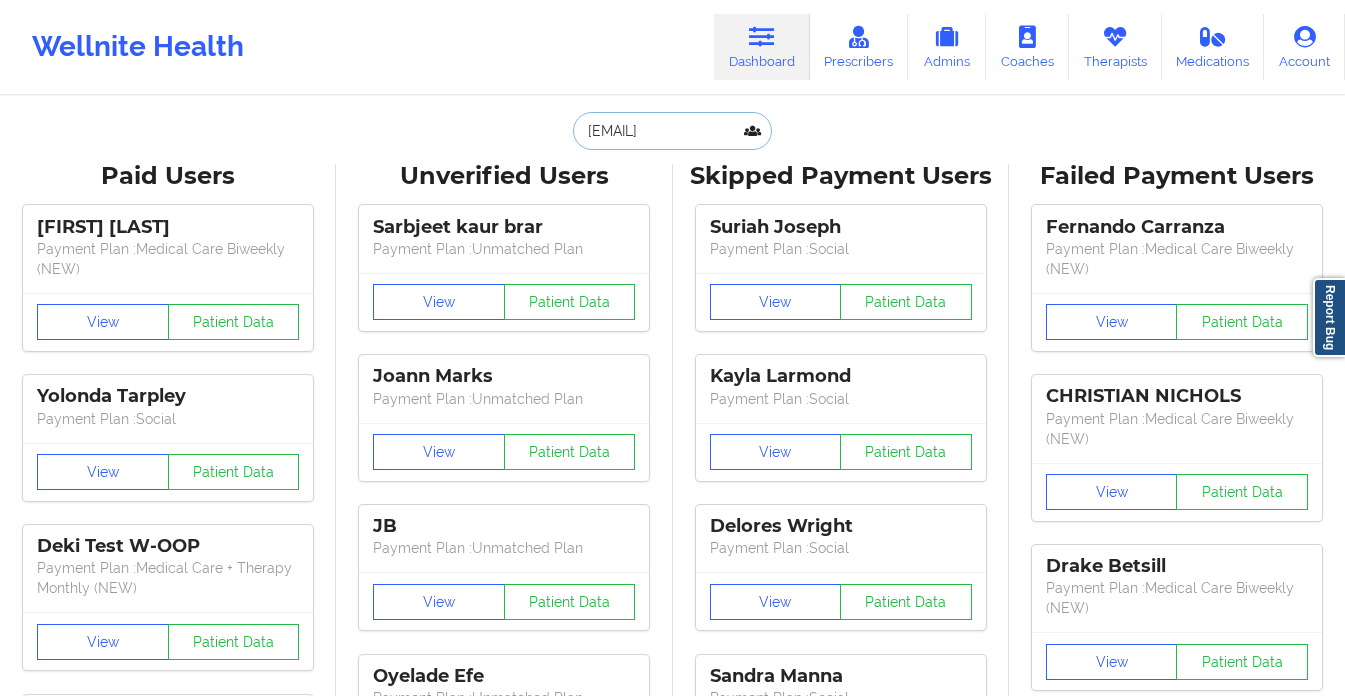scroll, scrollTop: 0, scrollLeft: 2, axis: horizontal 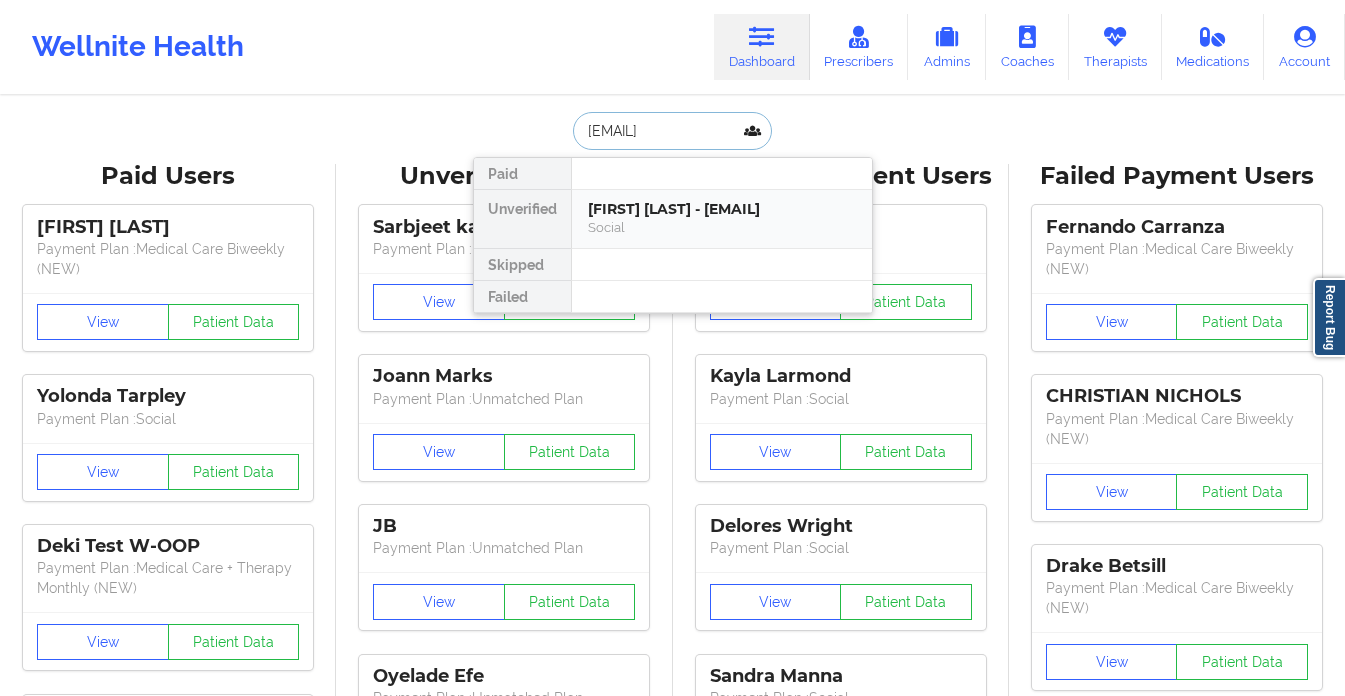 click on "Social" at bounding box center (722, 227) 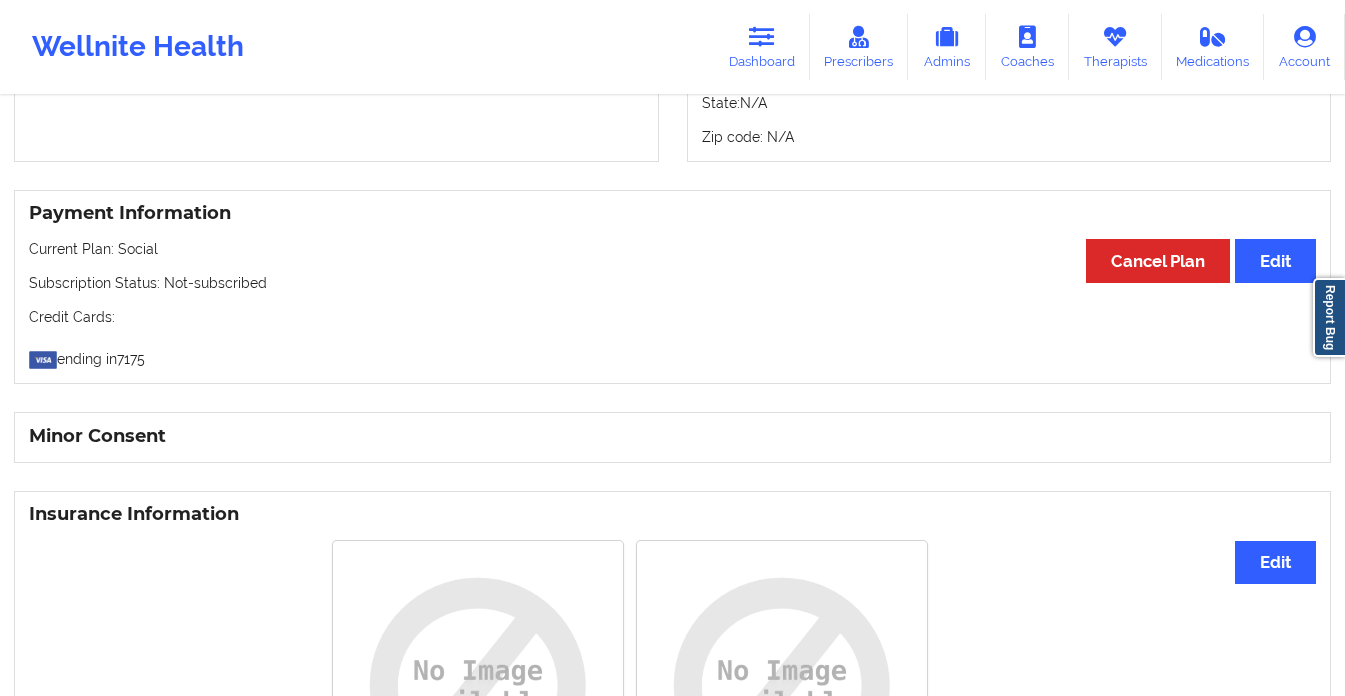 scroll, scrollTop: 1280, scrollLeft: 0, axis: vertical 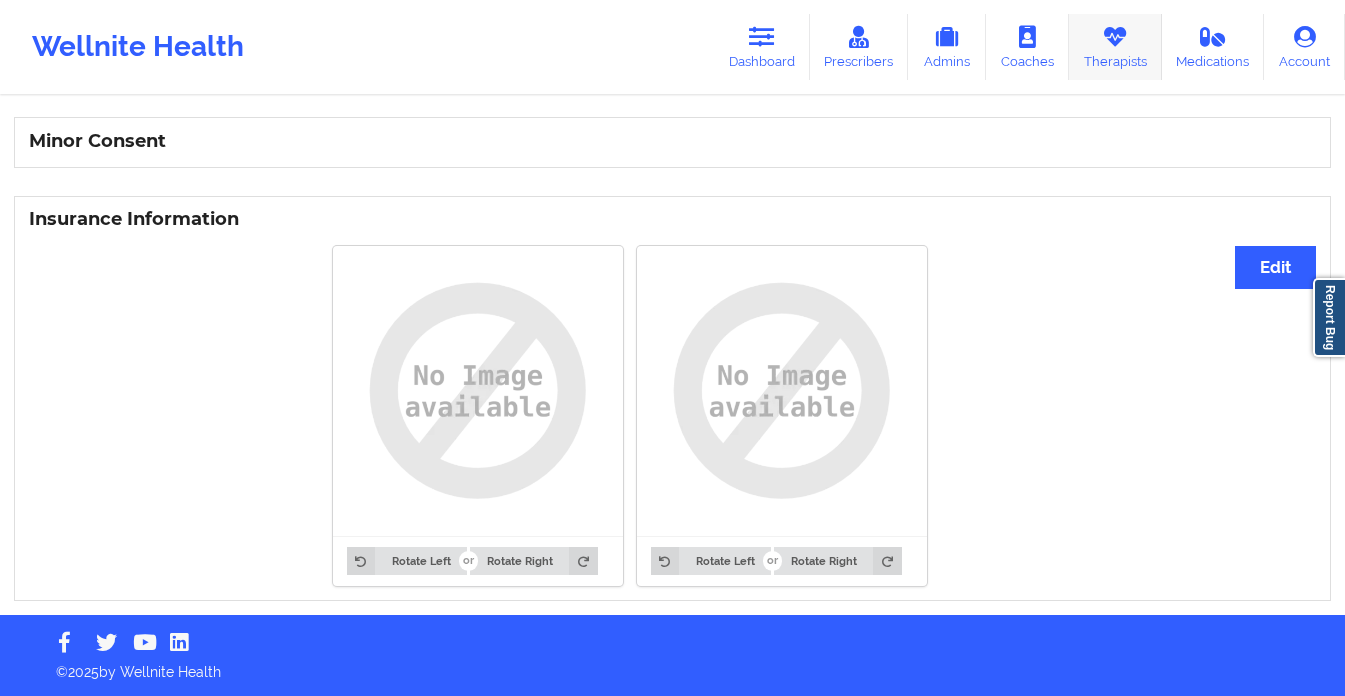 click on "Therapists" at bounding box center [1115, 47] 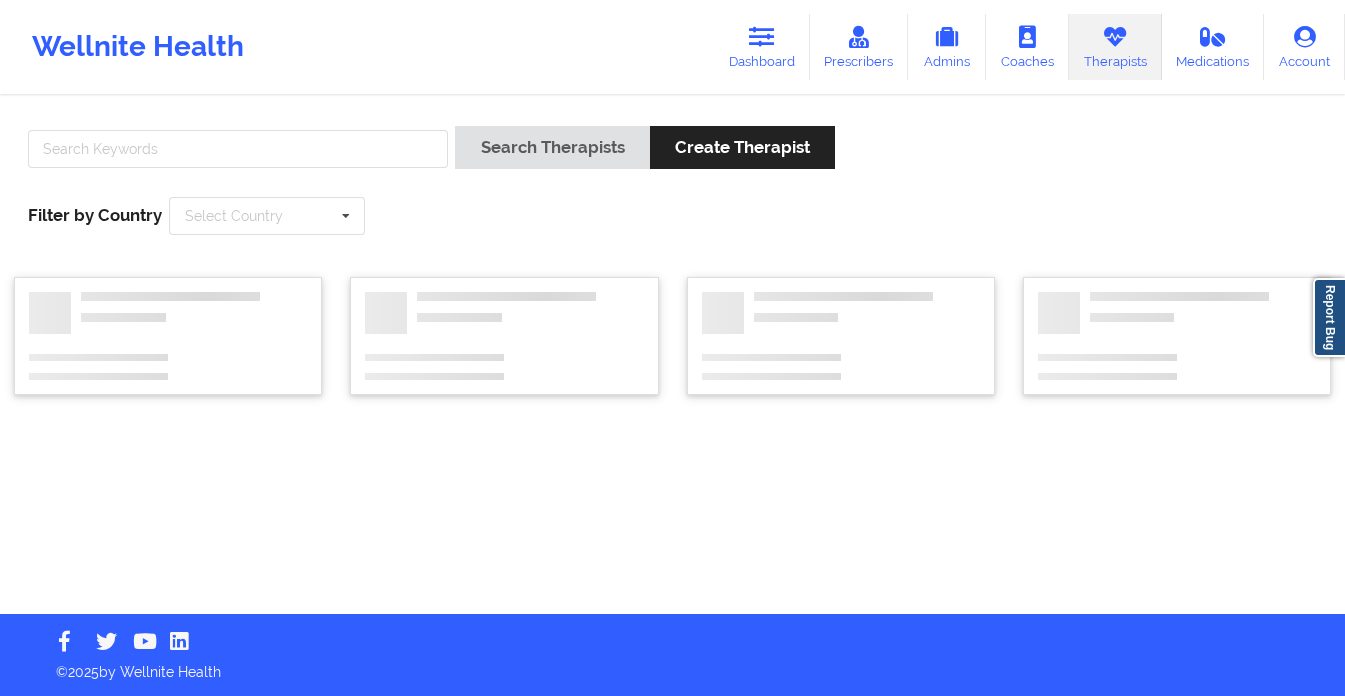 scroll, scrollTop: 0, scrollLeft: 0, axis: both 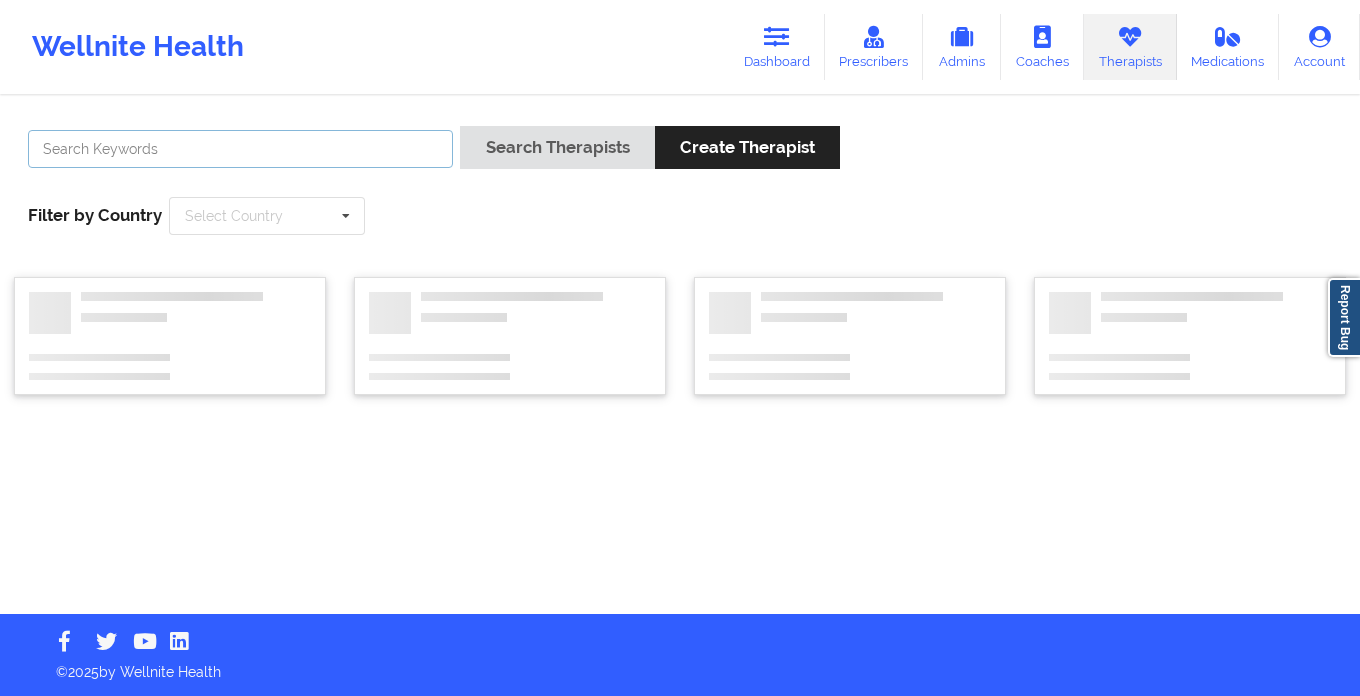 click at bounding box center (240, 149) 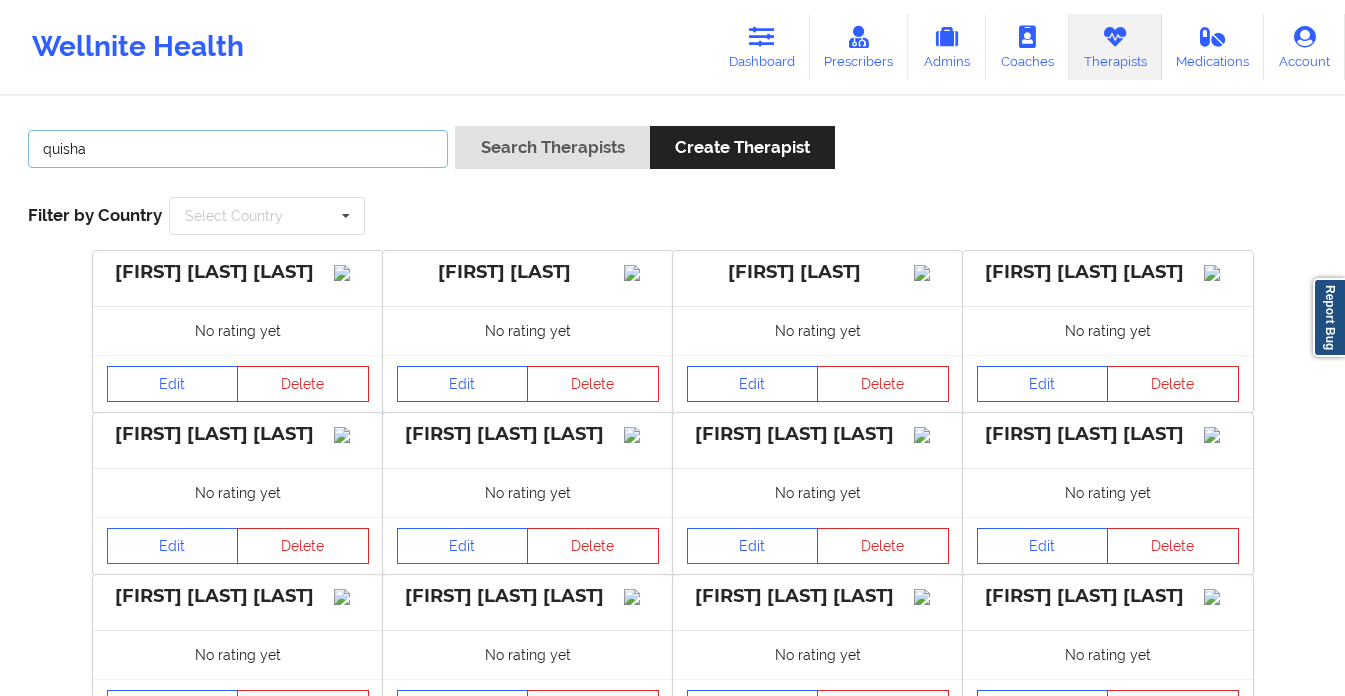 type on "quisha" 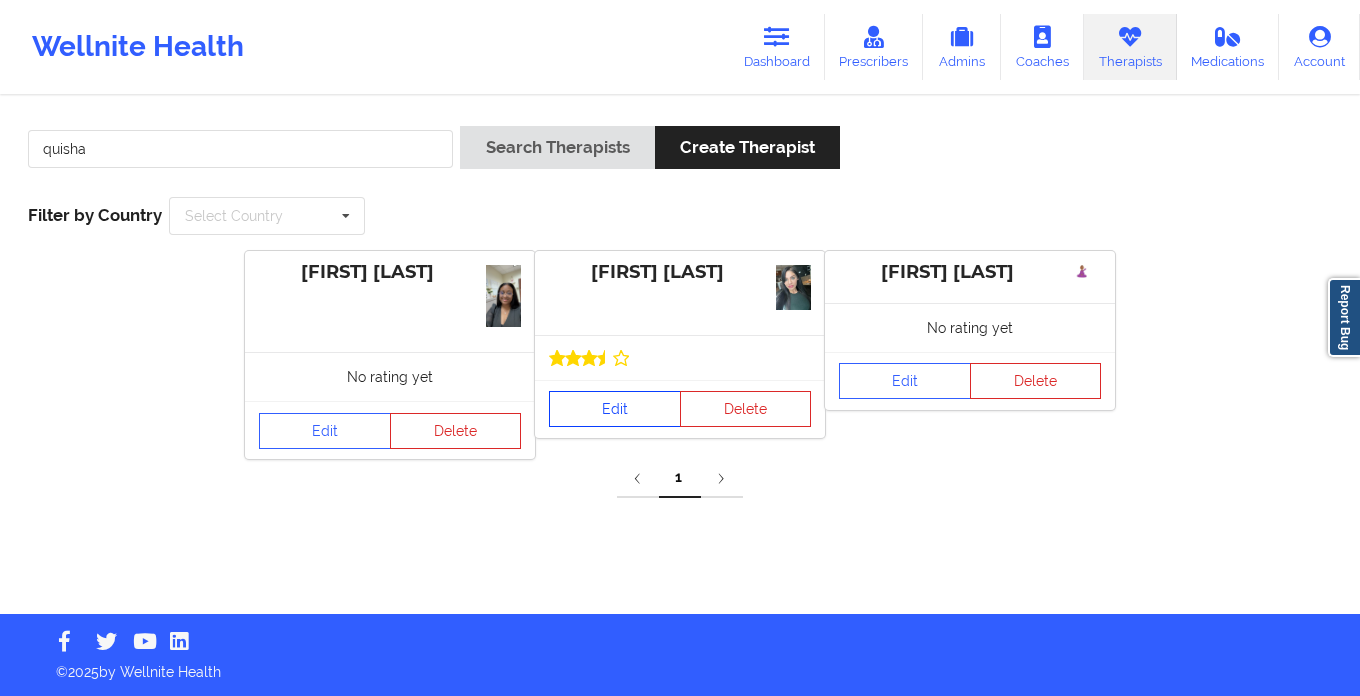 click on "Edit" at bounding box center (615, 409) 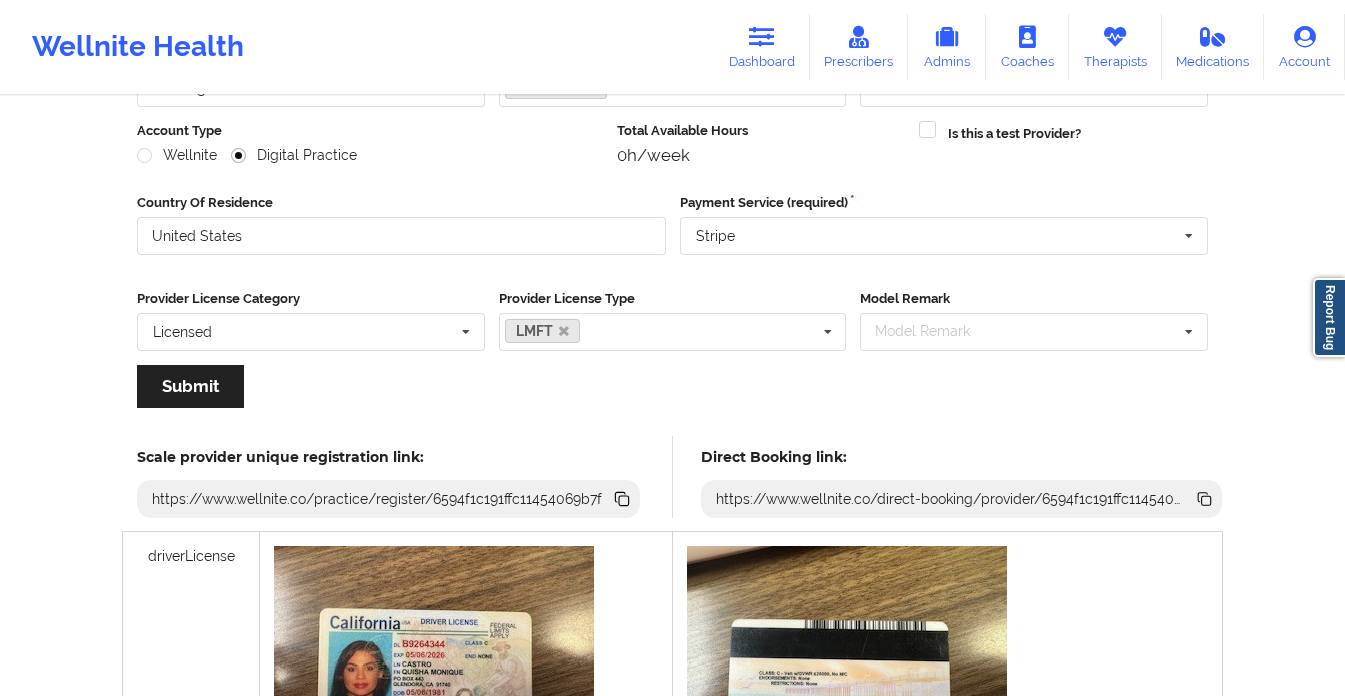 scroll, scrollTop: 410, scrollLeft: 0, axis: vertical 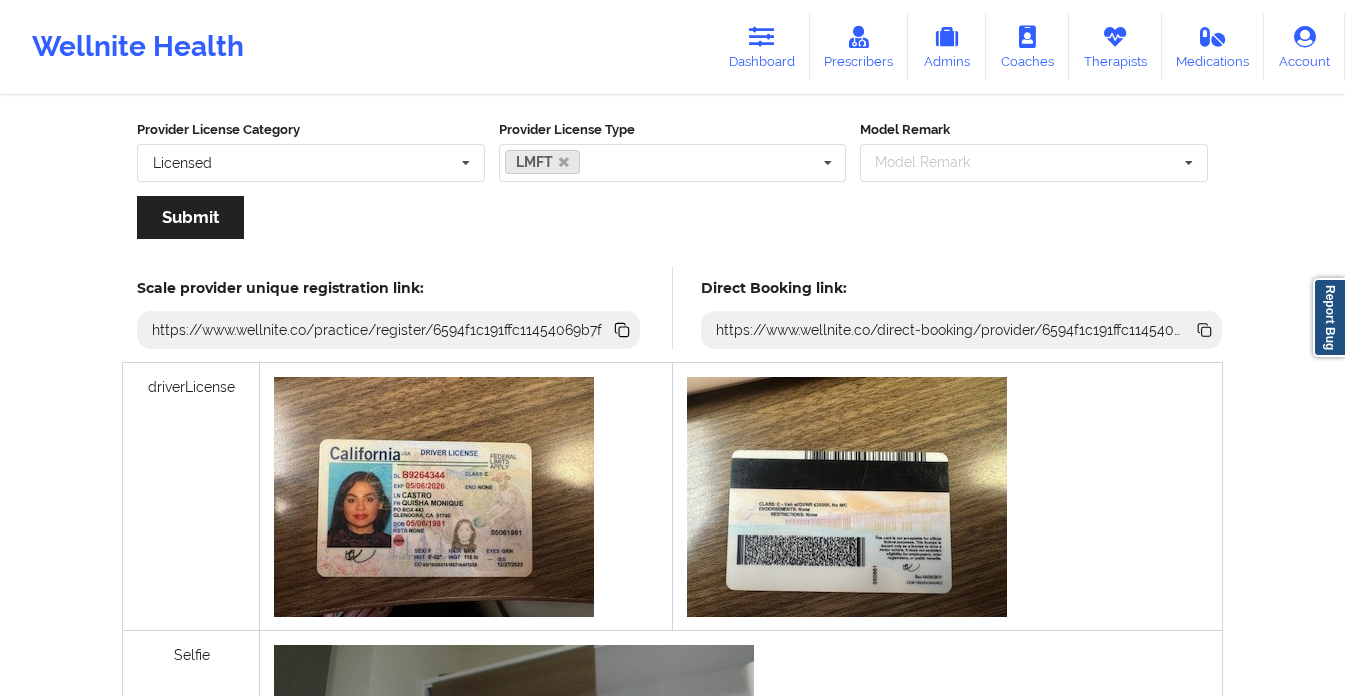 click 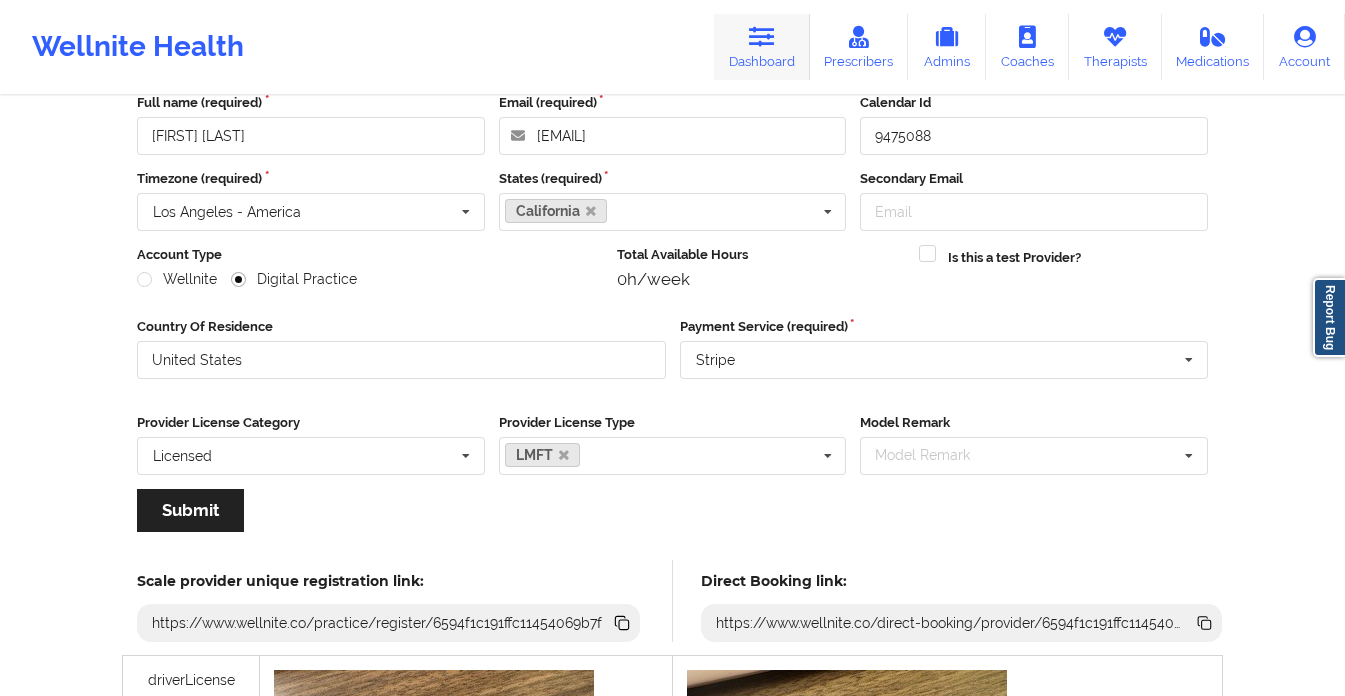 scroll, scrollTop: 0, scrollLeft: 0, axis: both 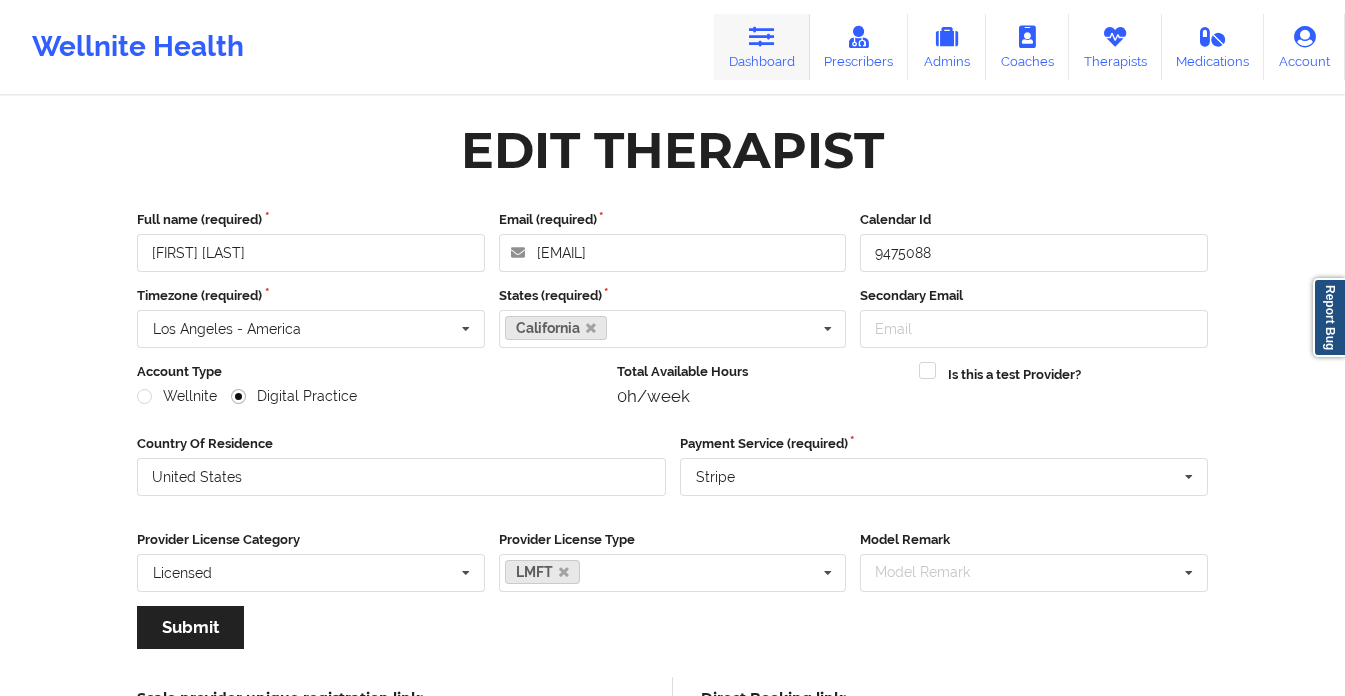 click at bounding box center [762, 37] 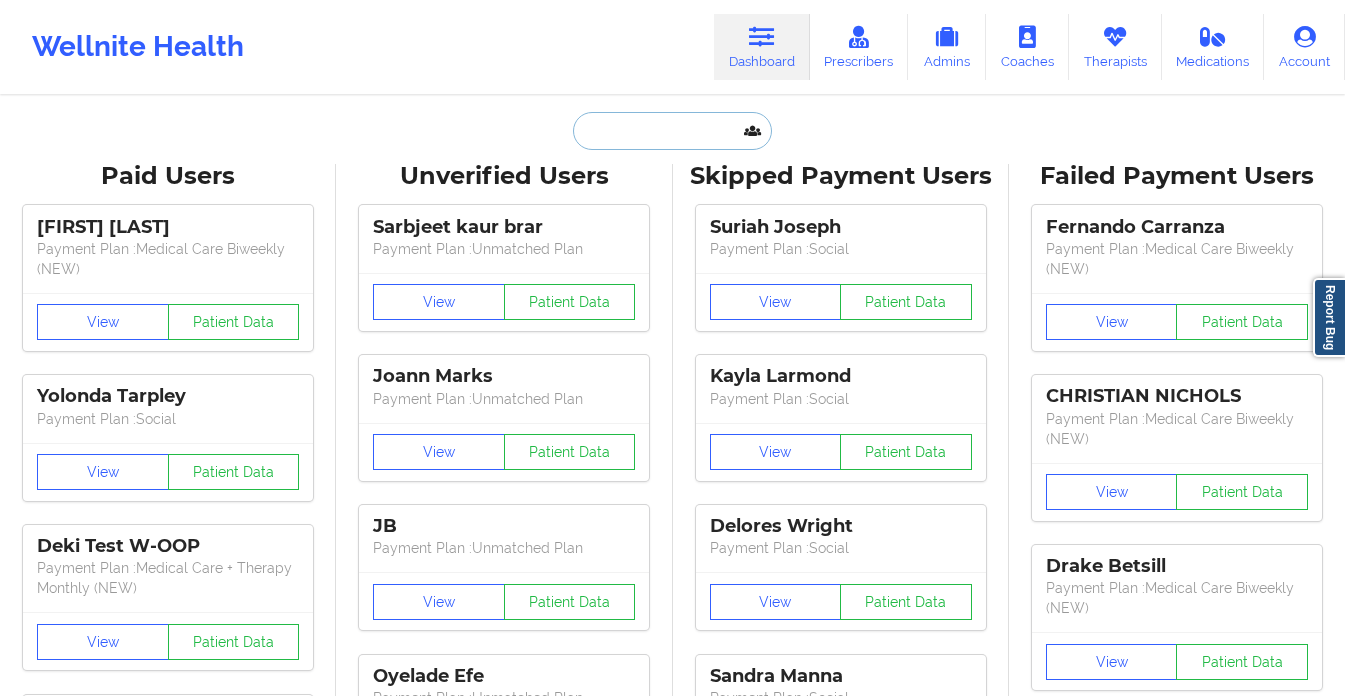 click at bounding box center (672, 131) 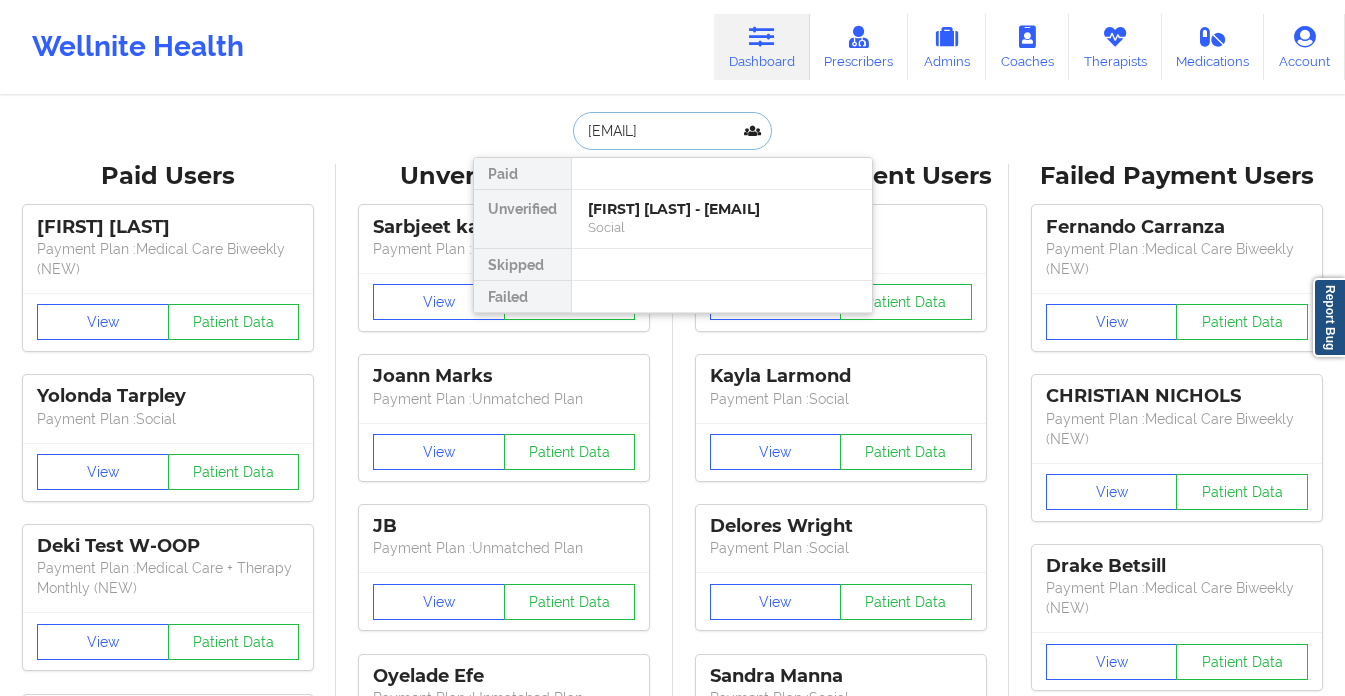 scroll, scrollTop: 0, scrollLeft: 10, axis: horizontal 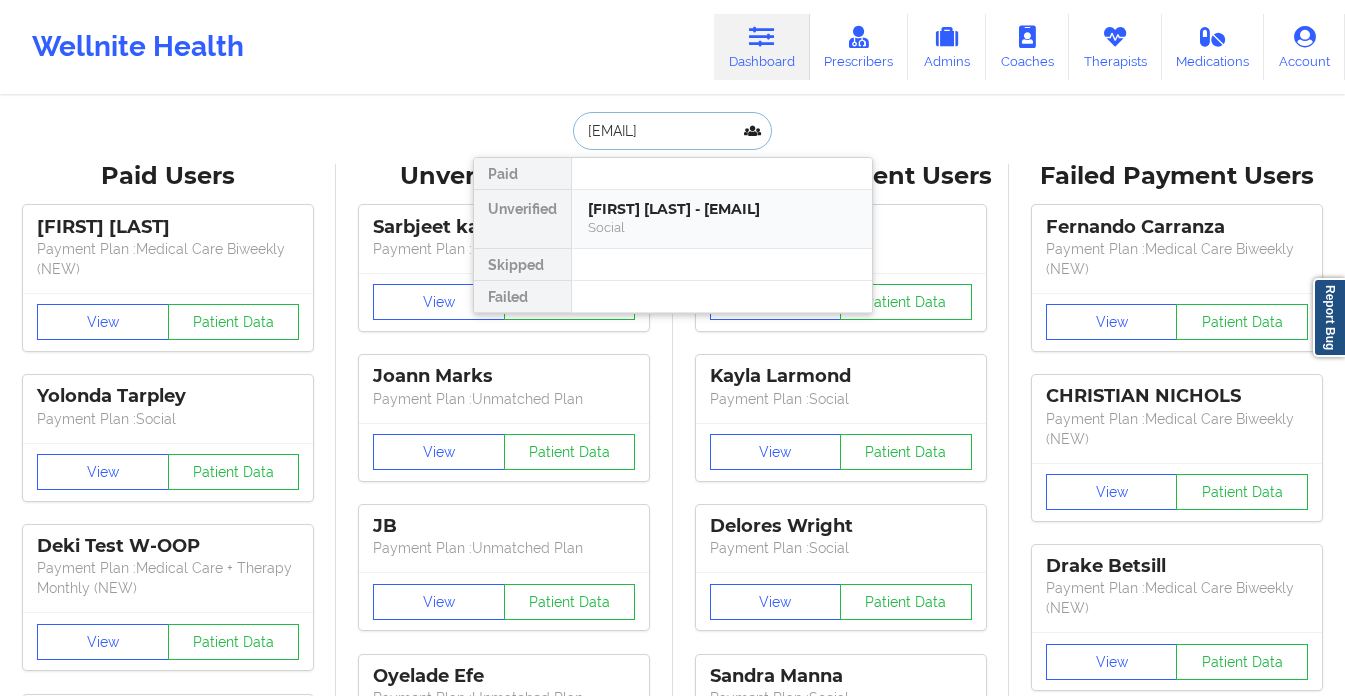 click on "Social" at bounding box center (722, 227) 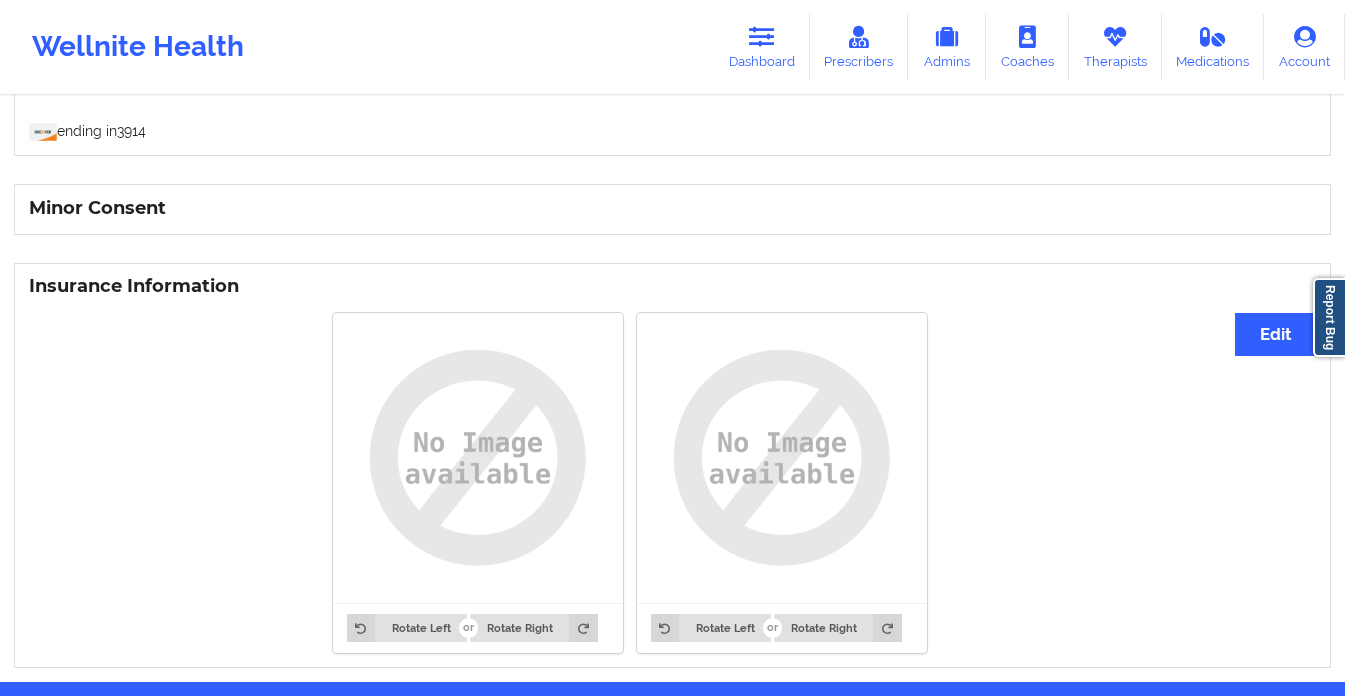 scroll, scrollTop: 1280, scrollLeft: 0, axis: vertical 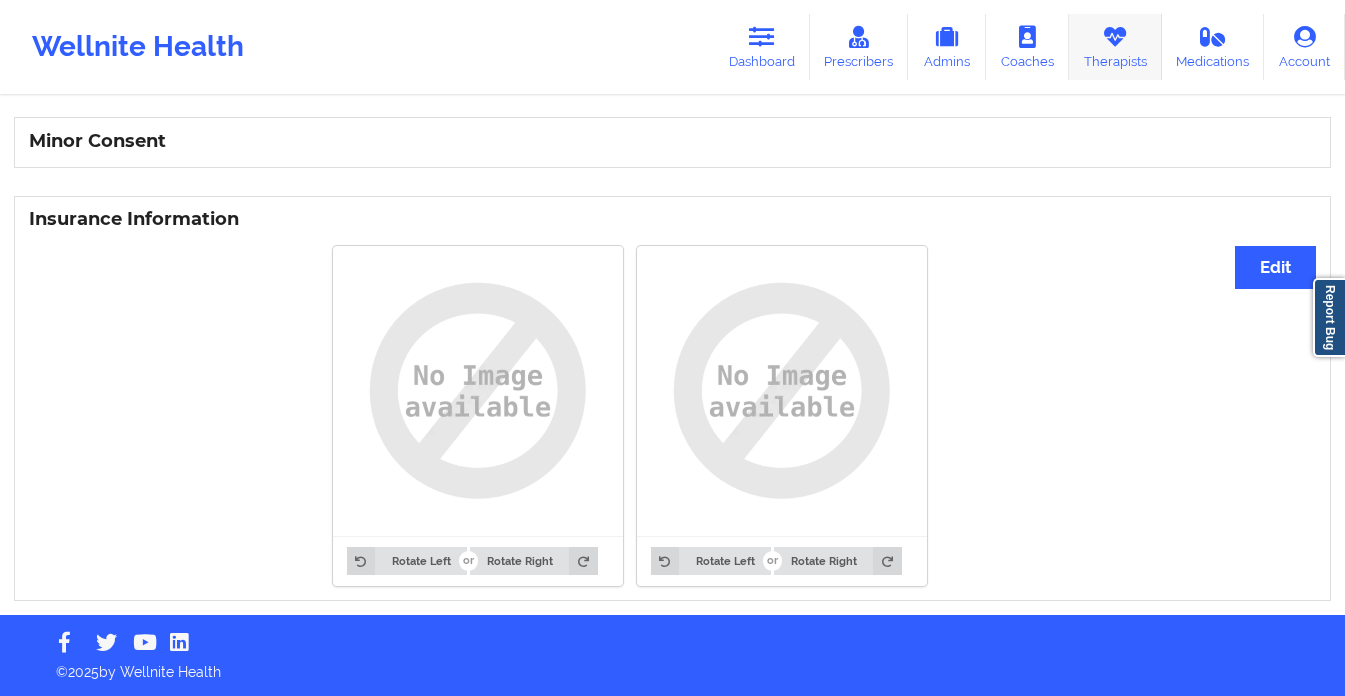 click on "Therapists" at bounding box center [1115, 47] 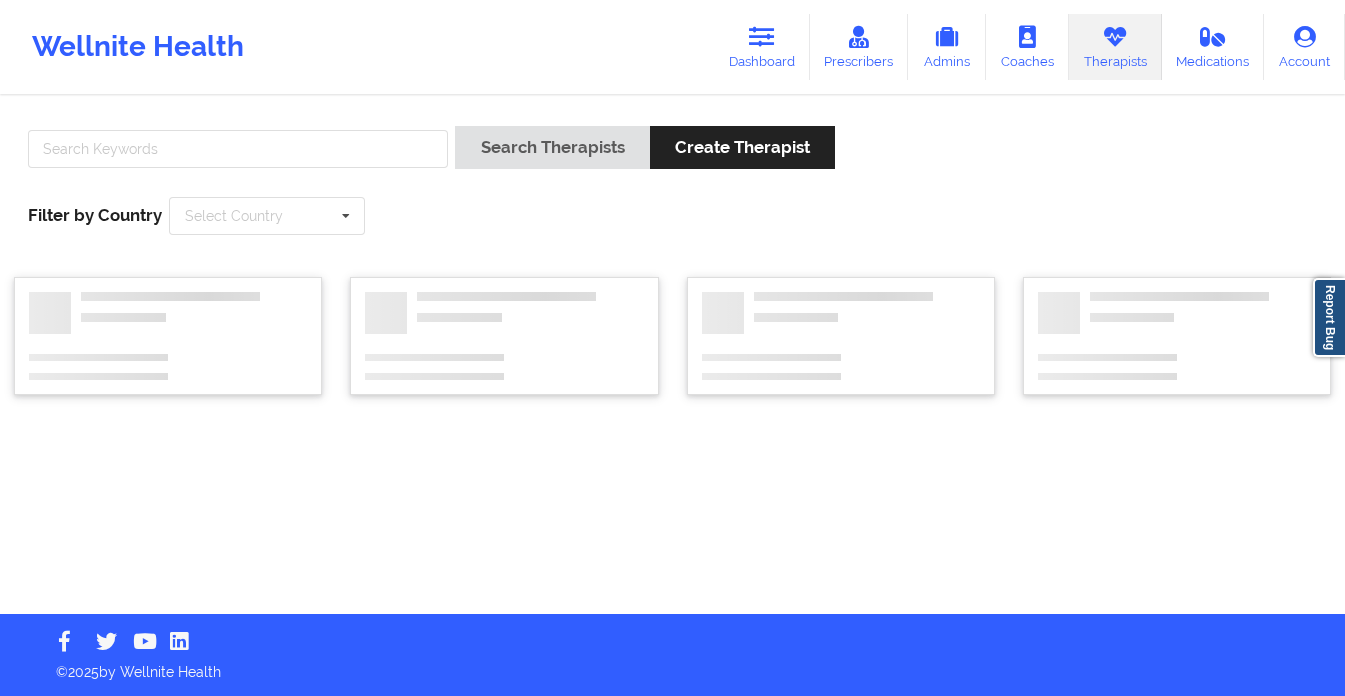 scroll, scrollTop: 0, scrollLeft: 0, axis: both 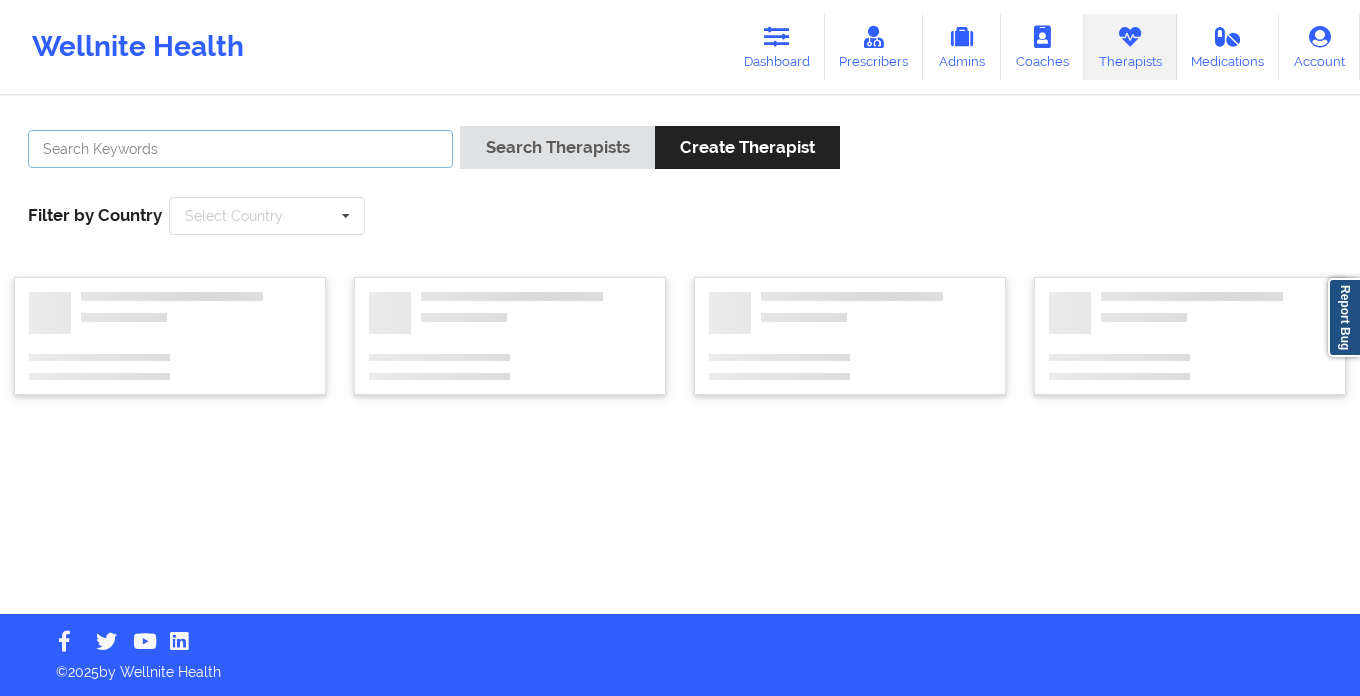 click at bounding box center [240, 149] 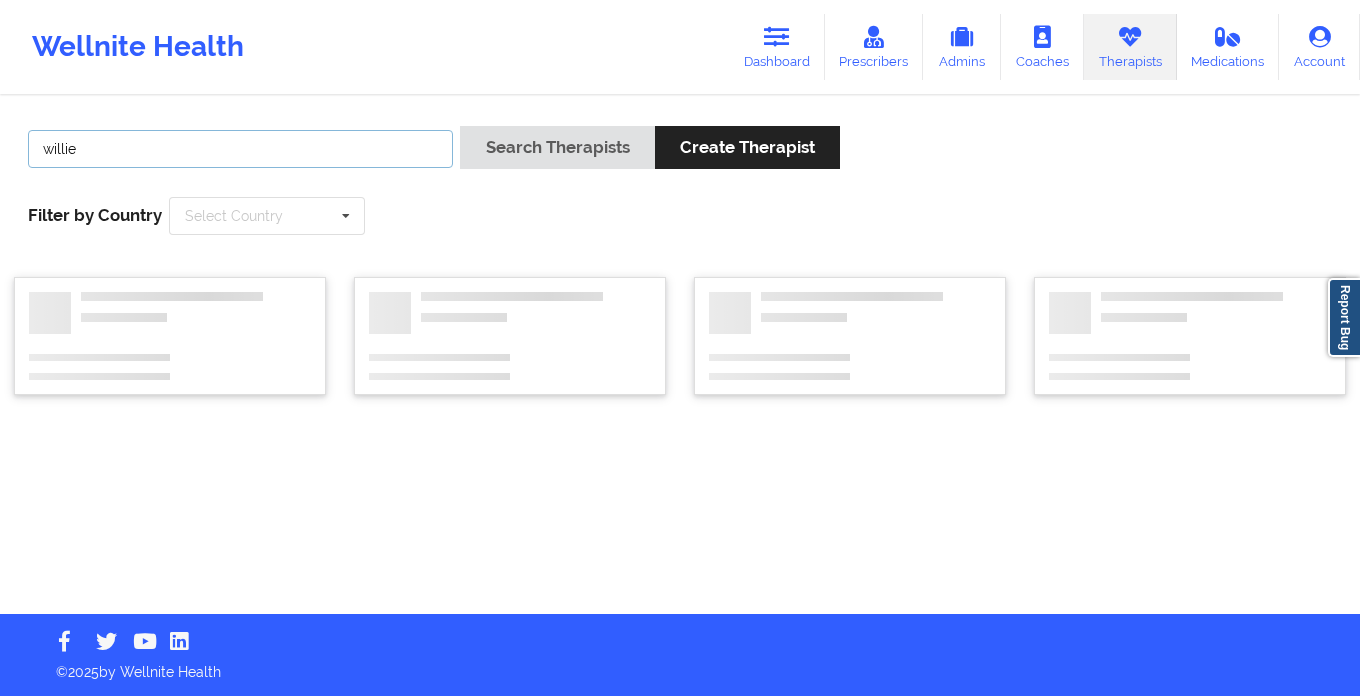 type on "willie" 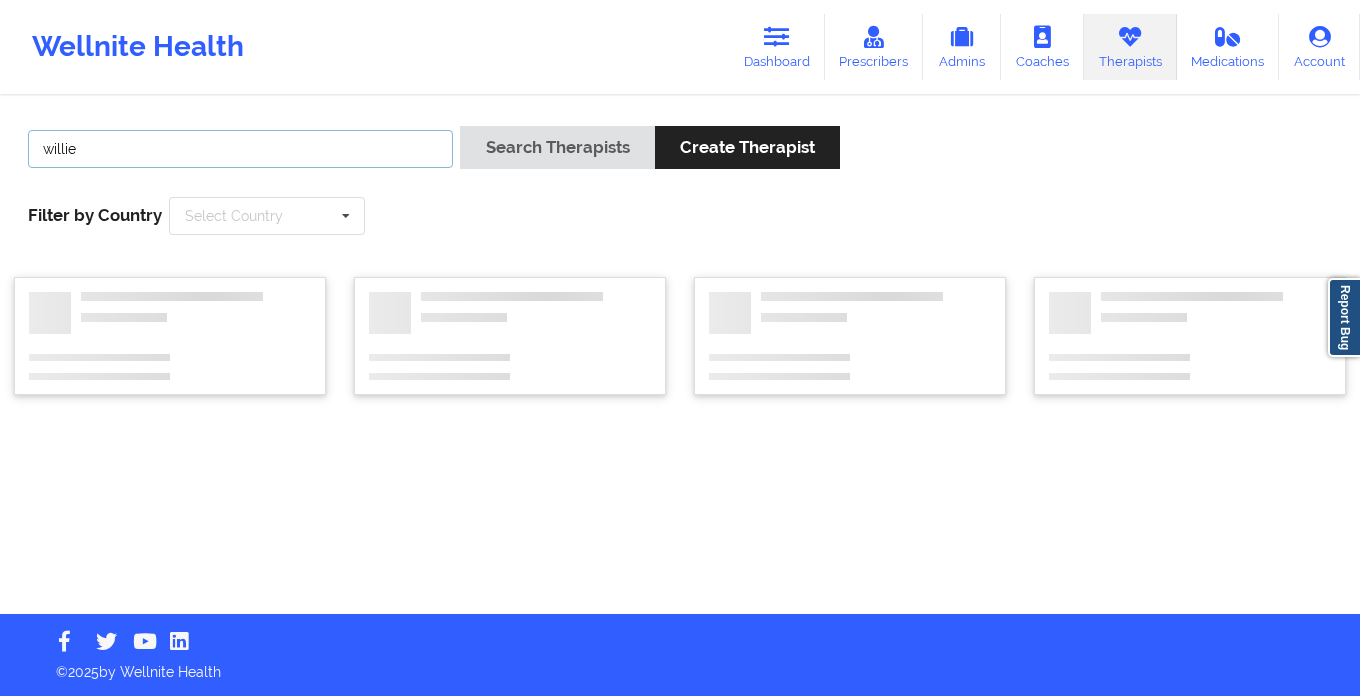 click on "Search Therapists" at bounding box center [557, 147] 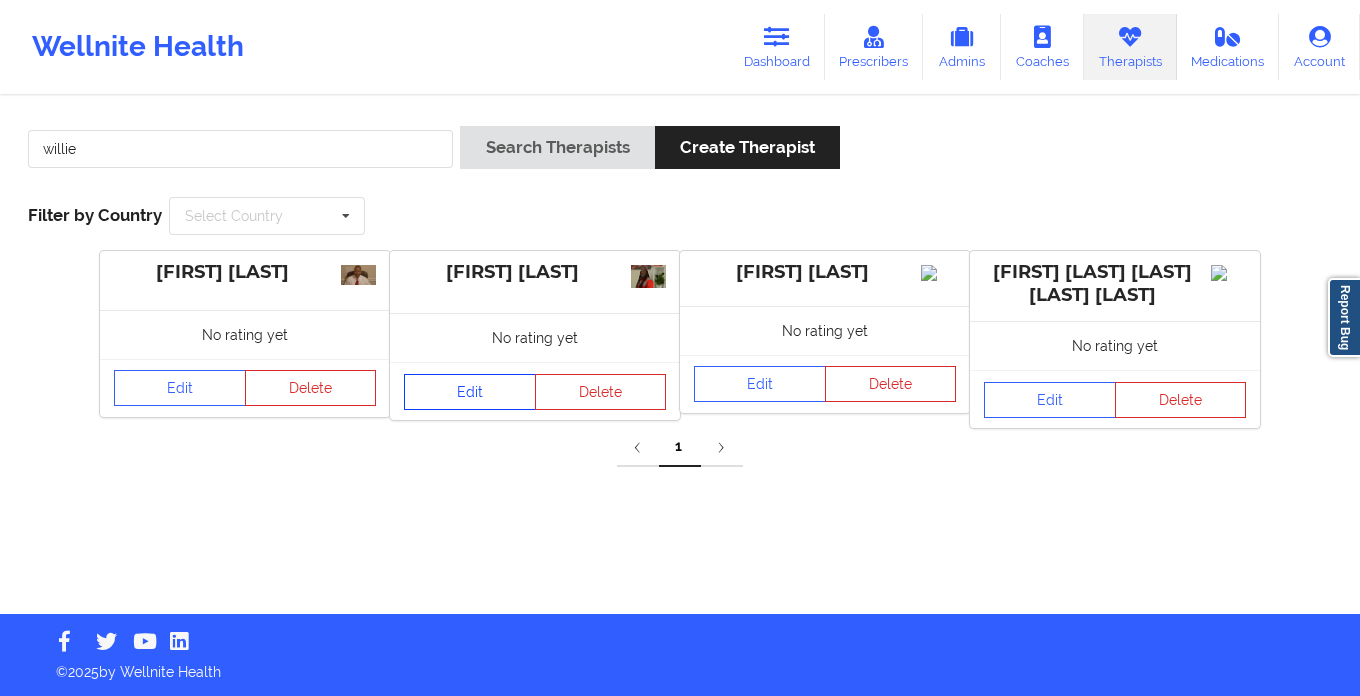 click on "Edit" at bounding box center (470, 392) 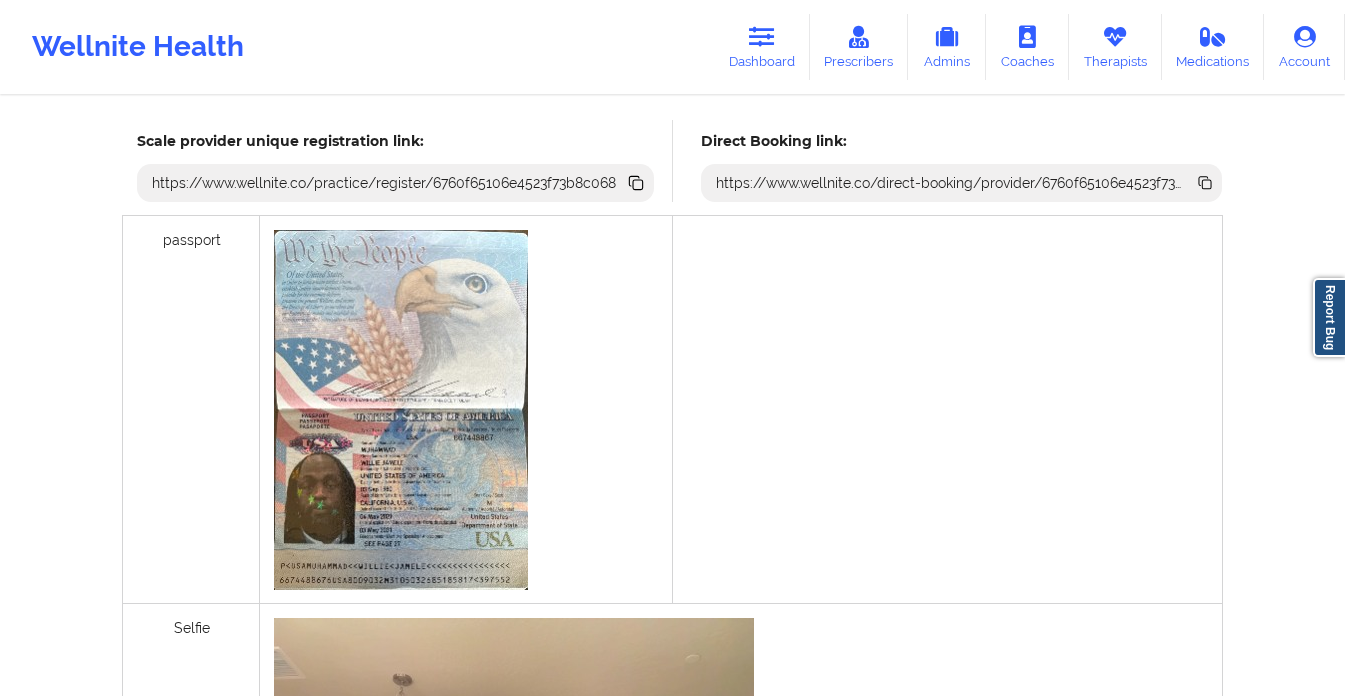 scroll, scrollTop: 456, scrollLeft: 0, axis: vertical 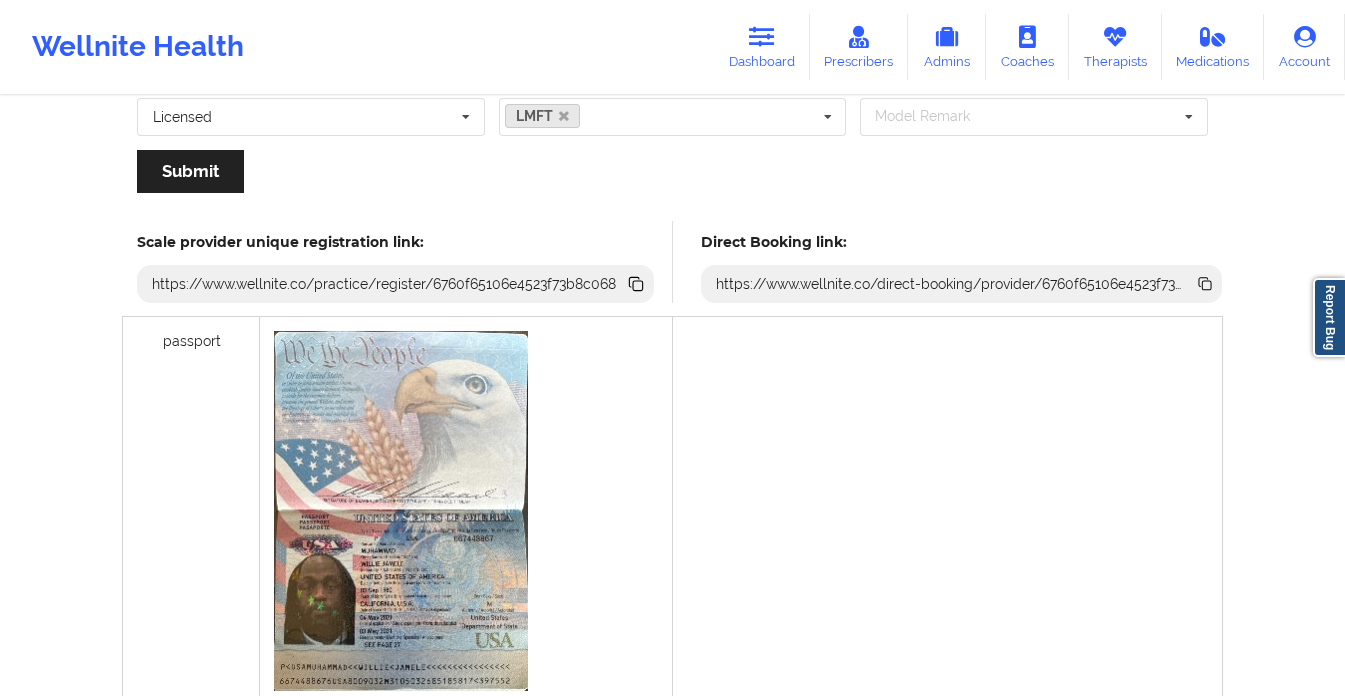 click 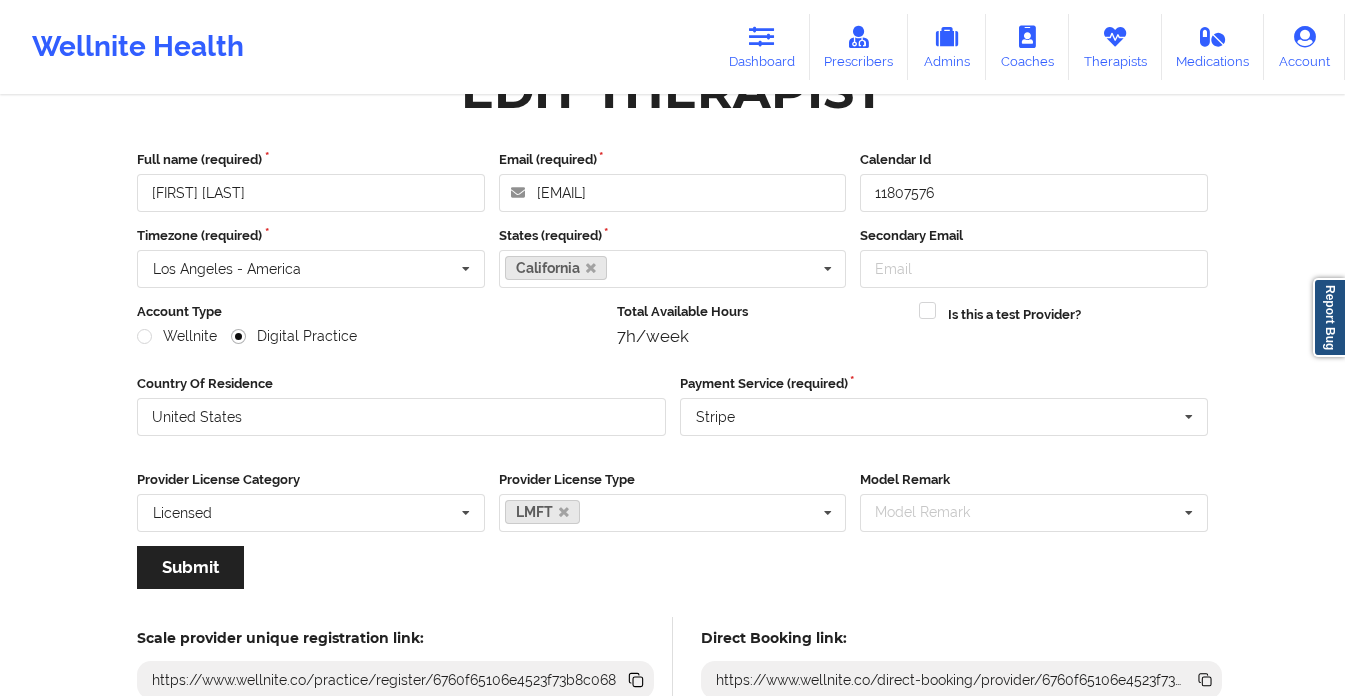 scroll, scrollTop: 0, scrollLeft: 0, axis: both 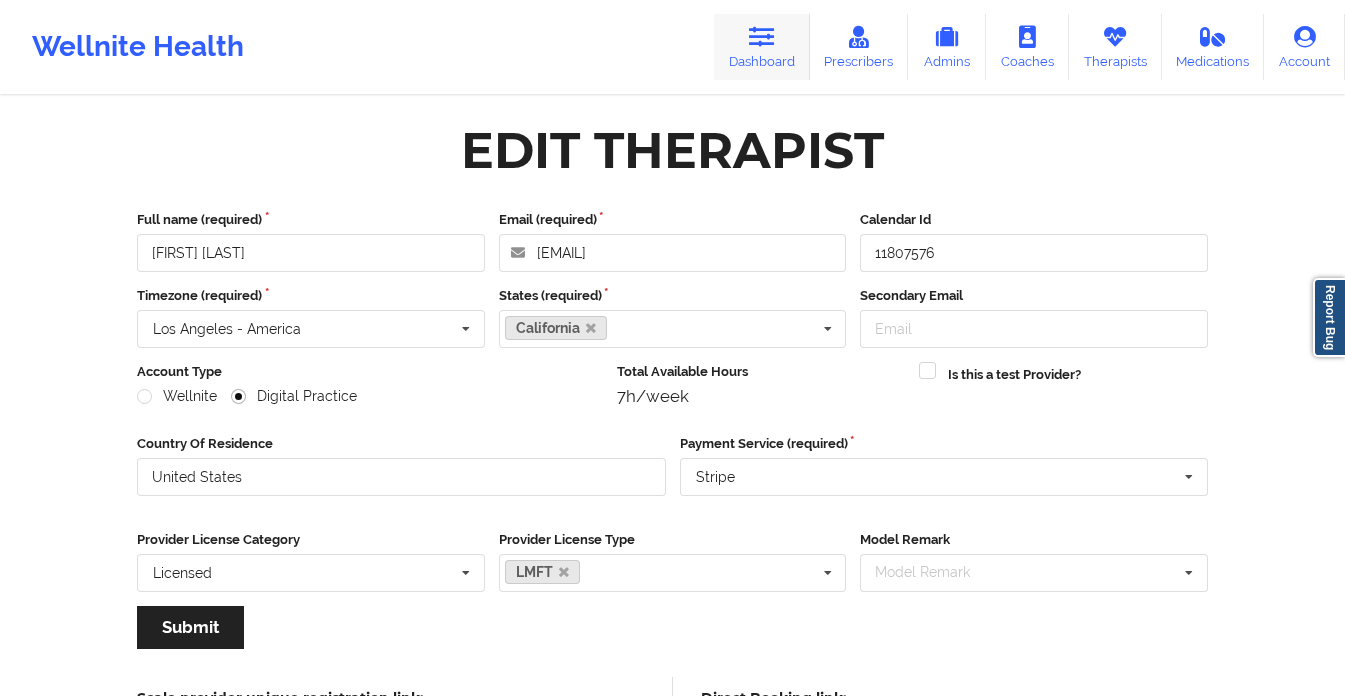 click on "Dashboard" at bounding box center [762, 47] 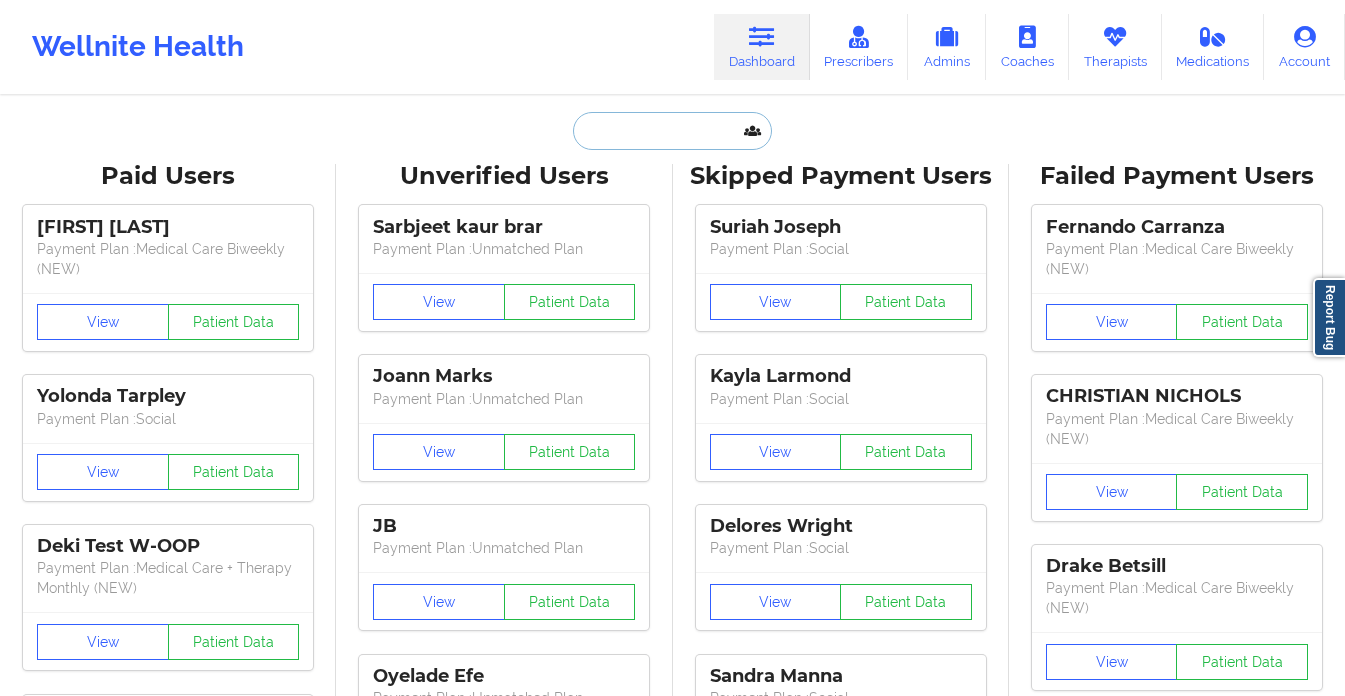 click at bounding box center (672, 131) 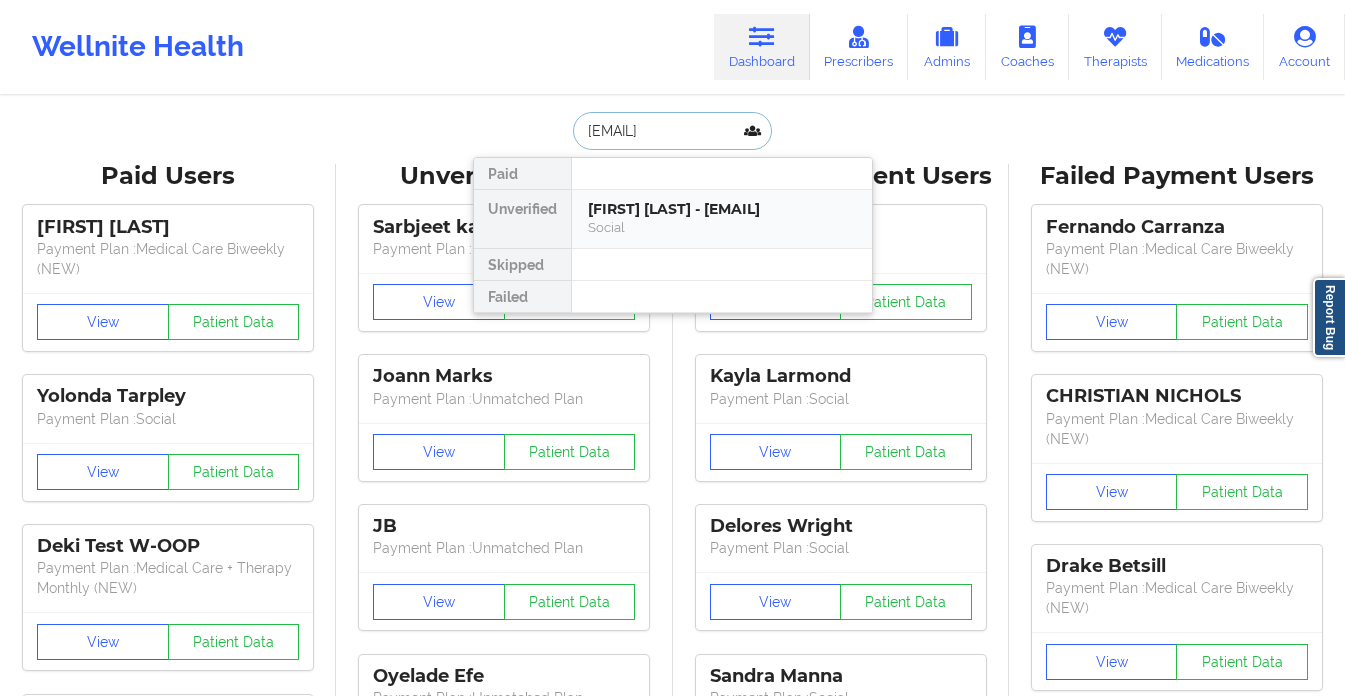 scroll, scrollTop: 0, scrollLeft: 31, axis: horizontal 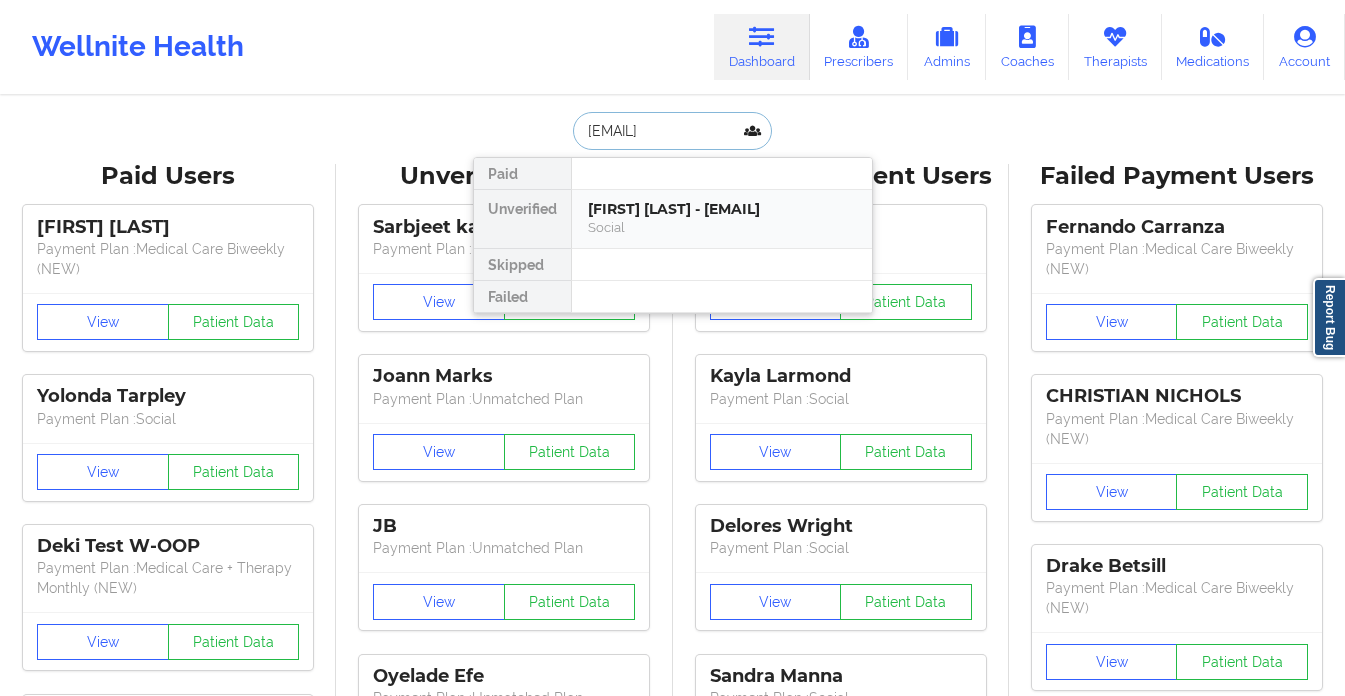 click on "[FIRST] [LAST] - [EMAIL]" at bounding box center (722, 209) 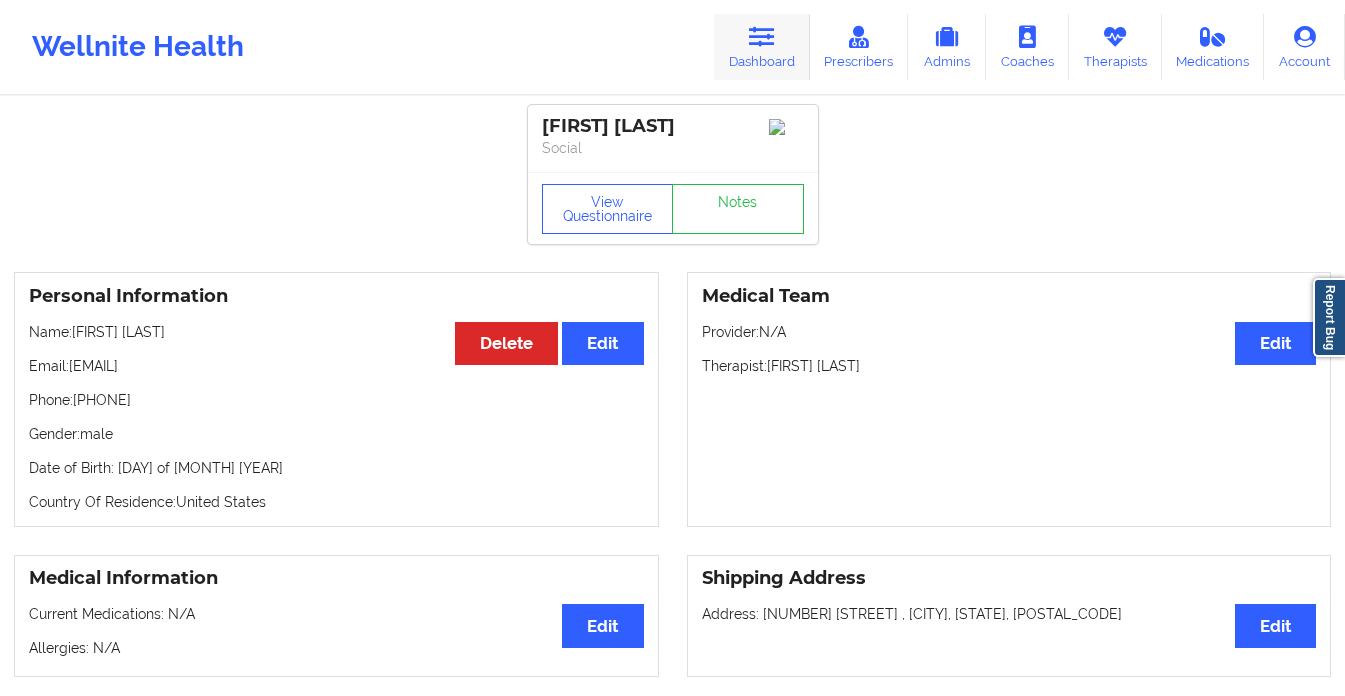 click on "Dashboard" at bounding box center (762, 47) 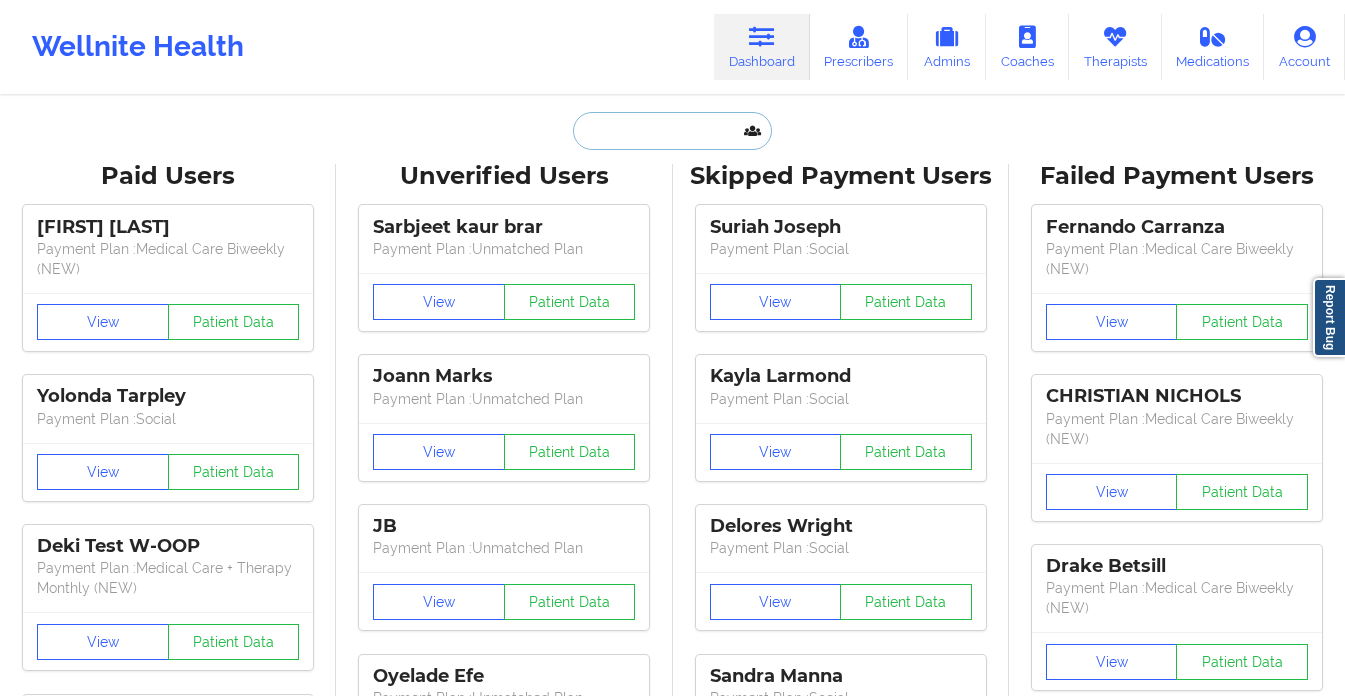 click at bounding box center (672, 131) 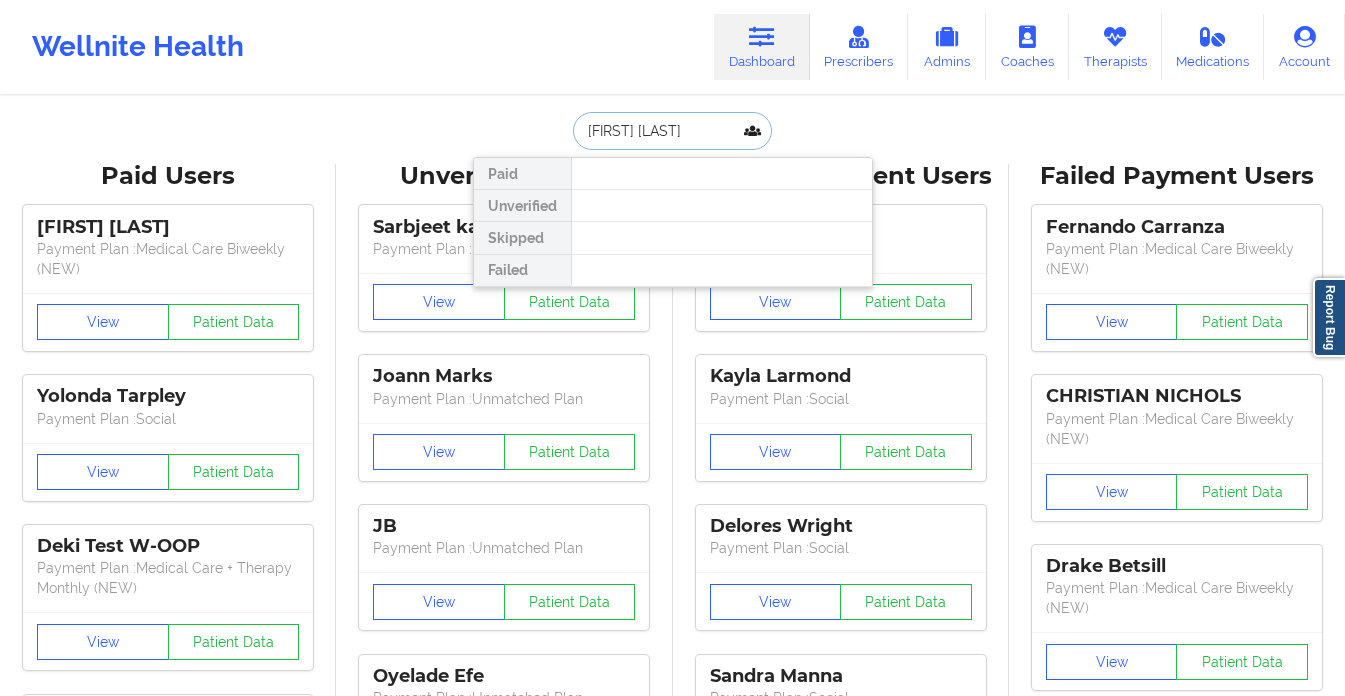 click on "[FIRST] [LAST]" at bounding box center [672, 131] 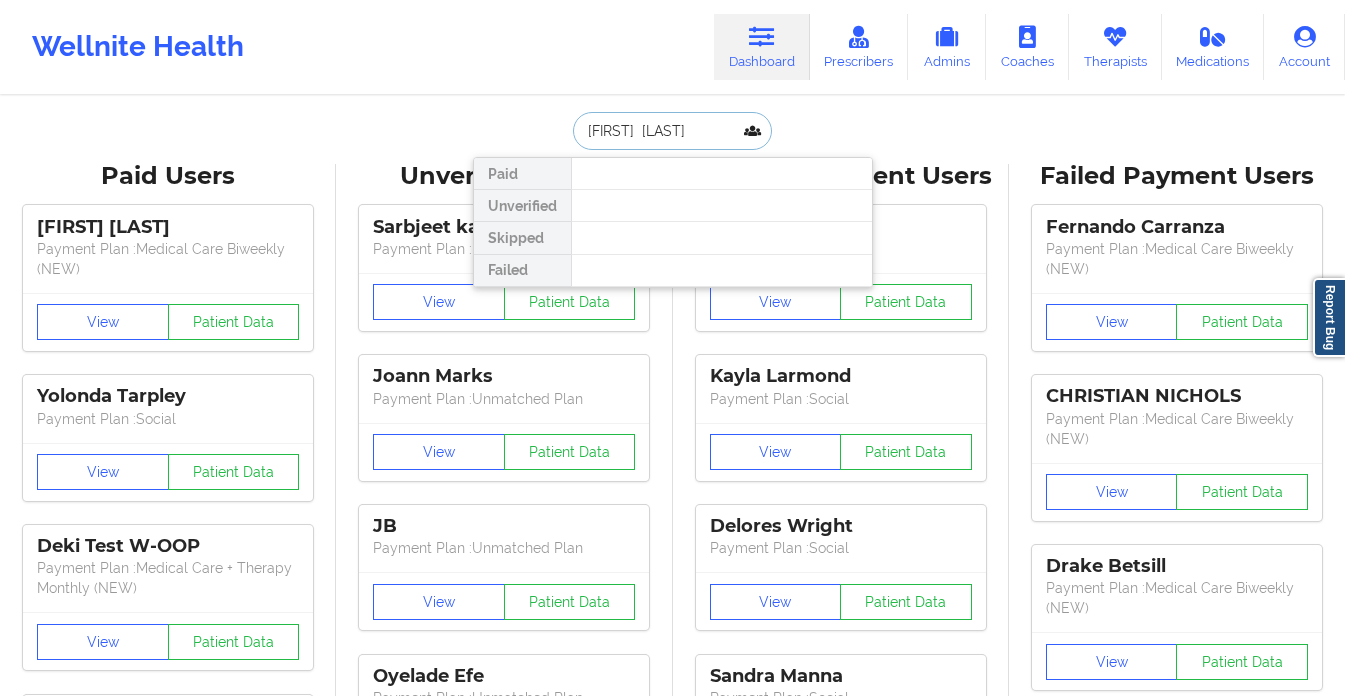 click on "[FIRST]  [LAST]" at bounding box center [672, 131] 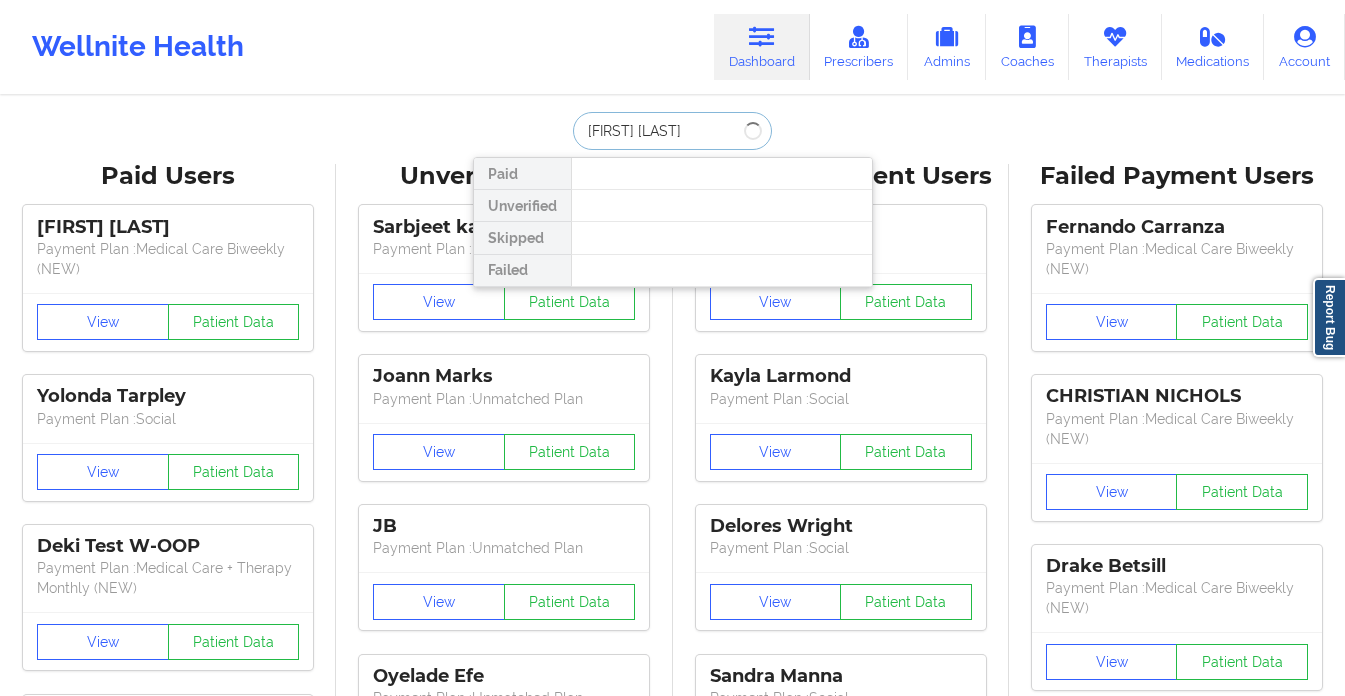 type on "[FIRST] [LAST]" 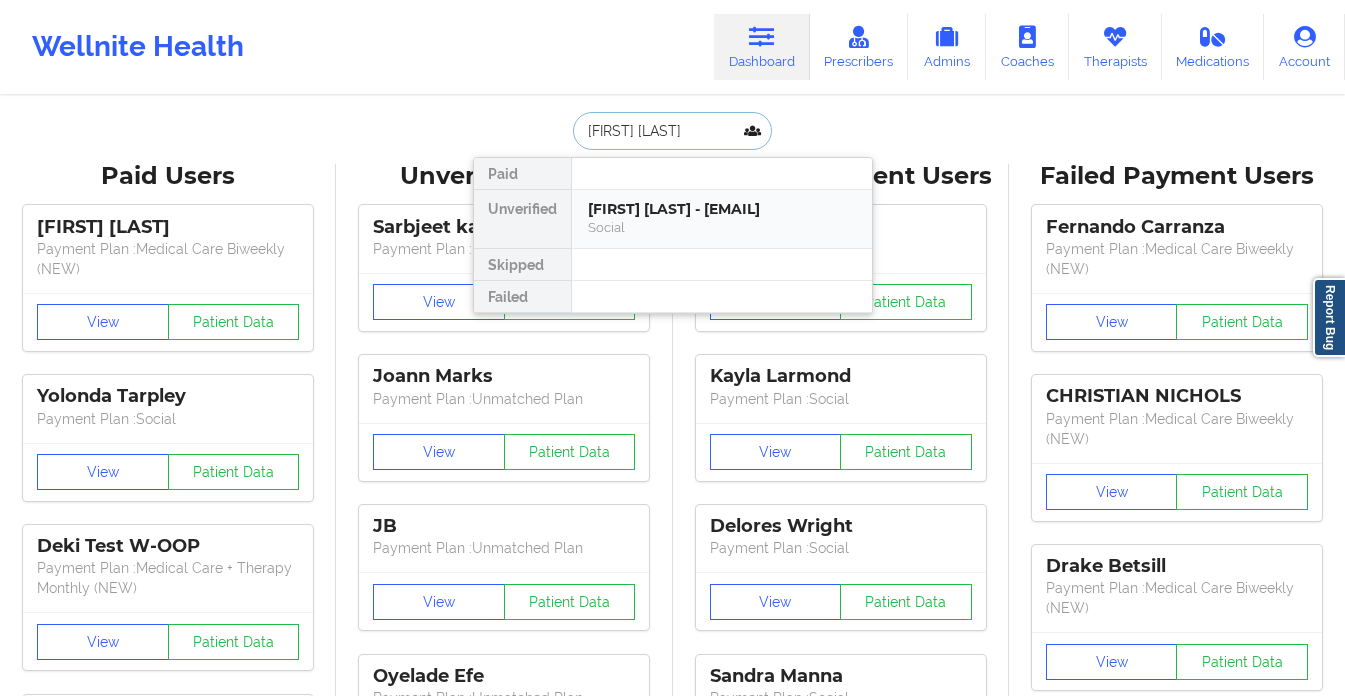 click on "[FIRST] [LAST] - [EMAIL]" at bounding box center [722, 209] 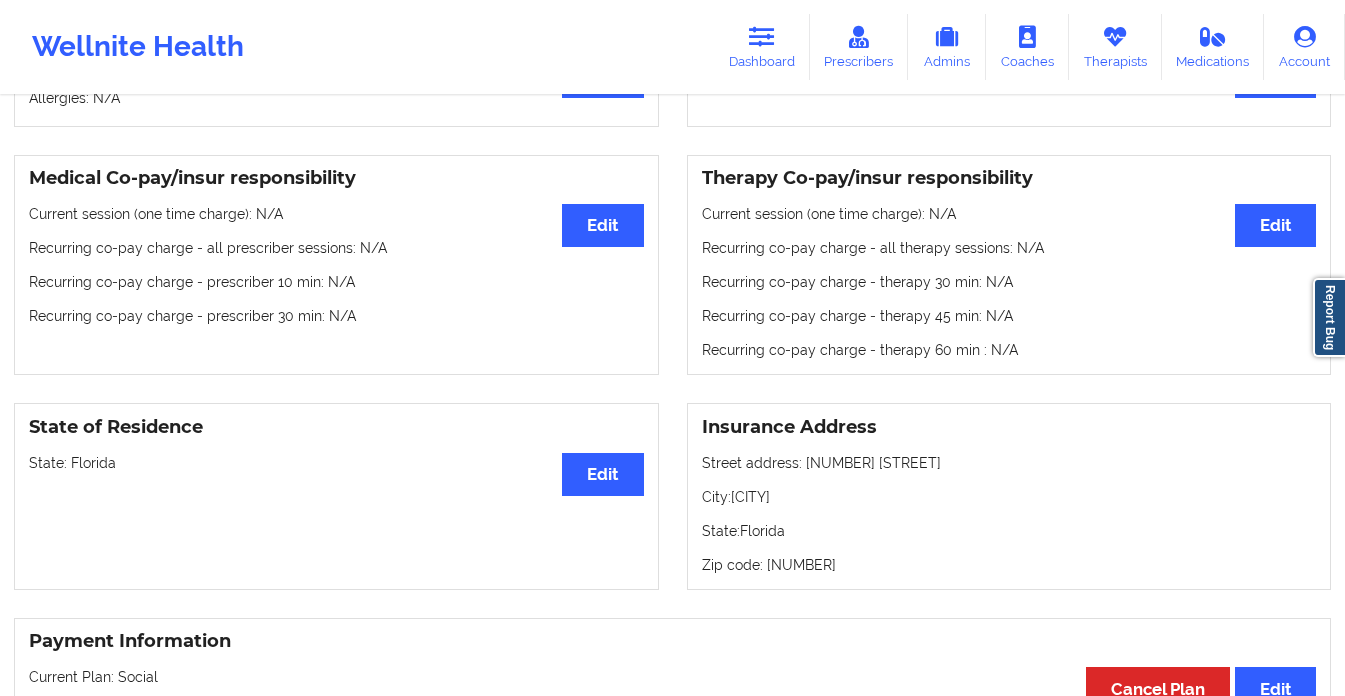 scroll, scrollTop: 0, scrollLeft: 0, axis: both 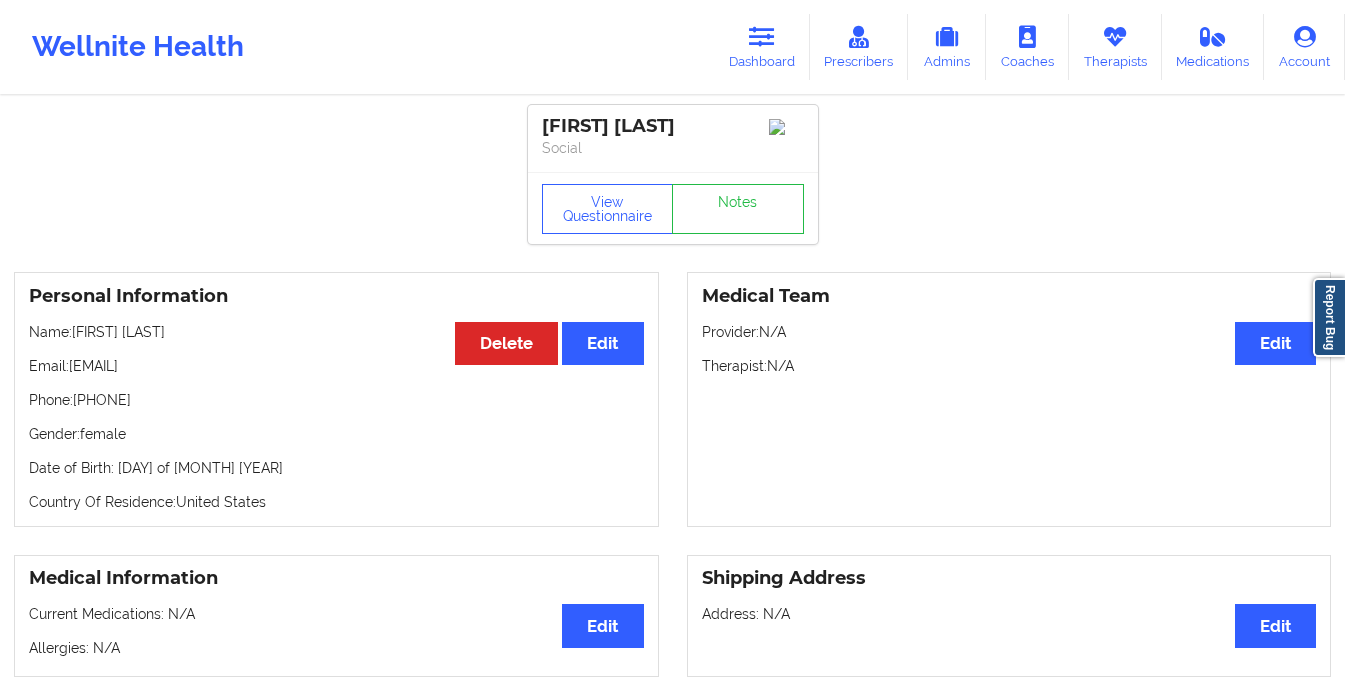 drag, startPoint x: 682, startPoint y: 126, endPoint x: 530, endPoint y: 135, distance: 152.26622 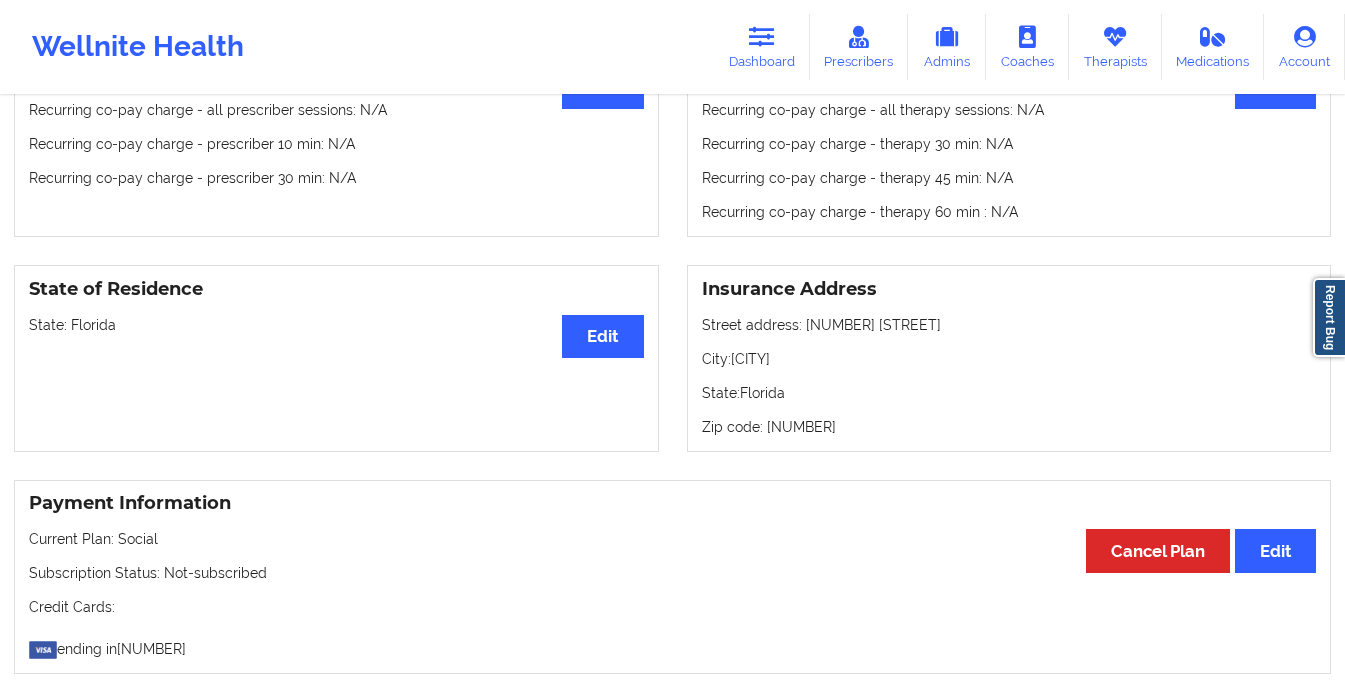 scroll, scrollTop: 0, scrollLeft: 0, axis: both 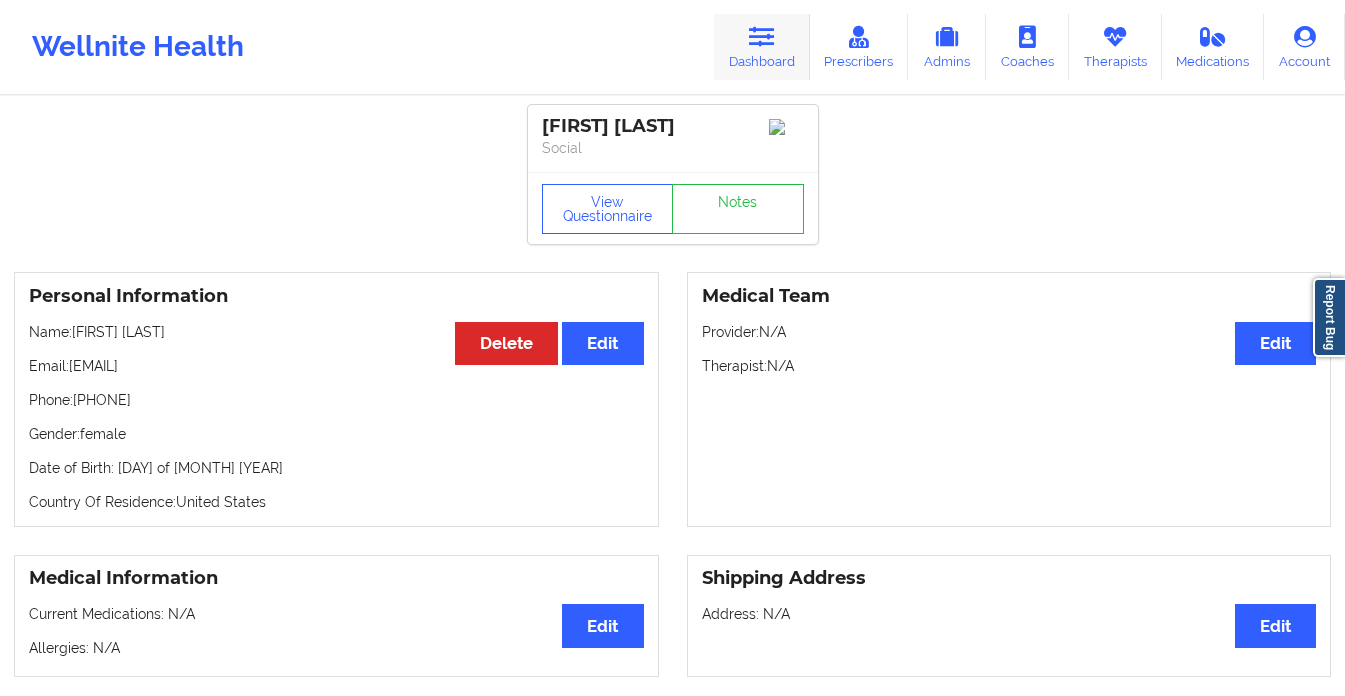 click on "Dashboard" at bounding box center (762, 47) 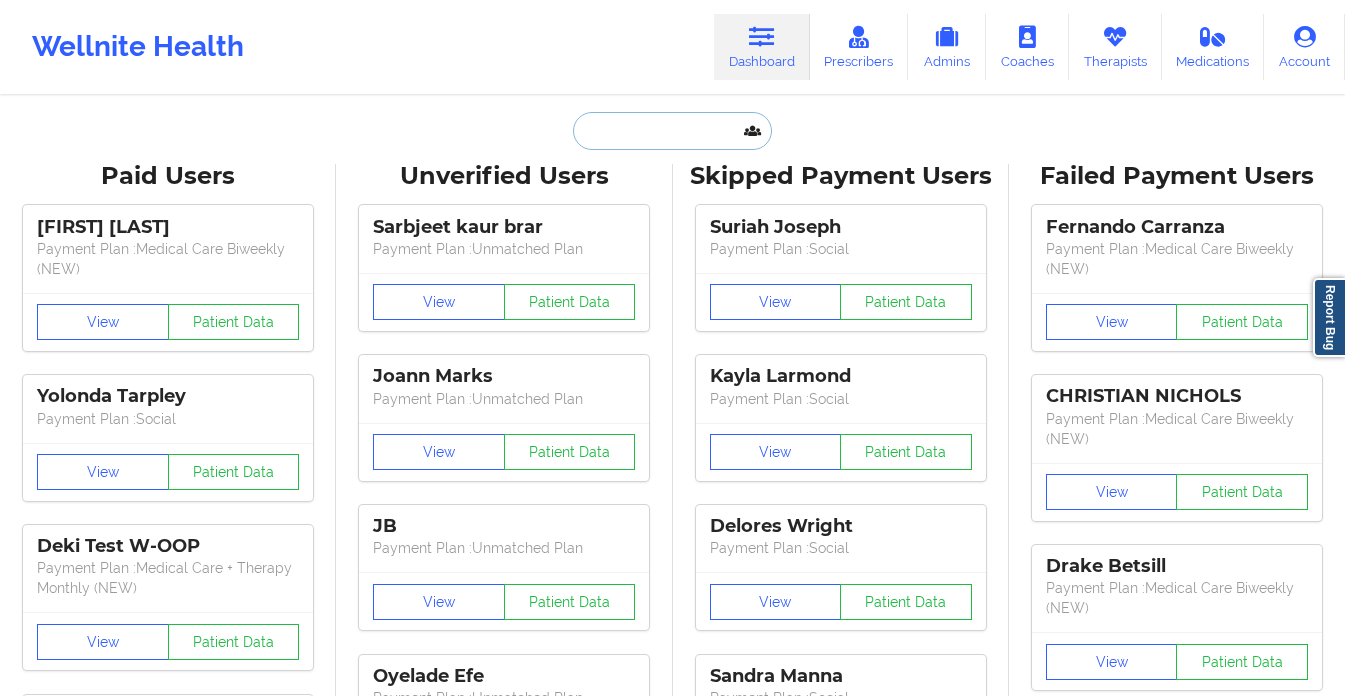 click at bounding box center [672, 131] 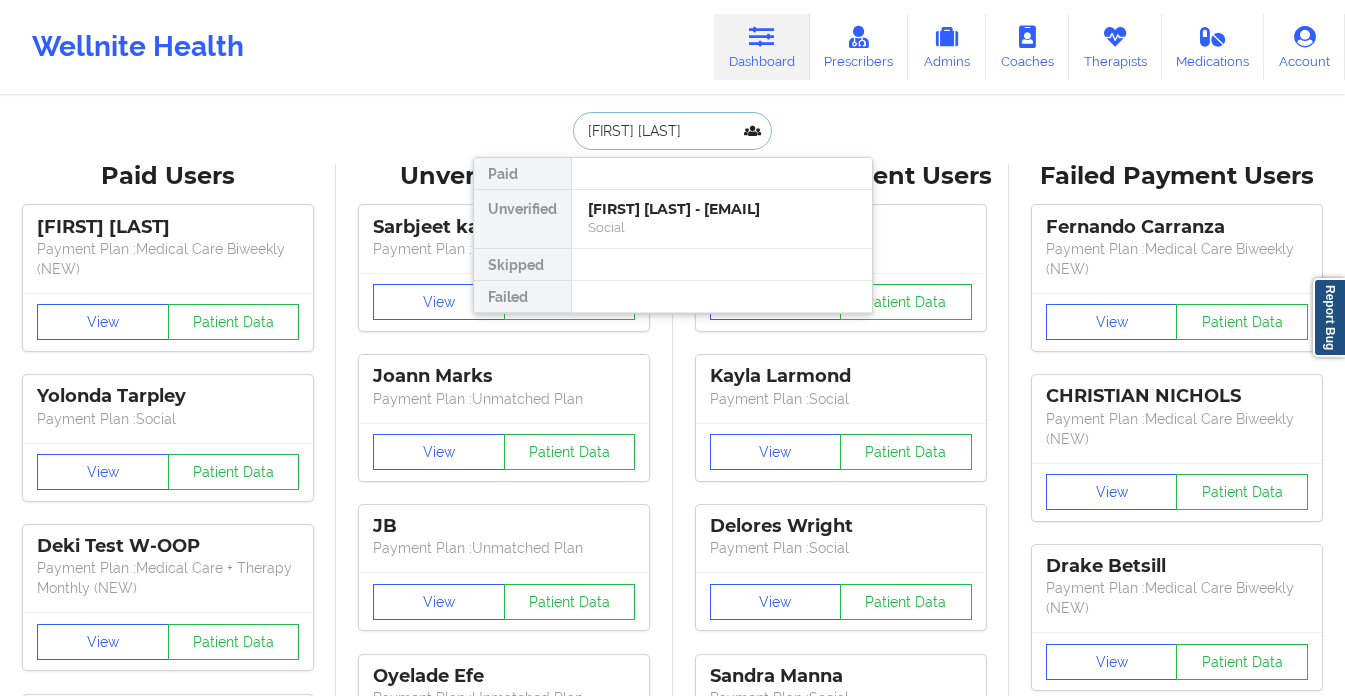 type on "[FIRST] [LAST]" 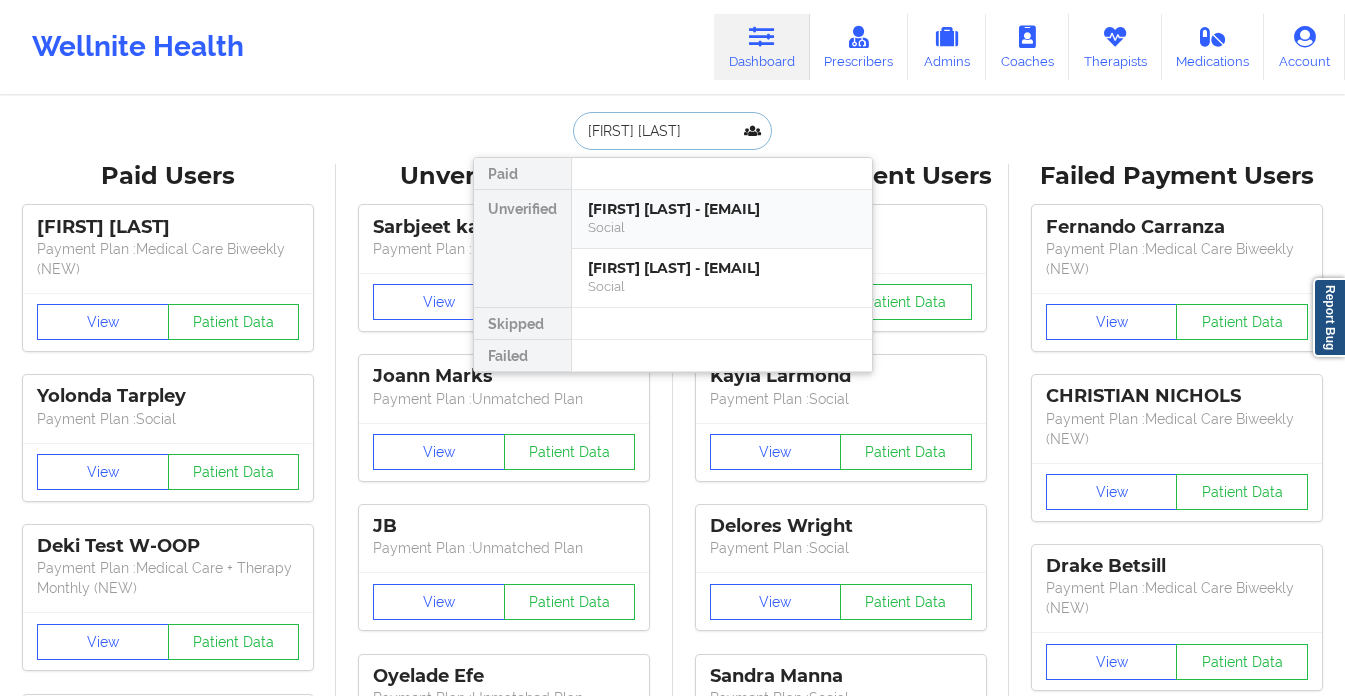 click on "Social" at bounding box center [722, 227] 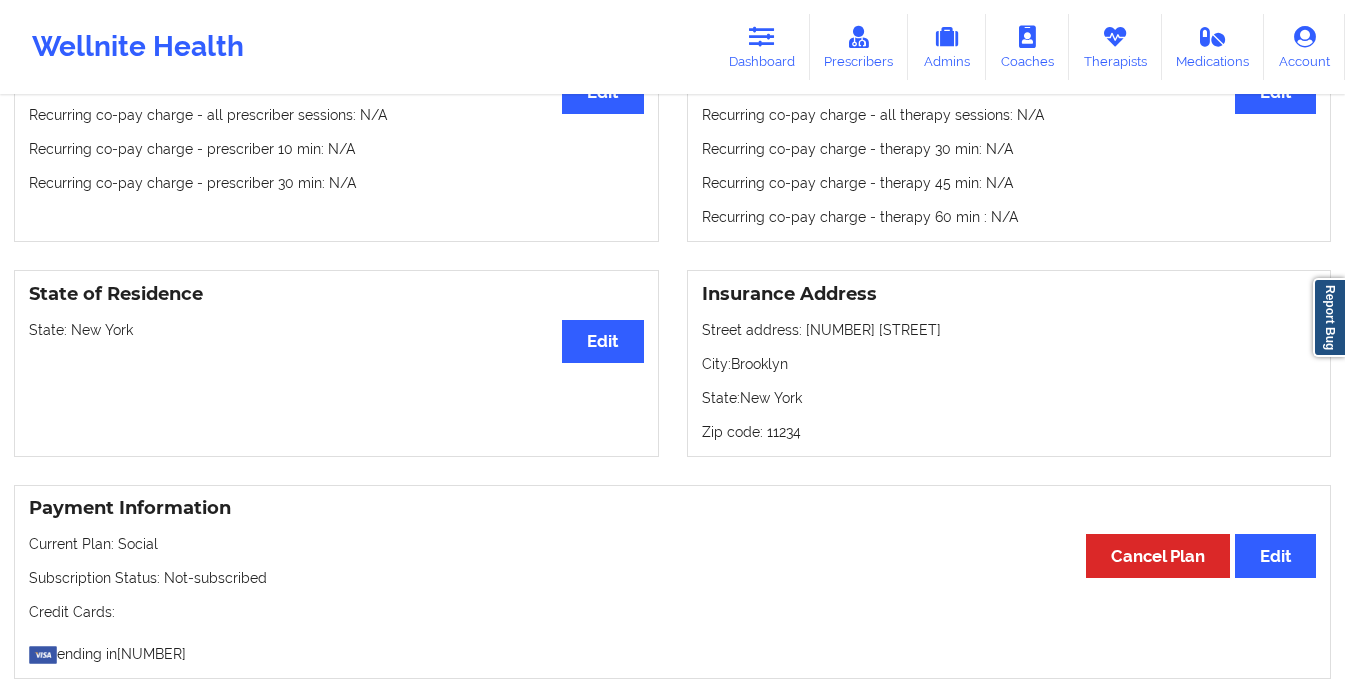 scroll, scrollTop: 679, scrollLeft: 0, axis: vertical 